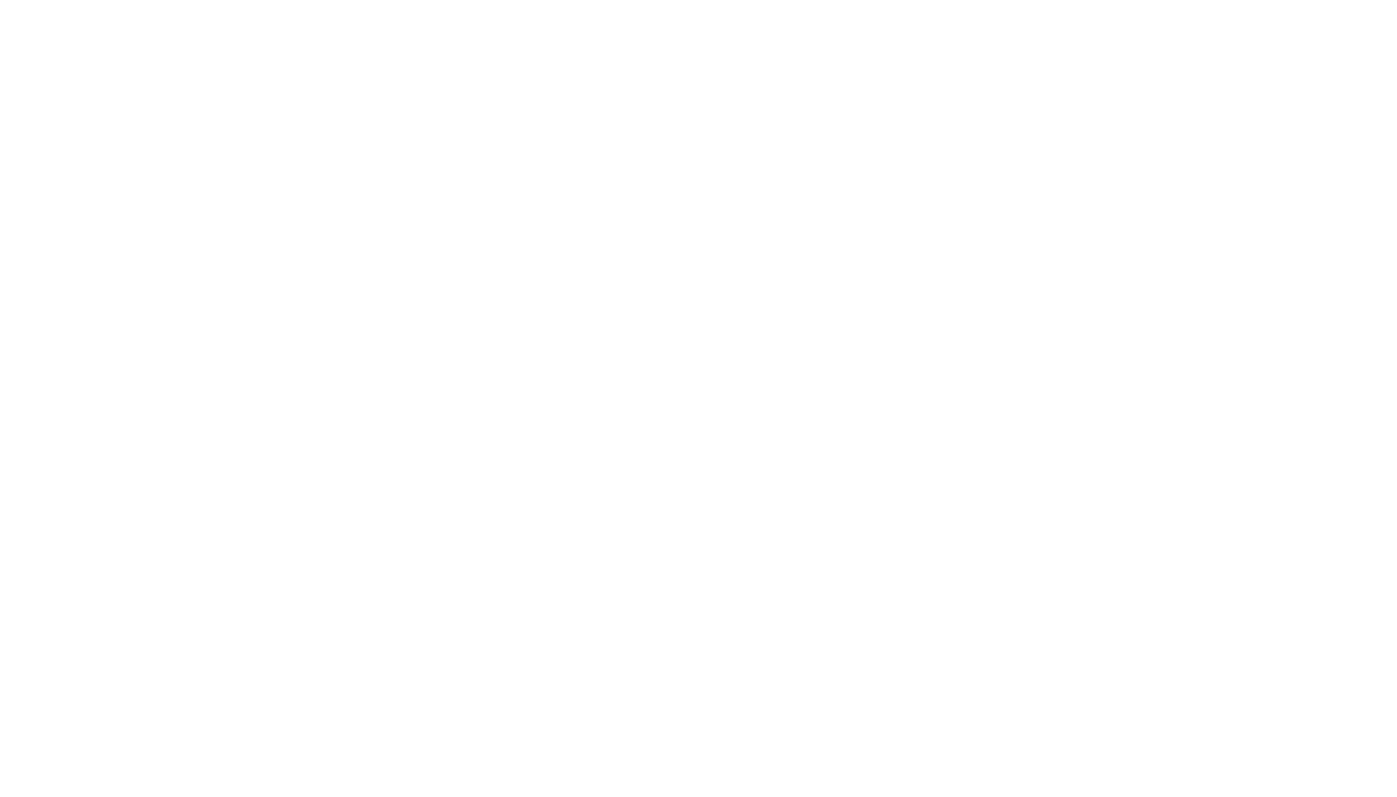 scroll, scrollTop: 0, scrollLeft: 0, axis: both 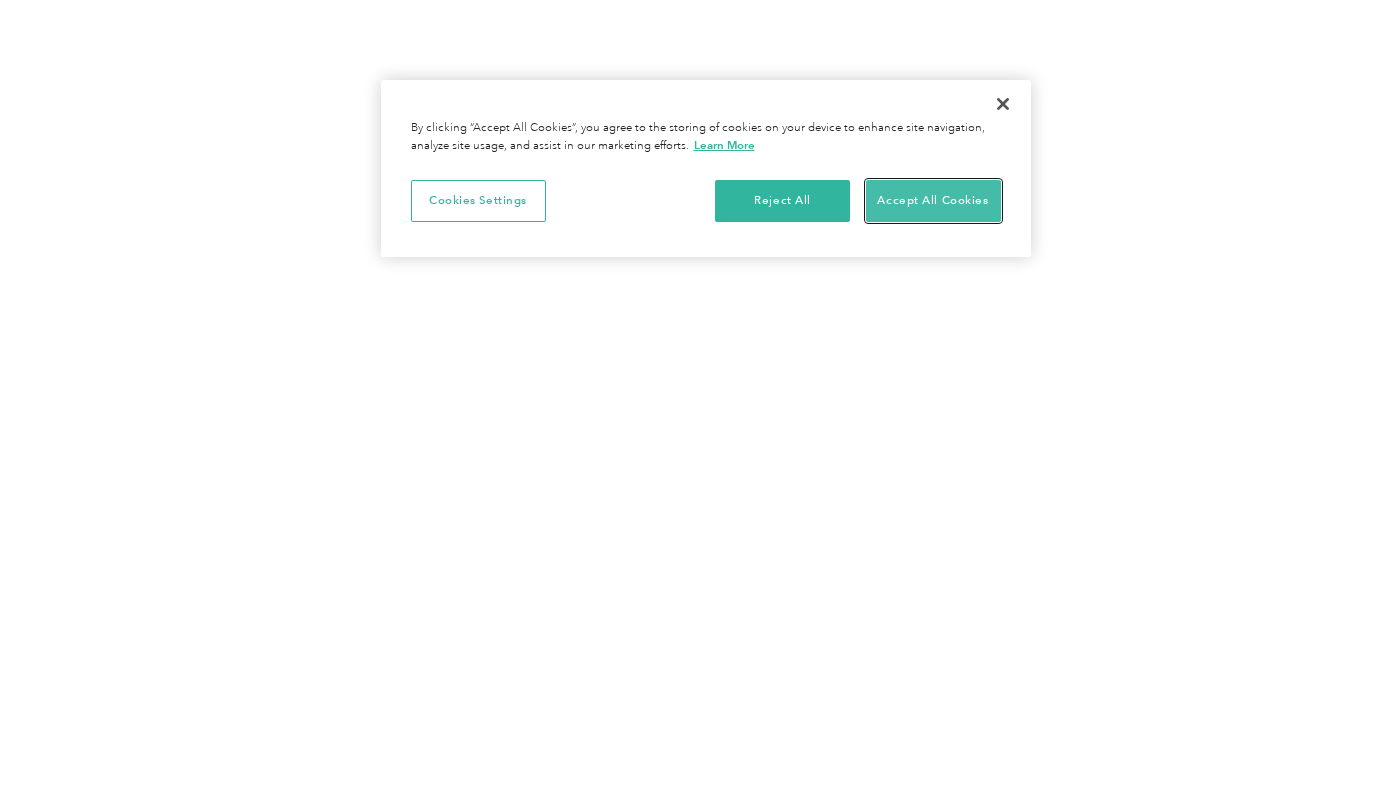 click on "Accept All Cookies" at bounding box center [933, 201] 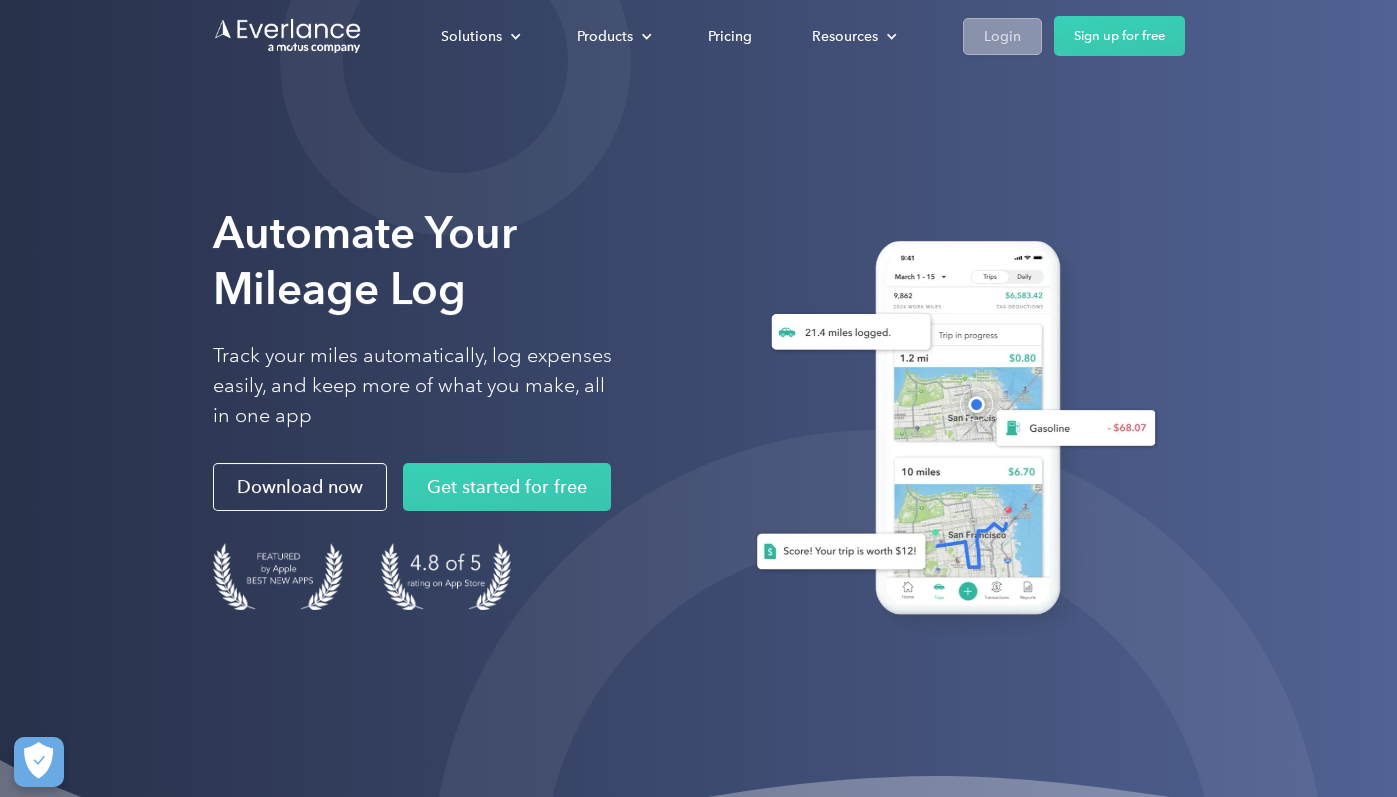 click on "Login" at bounding box center [1002, 36] 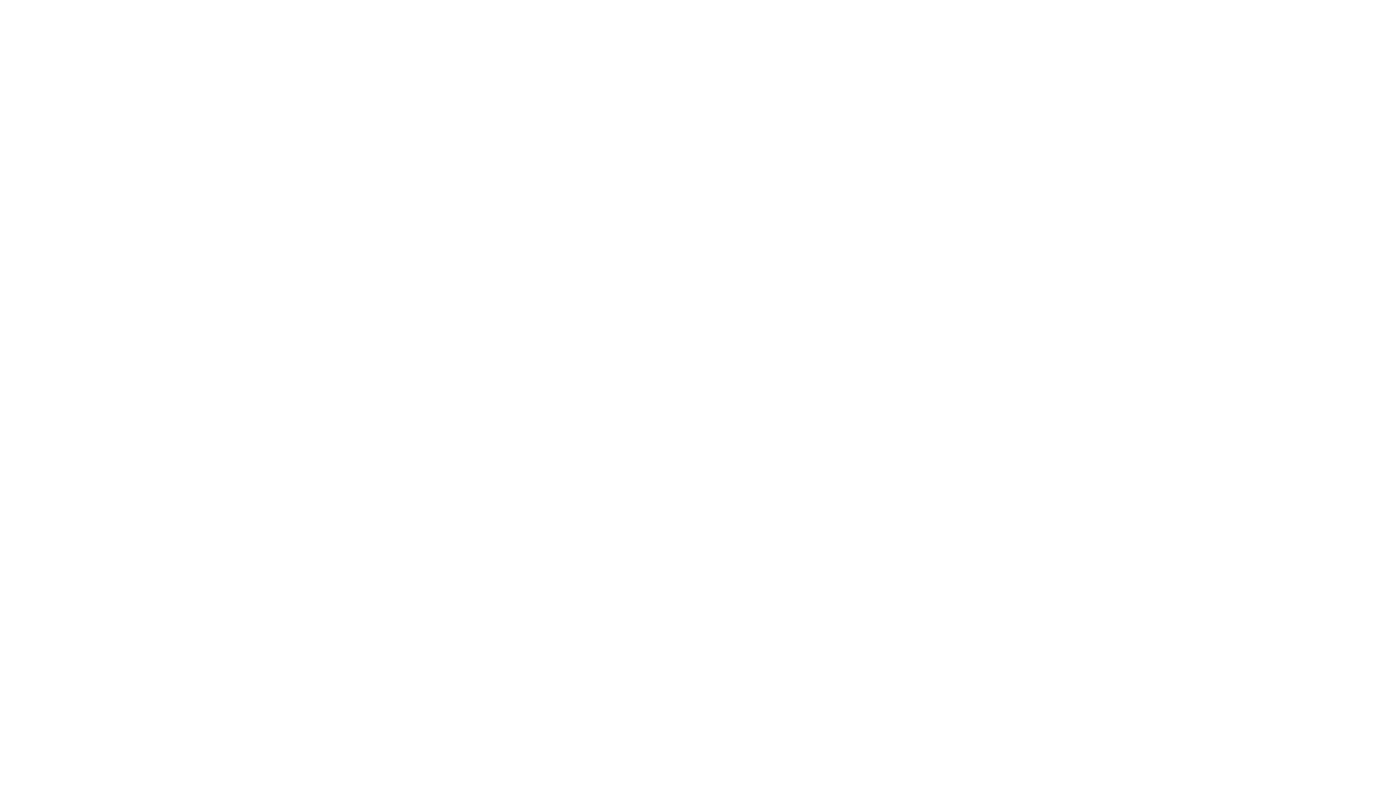 scroll, scrollTop: 0, scrollLeft: 0, axis: both 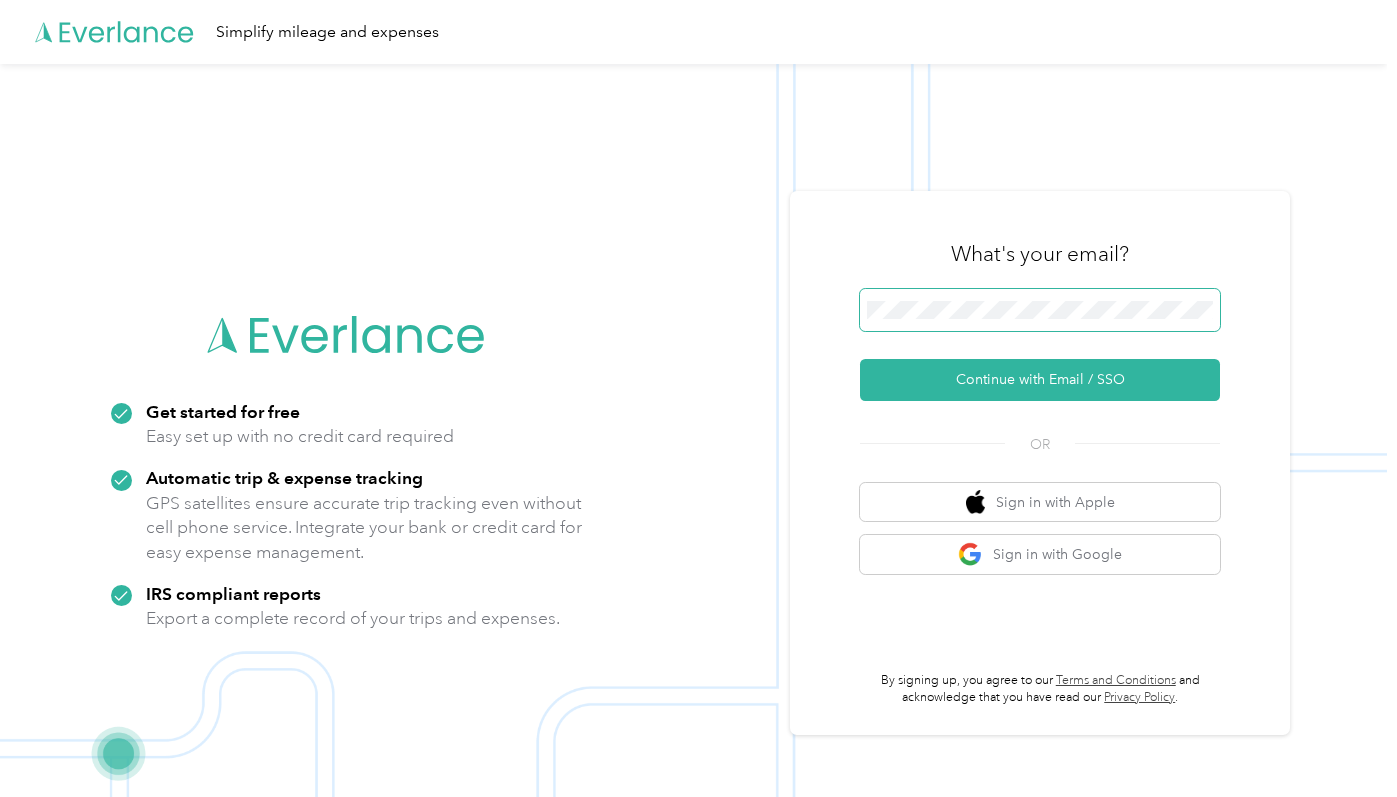 click at bounding box center [1040, 310] 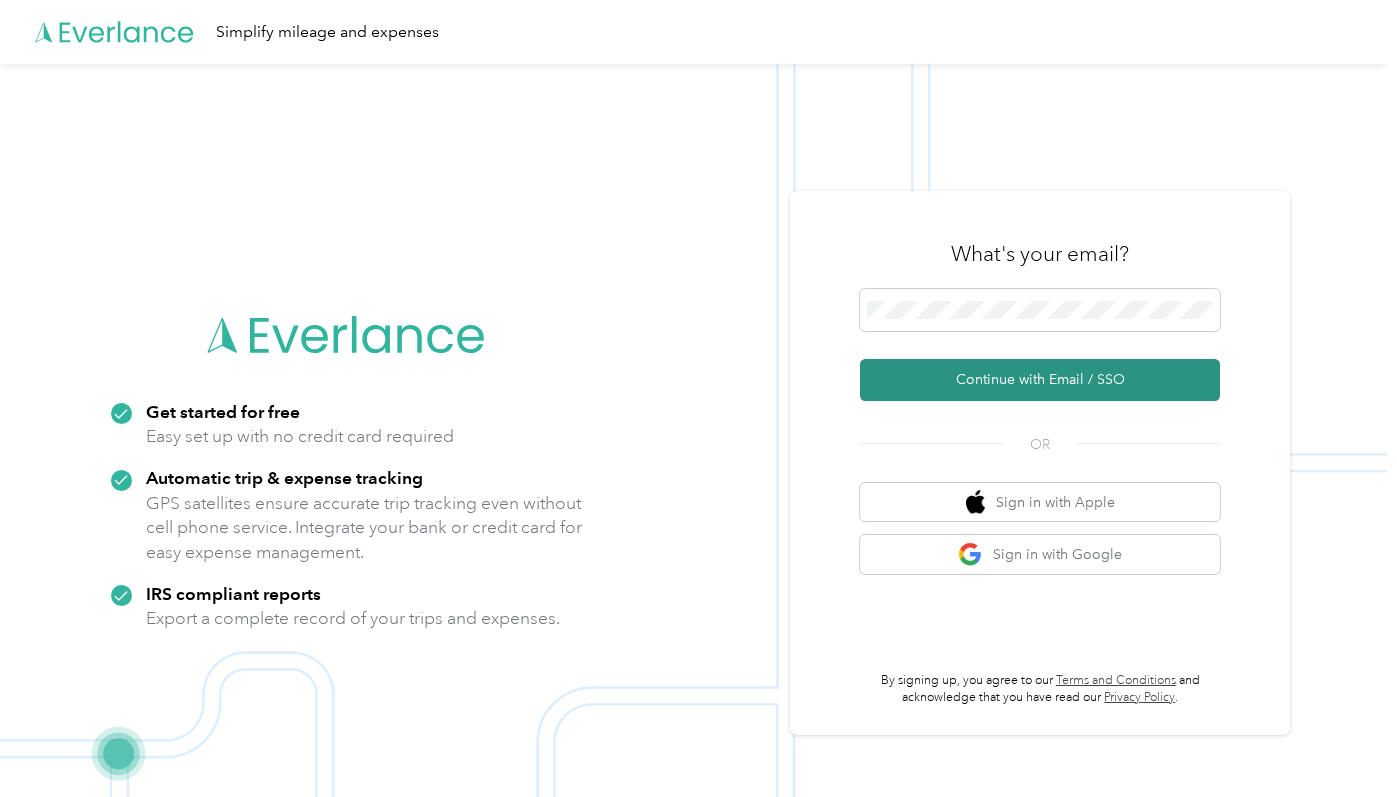 click on "Continue with Email / SSO" at bounding box center (1040, 380) 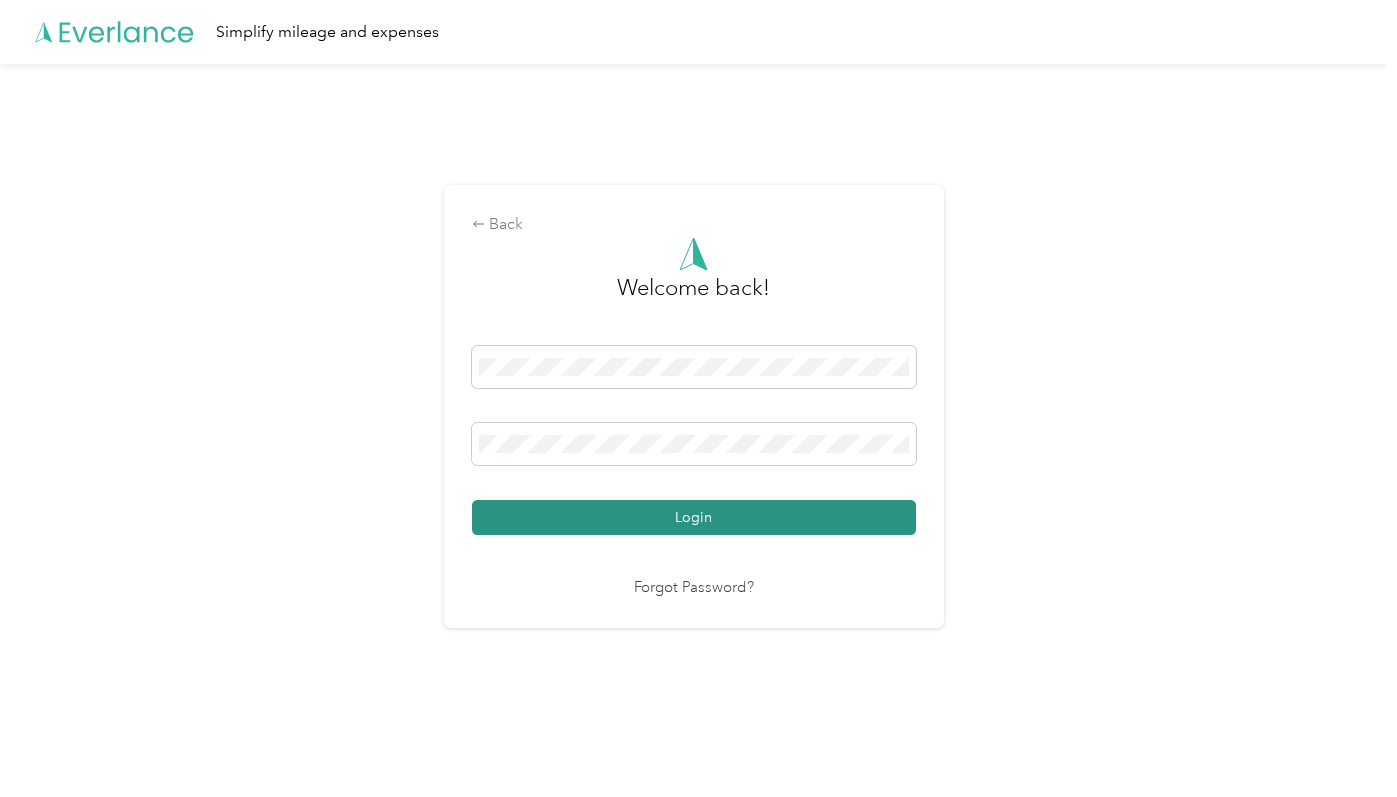 click on "Login" at bounding box center [694, 517] 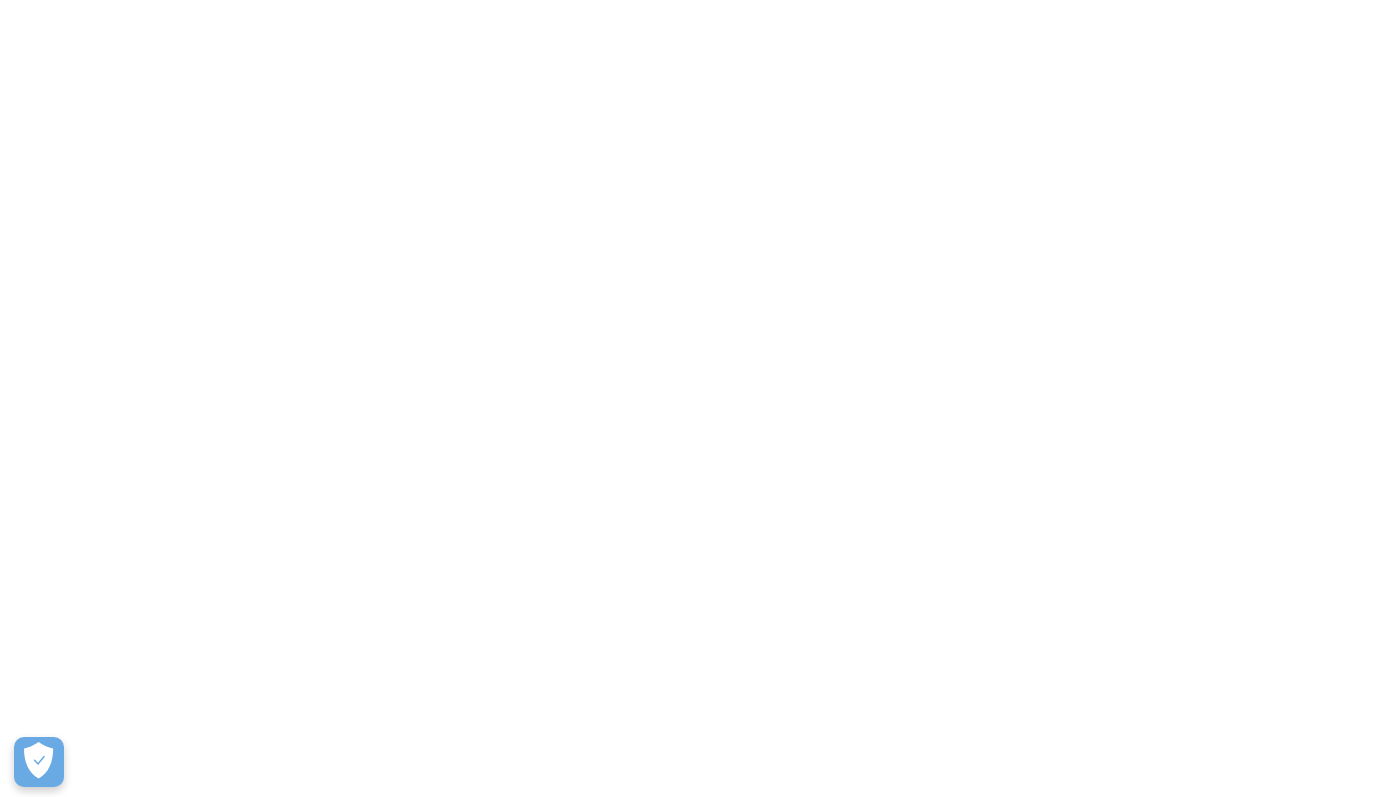 scroll, scrollTop: 0, scrollLeft: 0, axis: both 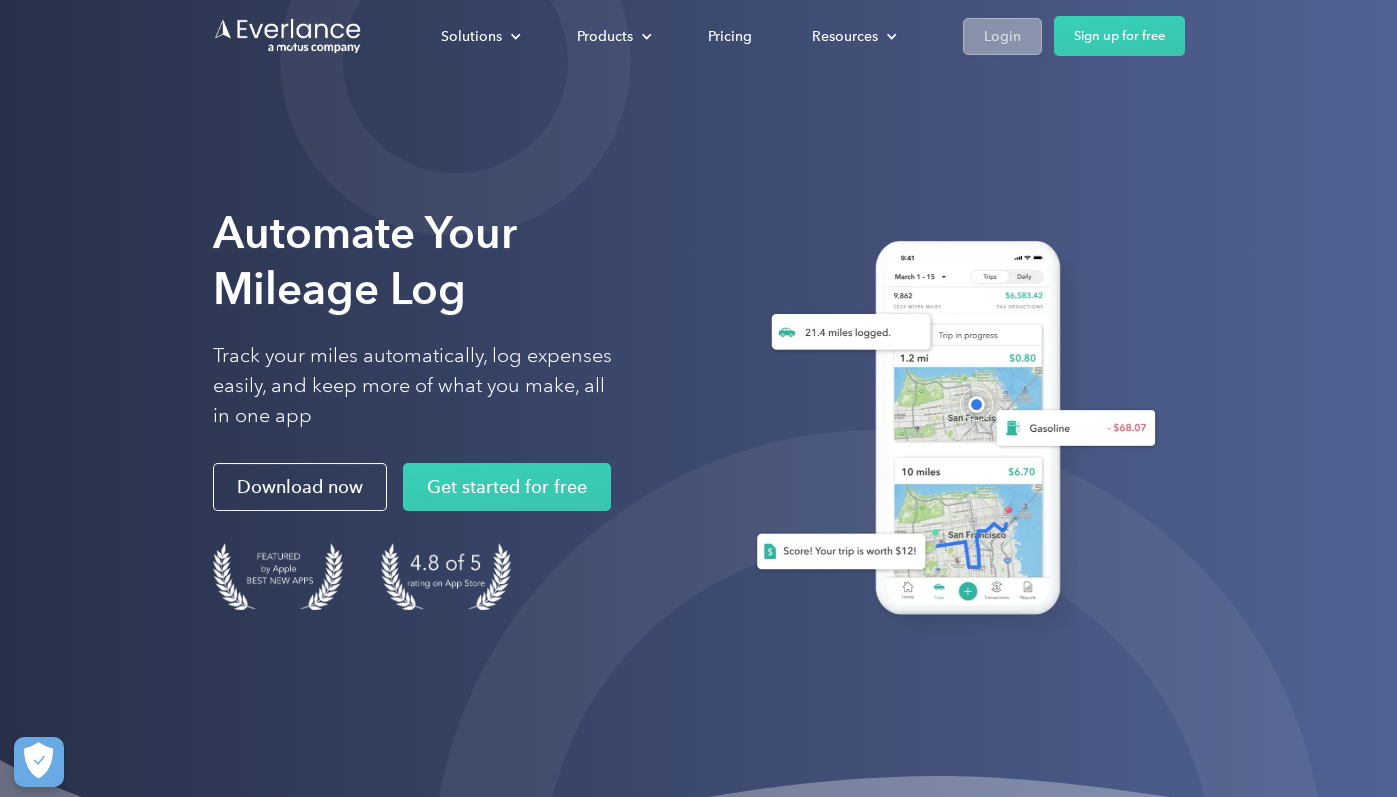 click on "Login" at bounding box center [1002, 36] 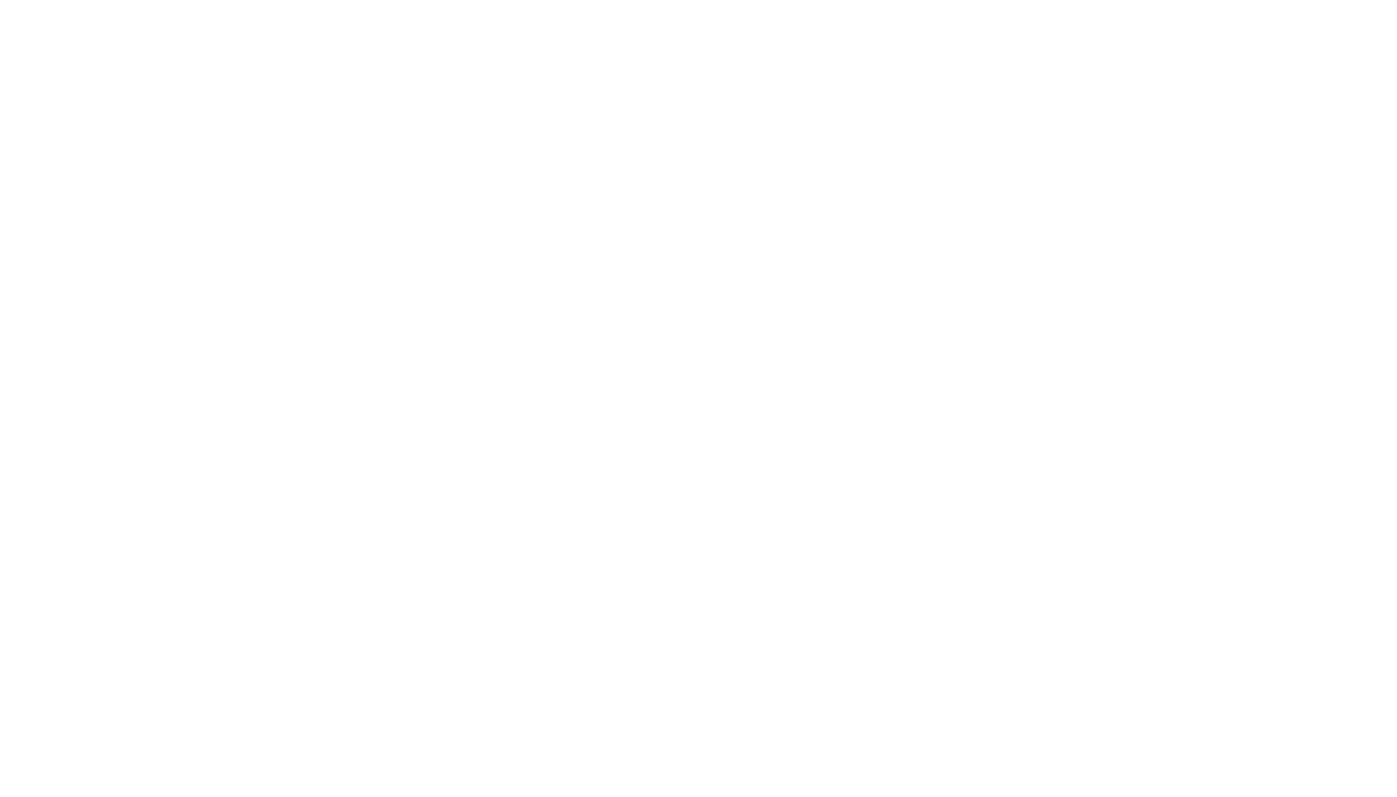 scroll, scrollTop: 0, scrollLeft: 0, axis: both 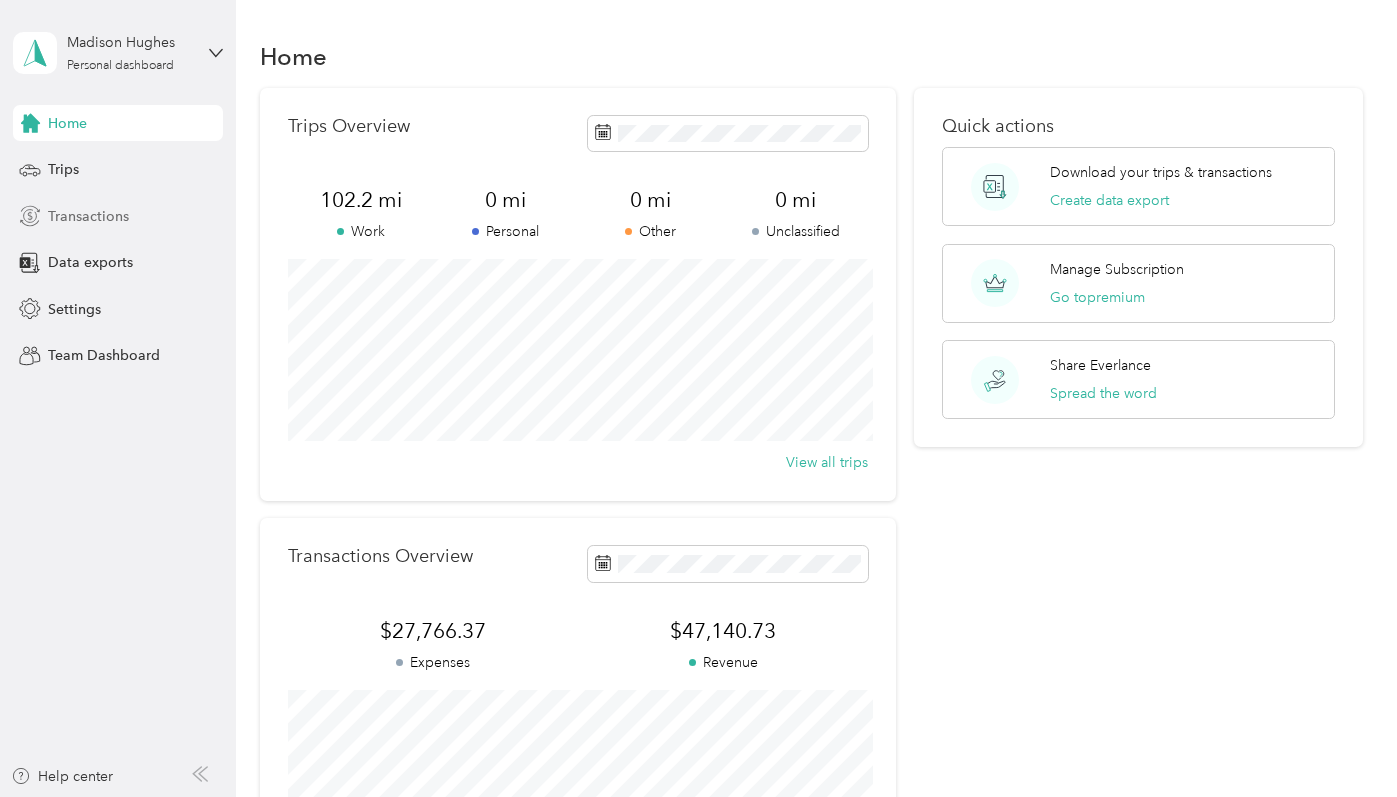 click on "Transactions" at bounding box center (88, 216) 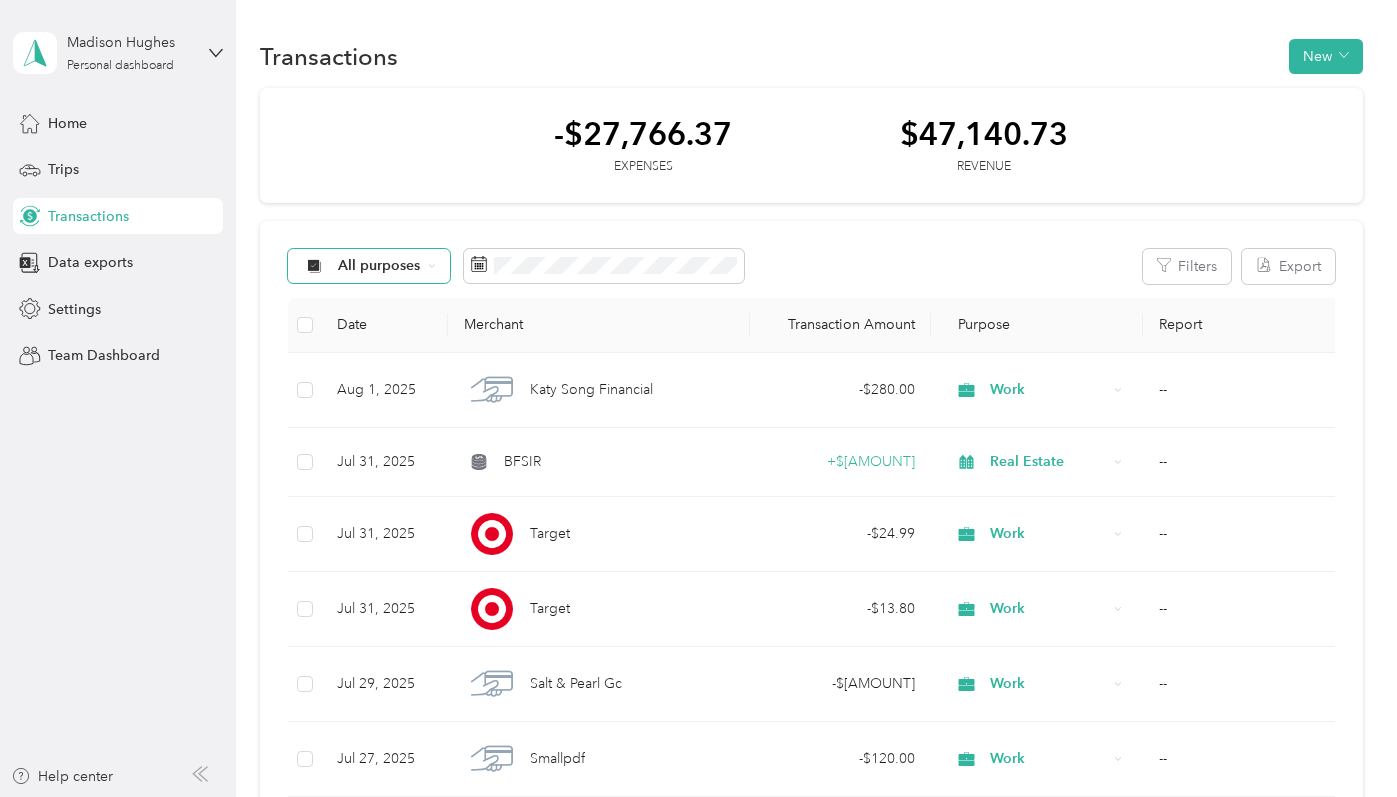 click on "All purposes" at bounding box center (369, 266) 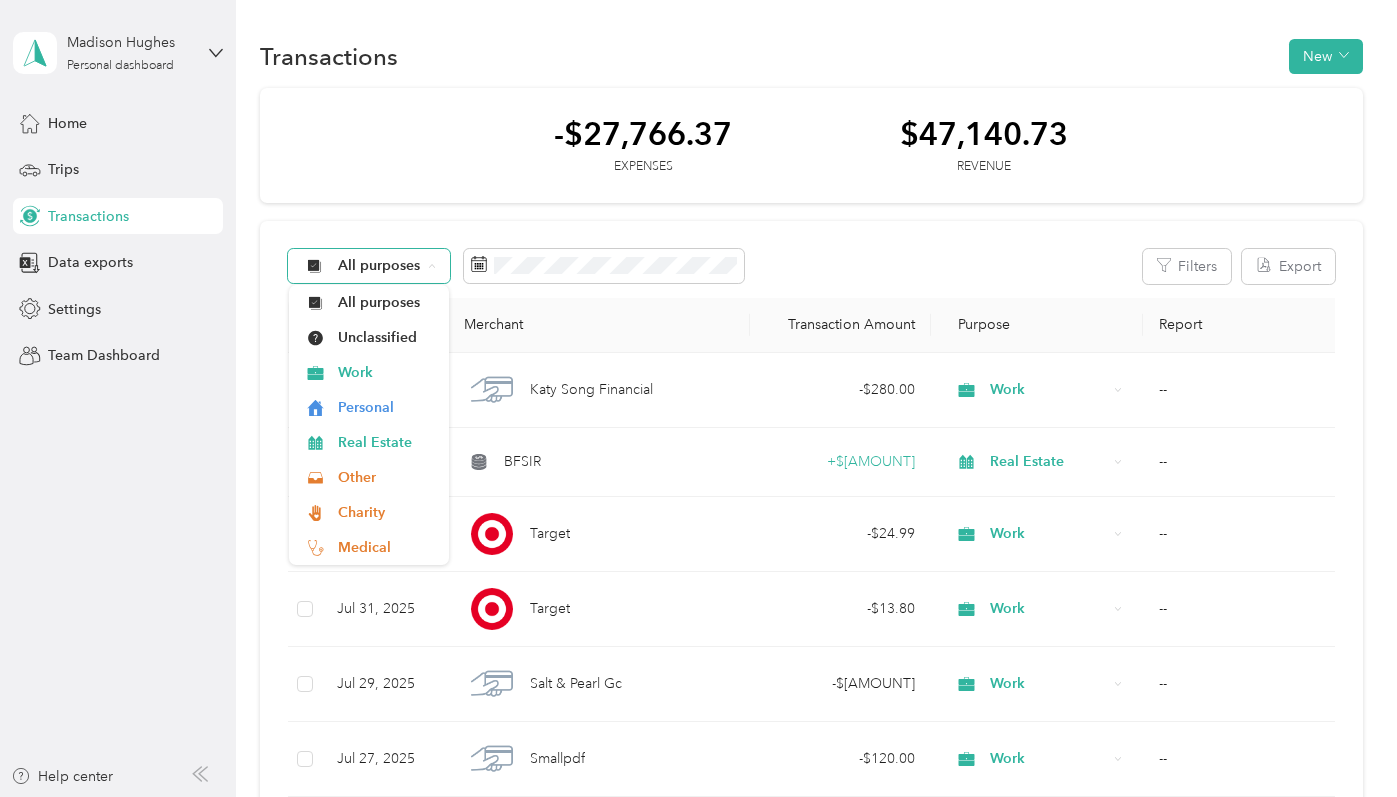 click on "All purposes" at bounding box center (369, 266) 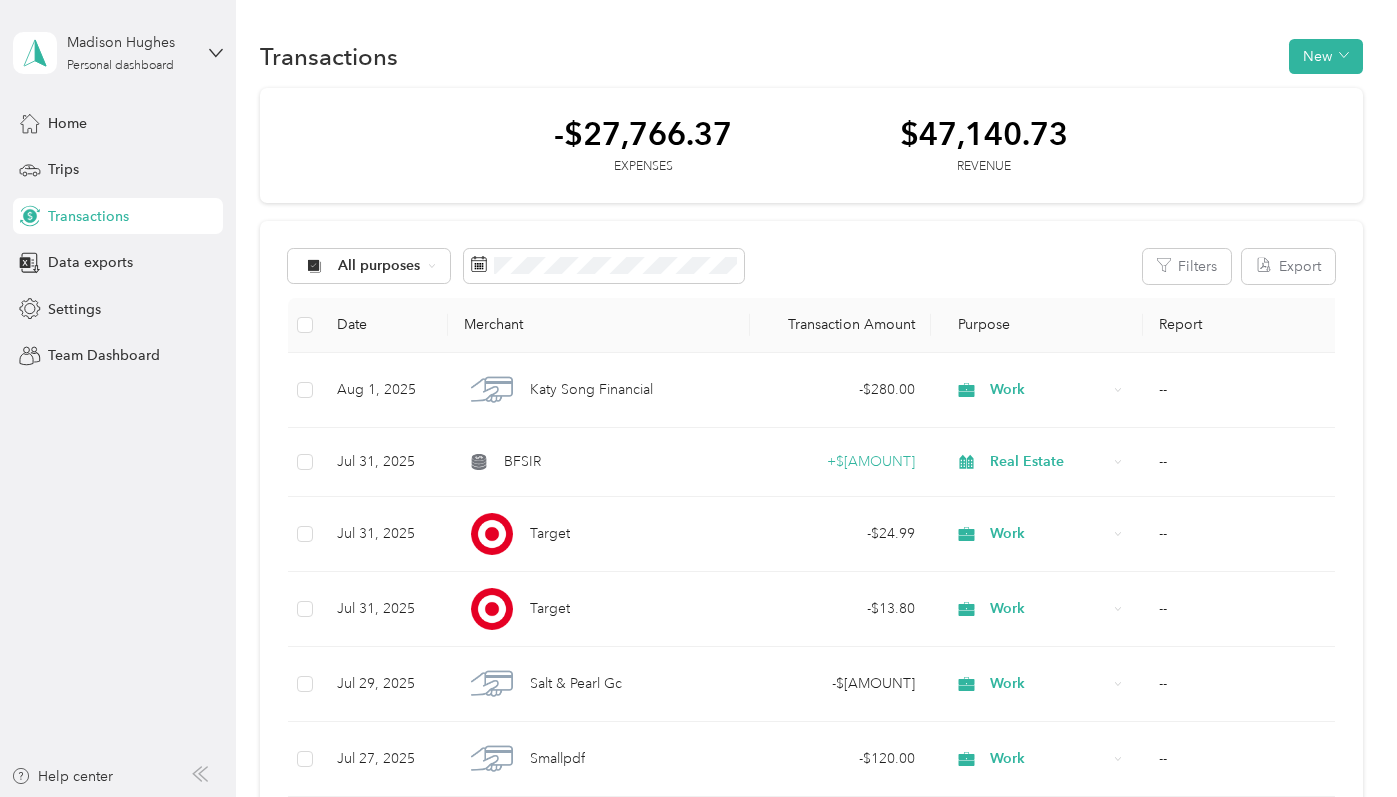 click on "All purposes Filters Export Date Merchant Transaction Amount Purpose Report             [DATE] [FIRST] [LAST] Financial -  $280.00 Work -- [DATE] BFSIR +  $2,398.41   Real Estate -- [DATE] Target -  $24.99 Work -- [DATE] Target -  $13.80 Work -- [DATE] Salt & Pearl Gc -  $150.95 Work -- [DATE] Smallpdf -  $120.00 Work -- [DATE] Full Package Media -  $540.17 Work -- [DATE] 7-Eleven -  $37.71 Work -- [DATE] Apple -  $9.99 Work -- [DATE] Shell -  $45.77 Work -- [DATE] Walmart Supercenter -  $154.38   Real Estate -- [DATE] Amazon -  $87.56 Work -- [DATE] Xpressdocs Partners LTD -  $14.15 Work -- [DATE] Virtual Staging Pro Ai -  $15.00 Work -- [DATE] RMR Agency -  $1,000.00 Work -- [DATE] Kroger Fuel -  $35.68 Work -- [DATE] Fiverr -  $9.51 Work -- [DATE] Full Package Media -  $658.16 Work -- [DATE] National Association of Realtors -  $226.24 Work -- [DATE] OfficeMax -  $45.89 Work -- [DATE]" at bounding box center (811, 1250) 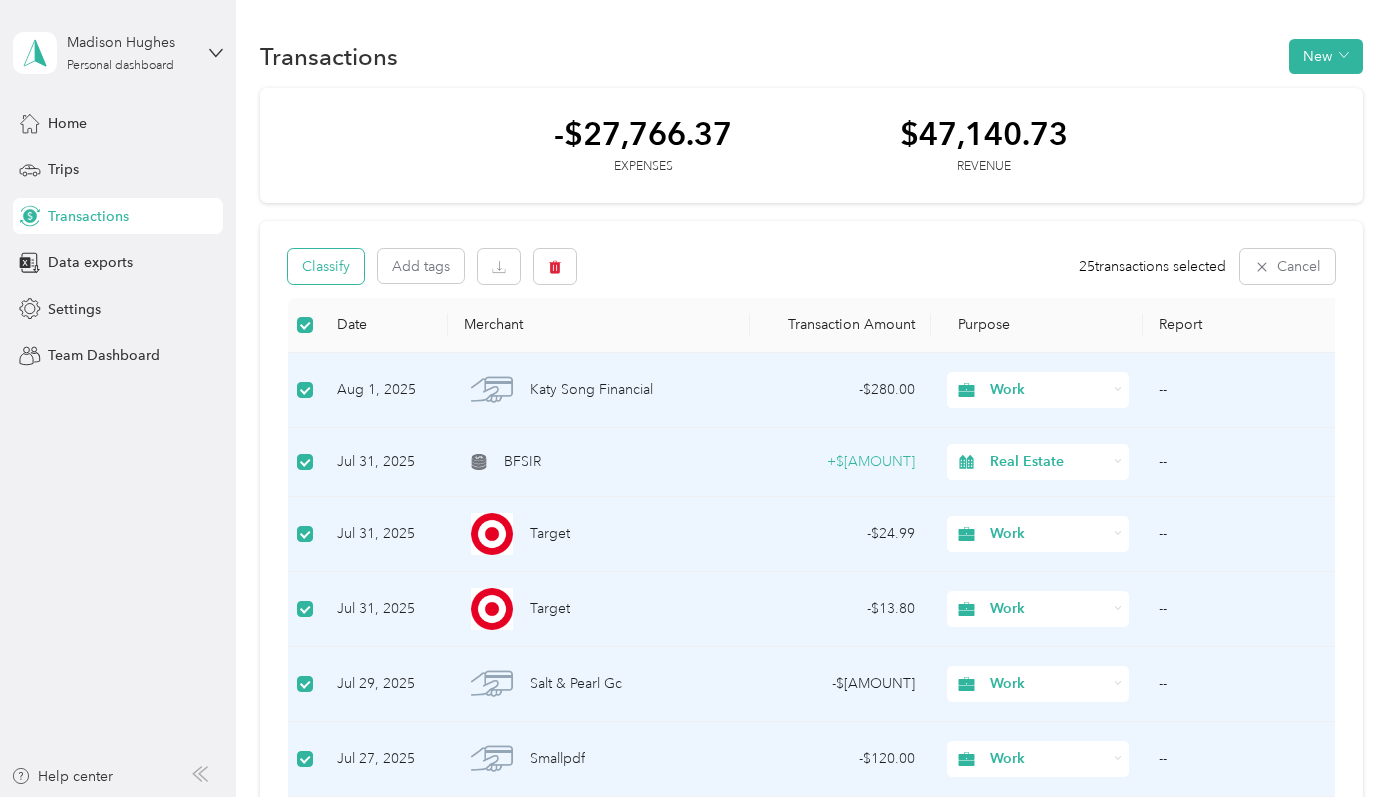 click on "Classify" at bounding box center [326, 266] 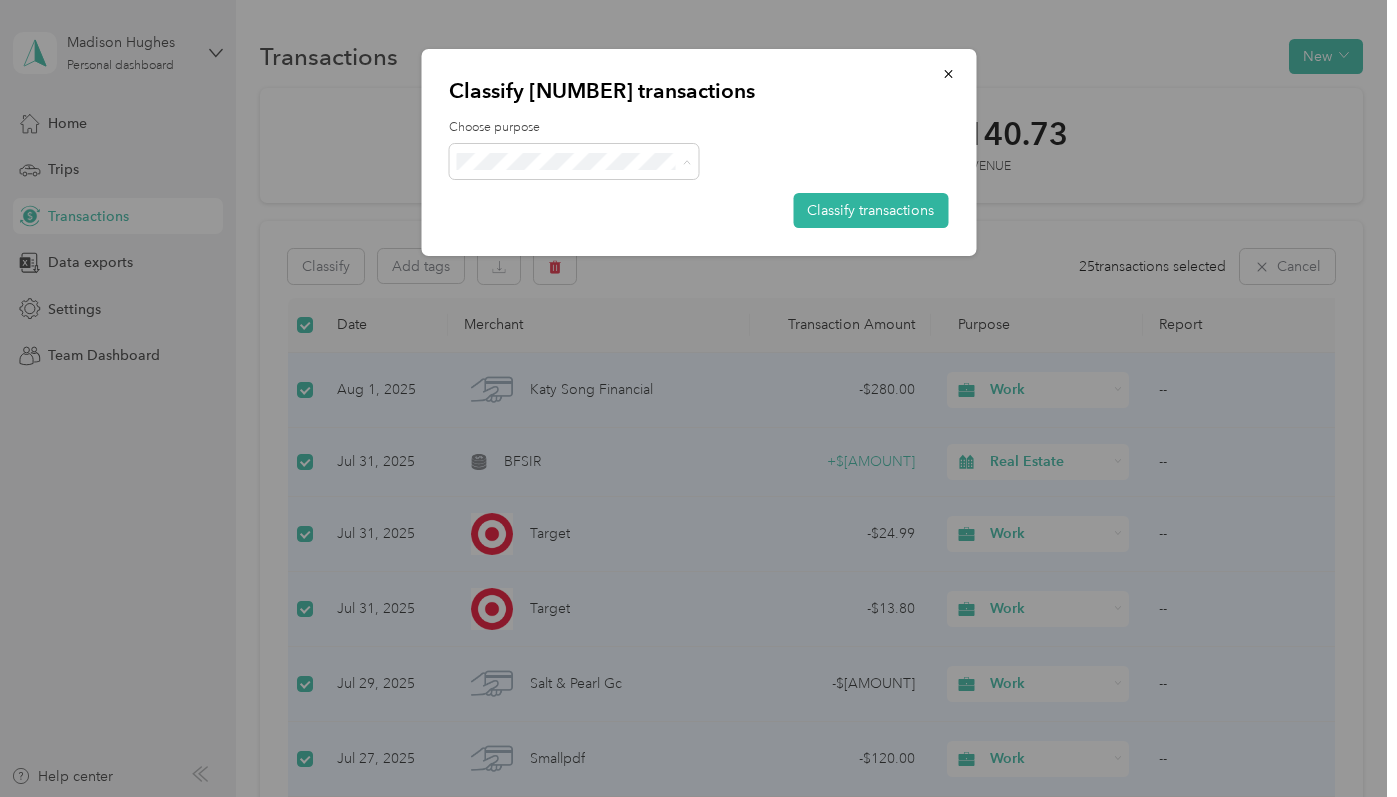 click on "Work" at bounding box center (592, 198) 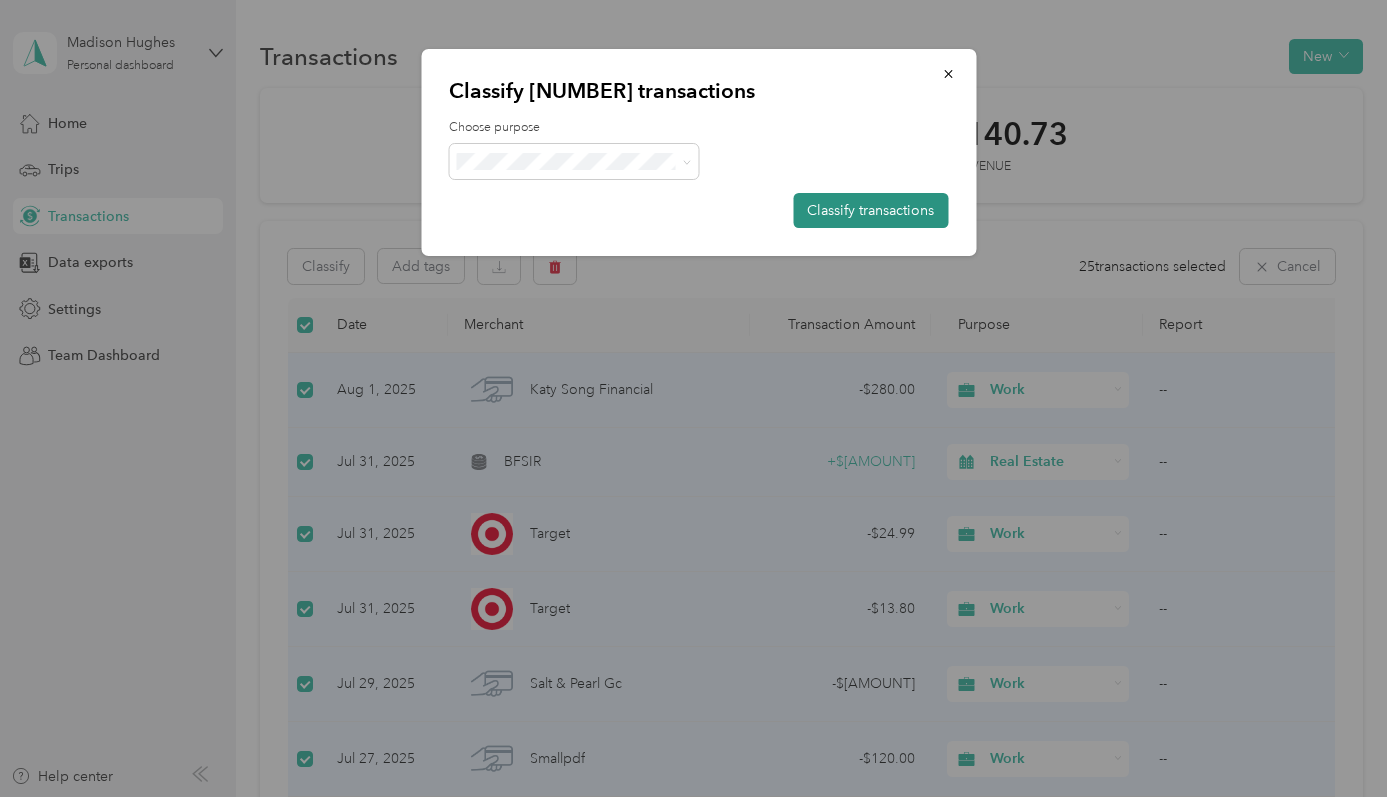 click on "Classify transactions" at bounding box center (870, 210) 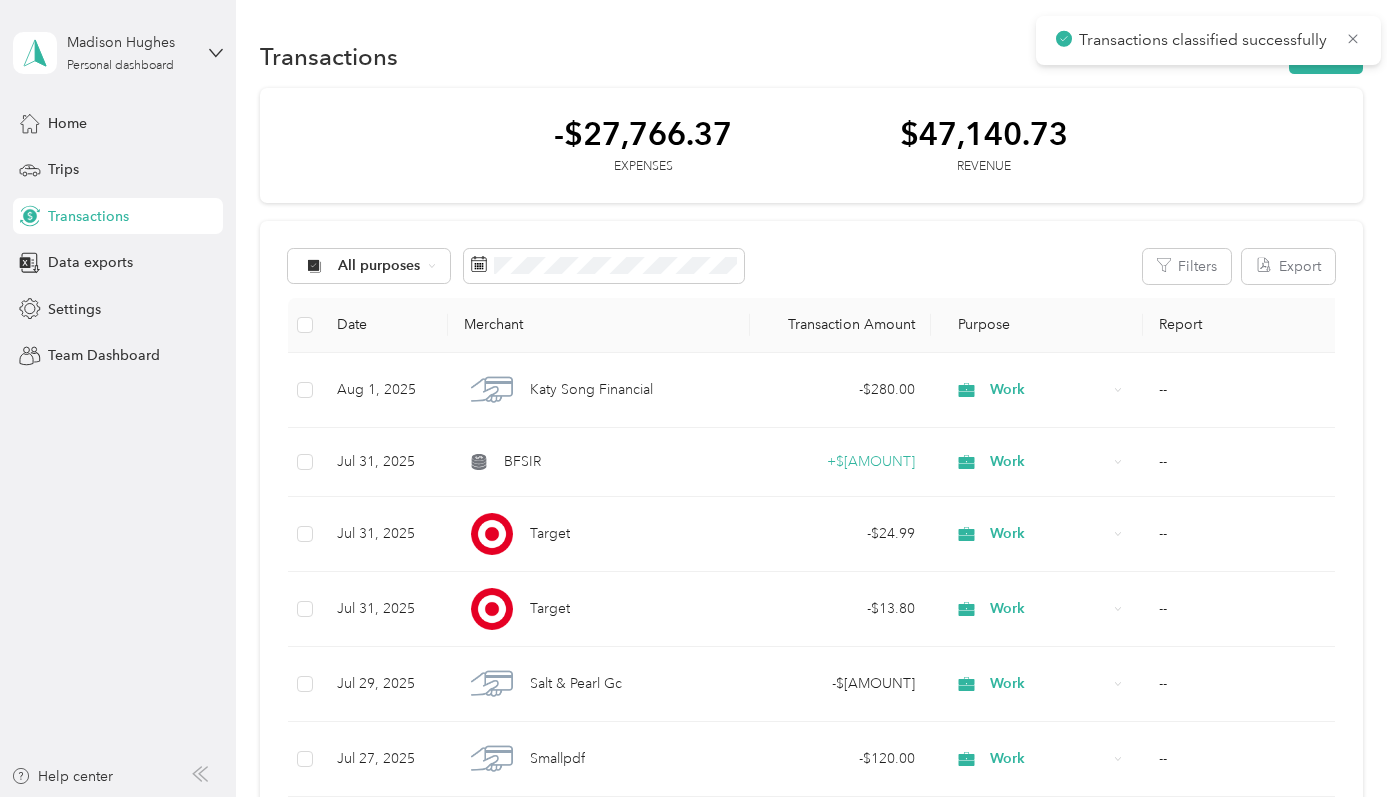 click on "All purposes Filters Export Date Merchant Transaction Amount Purpose Report                 [MONTH] [DAY], [YEAR] Katy Song Financial -  $[AMOUNT] Work -- [MONTH] [DAY], [YEAR] BFSIR +  $[AMOUNT] Work -- [MONTH] [DAY], [YEAR] Target -  $[AMOUNT] Work -- [MONTH] [DAY], [YEAR] Target -  $[AMOUNT] Work -- [MONTH] [DAY], [YEAR] Salt & Pearl Gc -  $[AMOUNT] Work -- [MONTH] [DAY], [YEAR] Smallpdf -  $[AMOUNT] Work -- [MONTH] [DAY], [YEAR] Full Package Media -  $[AMOUNT] Work -- [MONTH] [DAY], [YEAR] 7-Eleven -  $[AMOUNT] Work -- [MONTH] [DAY], [YEAR] Apple -  $[AMOUNT] Work -- [MONTH] [DAY], [YEAR] Shell -  $[AMOUNT] Work -- [MONTH] [DAY], [YEAR] Walmart Supercenter -  $[AMOUNT] Work -- [MONTH] [DAY], [YEAR] Amazon -  $[AMOUNT] Work -- [MONTH] [DAY], [YEAR] Xpressdocs Partners LTD -  $[AMOUNT] Work -- [MONTH] [DAY], [YEAR] Virtual Staging Pro Ai -  $[AMOUNT] Work -- [MONTH] [DAY], [YEAR] RMR Agency -  $[AMOUNT] Work -- [MONTH] [DAY], [YEAR] Kroger Fuel -  $[AMOUNT] Work -- [MONTH] [DAY], [YEAR] Fiverr -  $[AMOUNT] Work -- [MONTH] [DAY], [YEAR] Full Package Media -  $[AMOUNT] Work -- [MONTH] [DAY], [YEAR] National Association of Realtors -  $[AMOUNT] Work -- [MONTH] [DAY], [YEAR] OfficeMax -  $[AMOUNT] Work -- [MONTH] [DAY], [YEAR] -  $[AMOUNT] Work" at bounding box center (811, 1250) 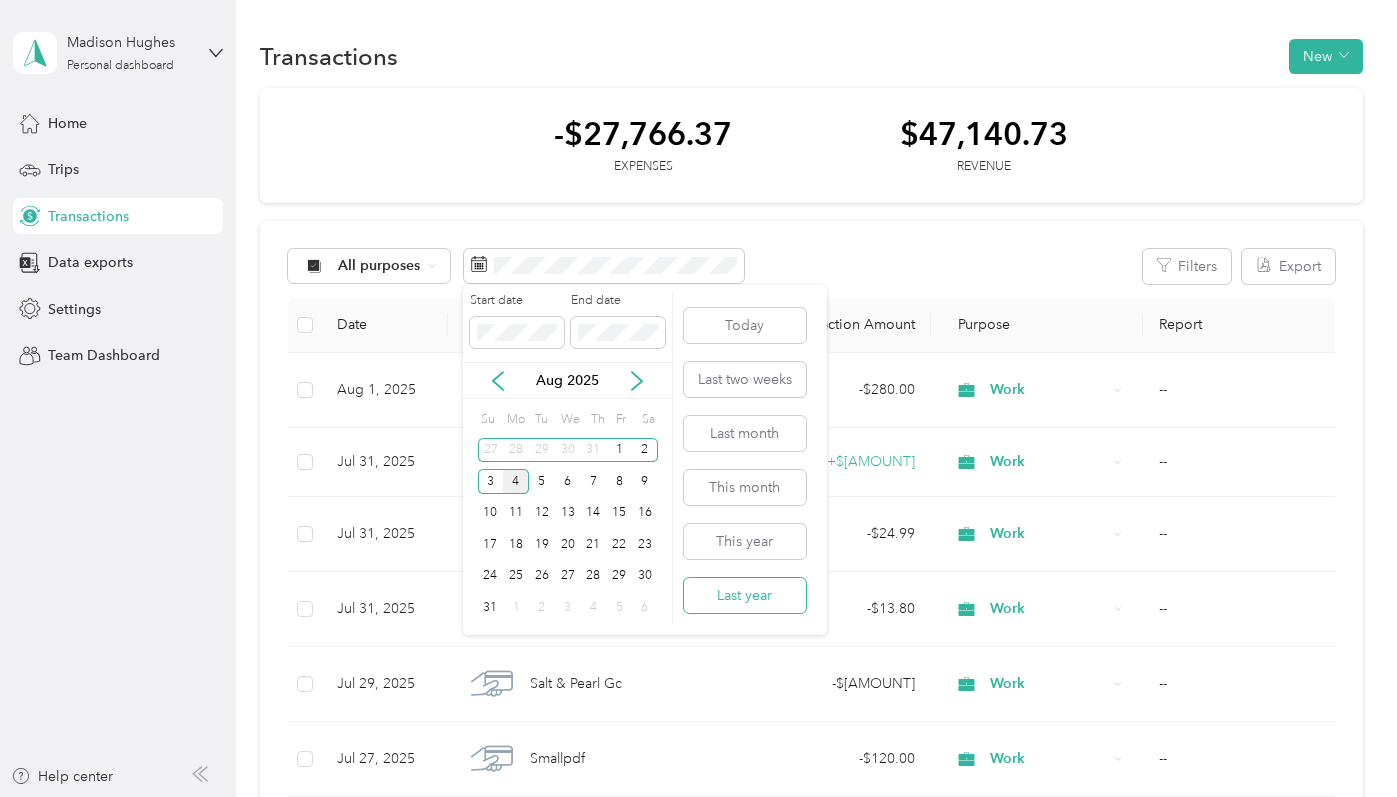 click on "Last year" at bounding box center (745, 595) 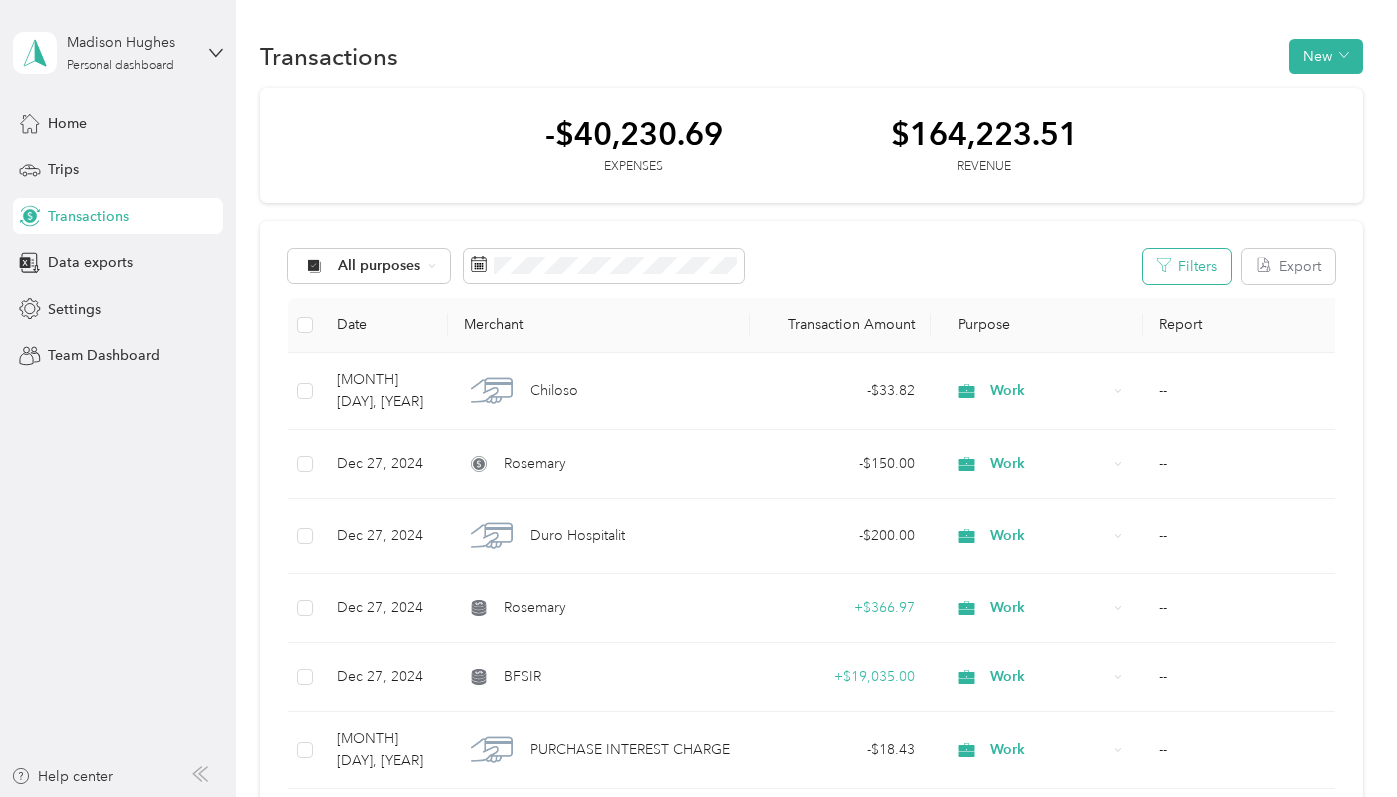 click on "Filters" at bounding box center (1187, 266) 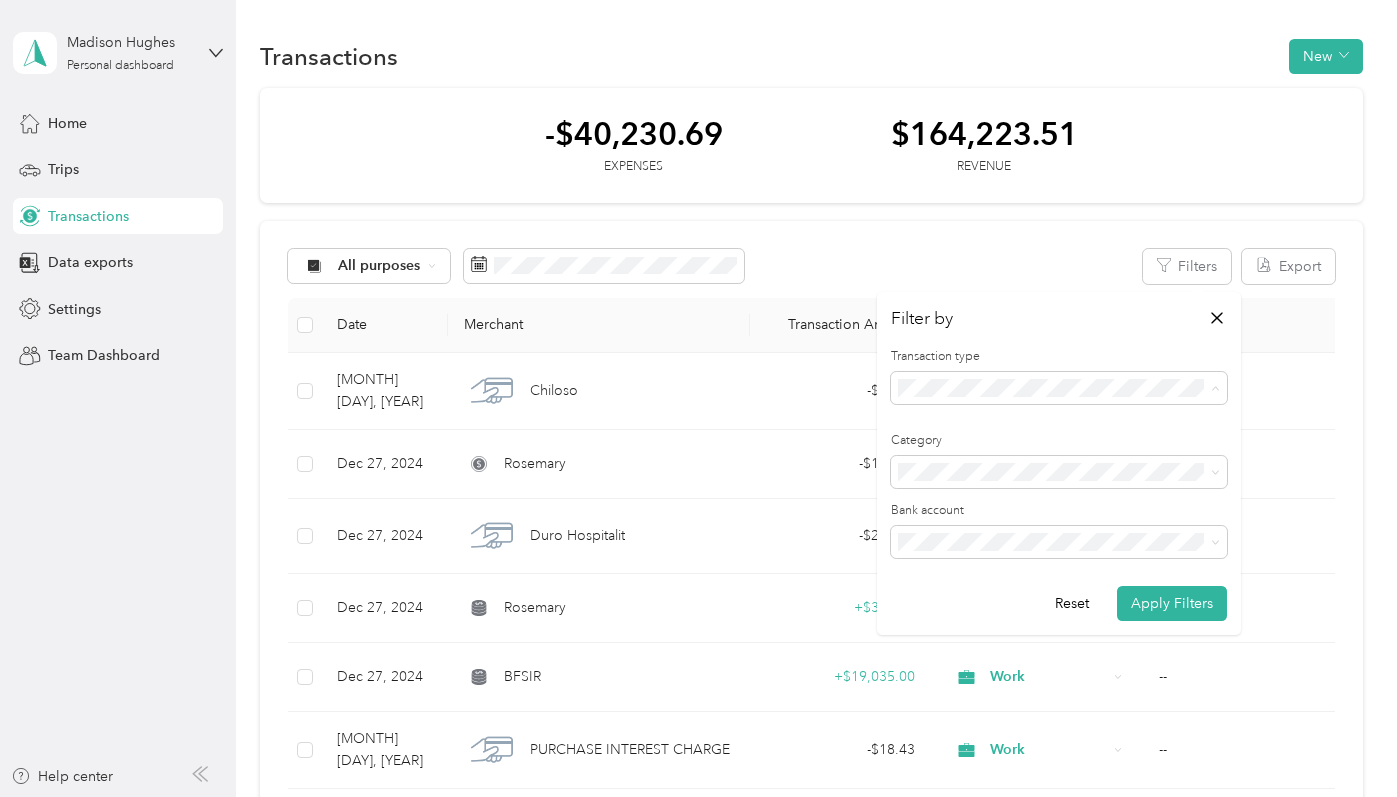 click on "Revenue" at bounding box center [1059, 493] 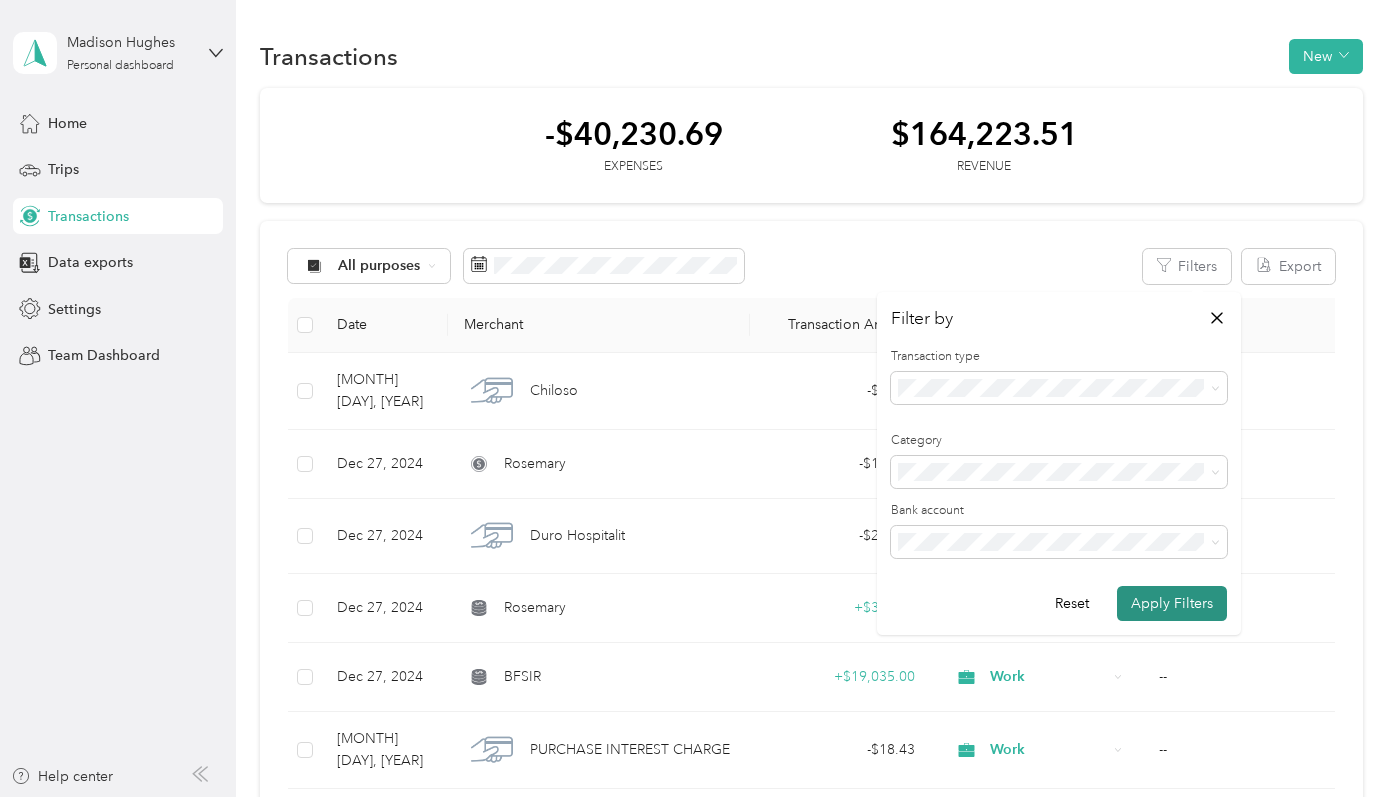 click on "Apply Filters" at bounding box center (1172, 603) 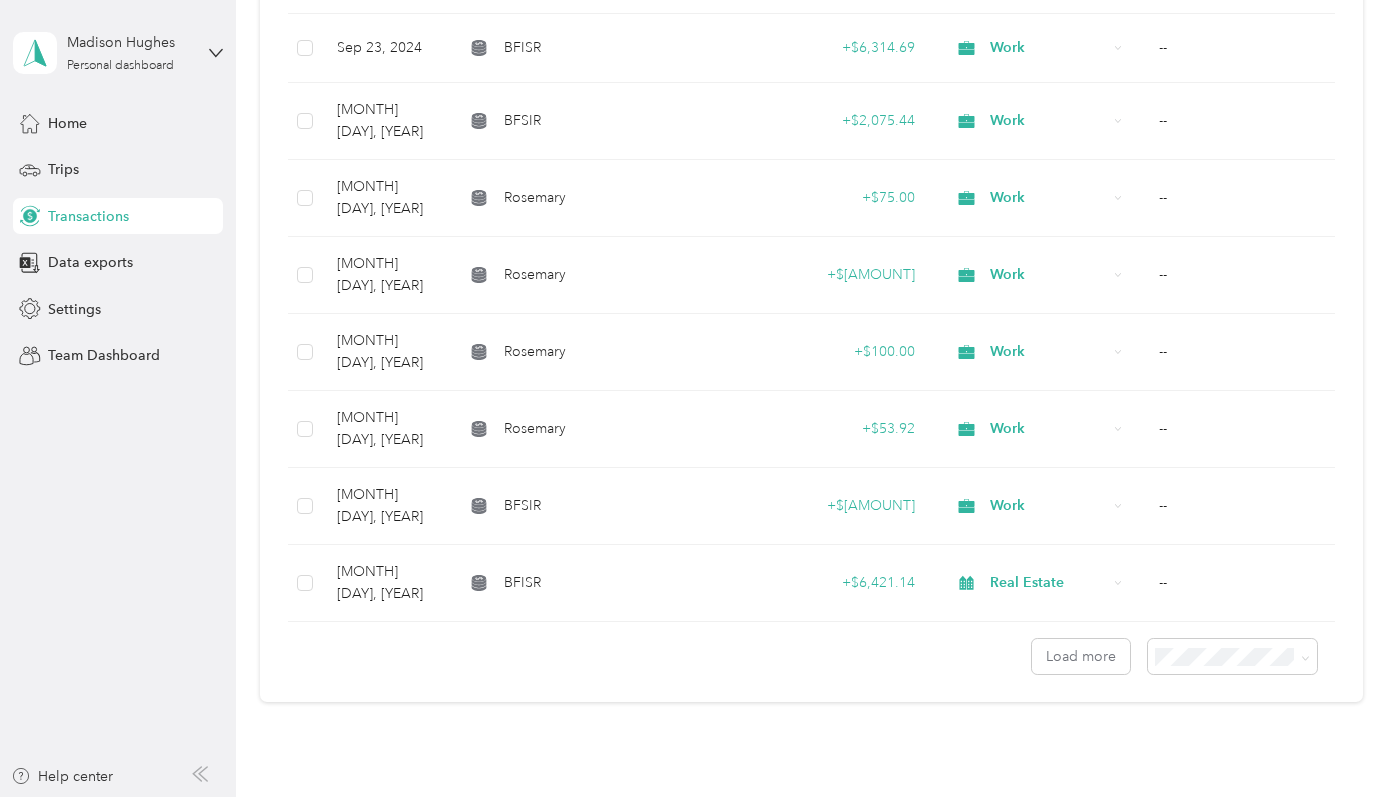 scroll, scrollTop: 0, scrollLeft: 0, axis: both 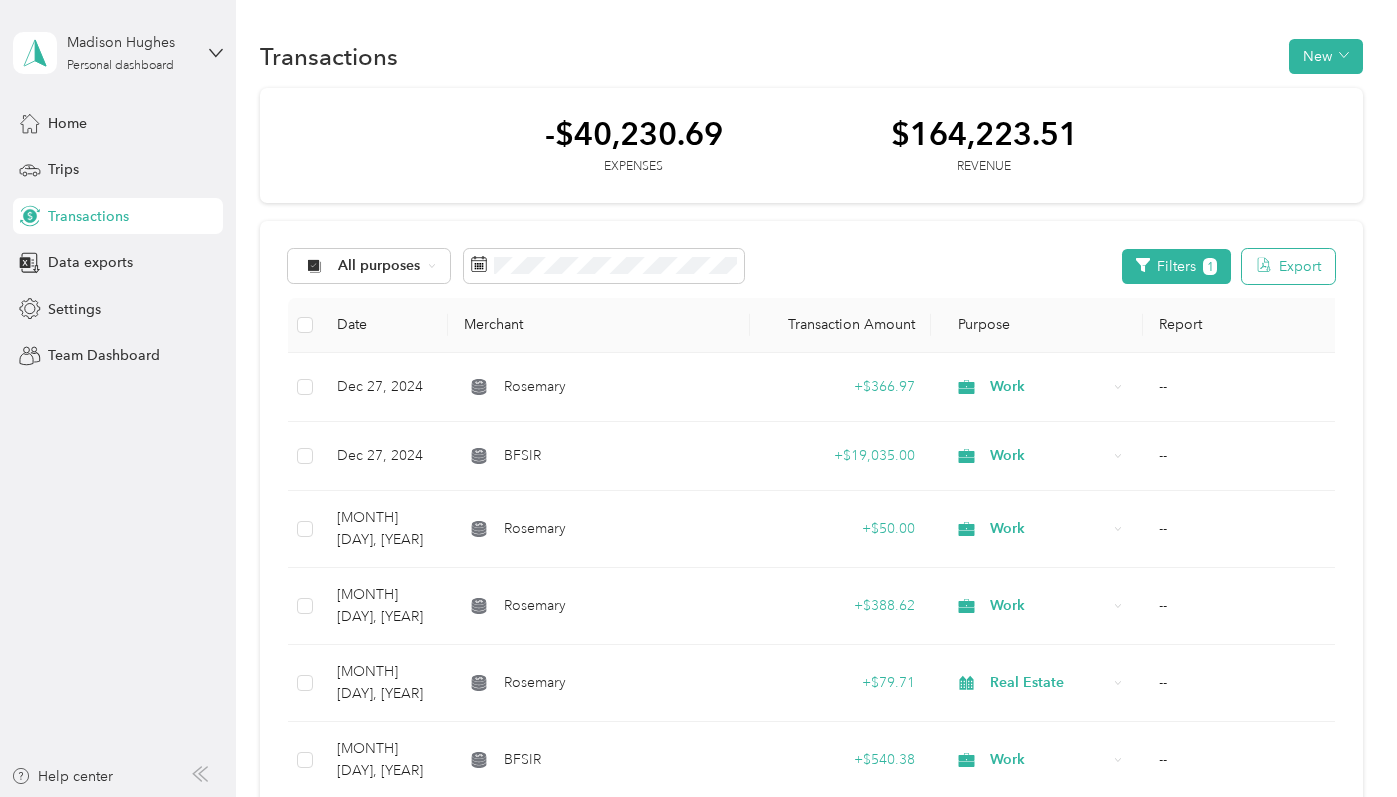 click on "Export" at bounding box center (1288, 266) 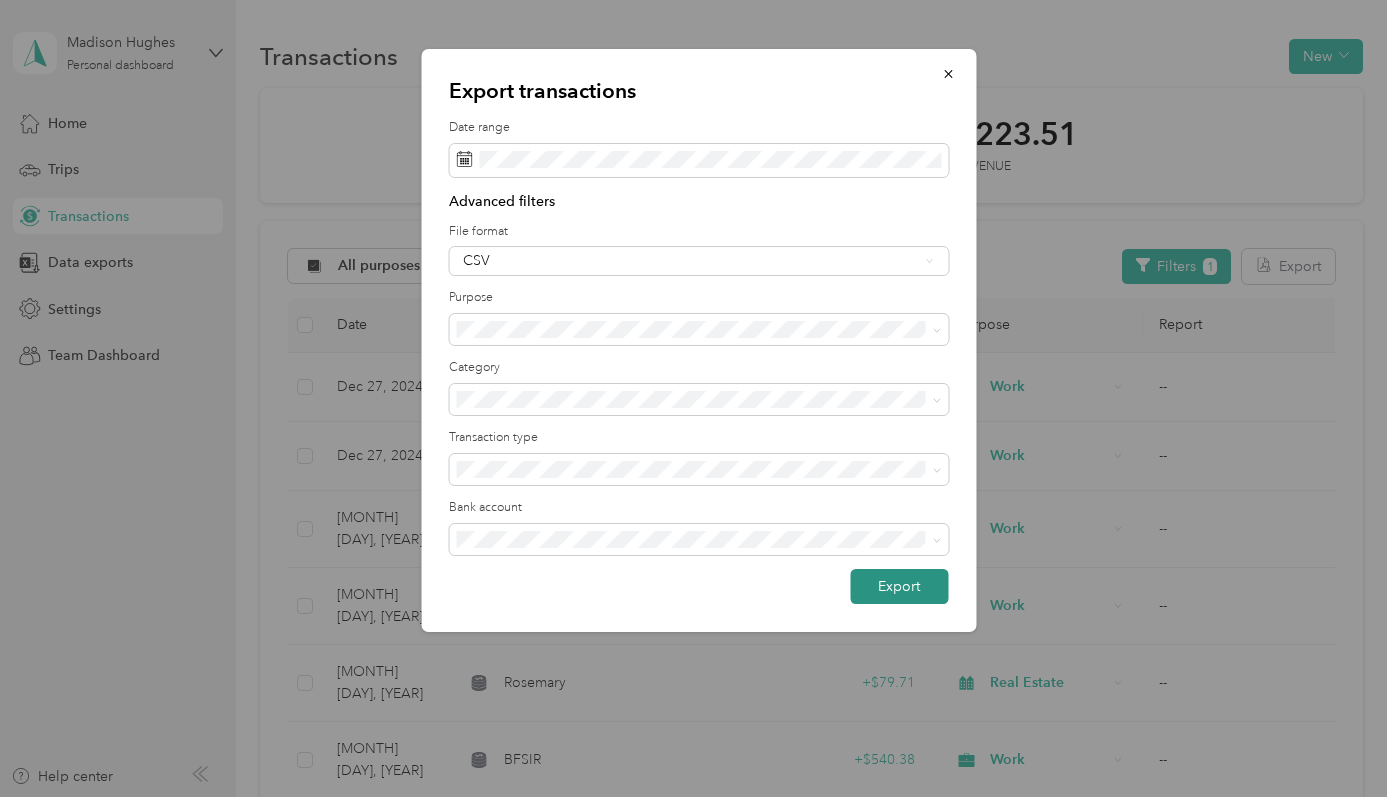 click on "Export" at bounding box center (899, 586) 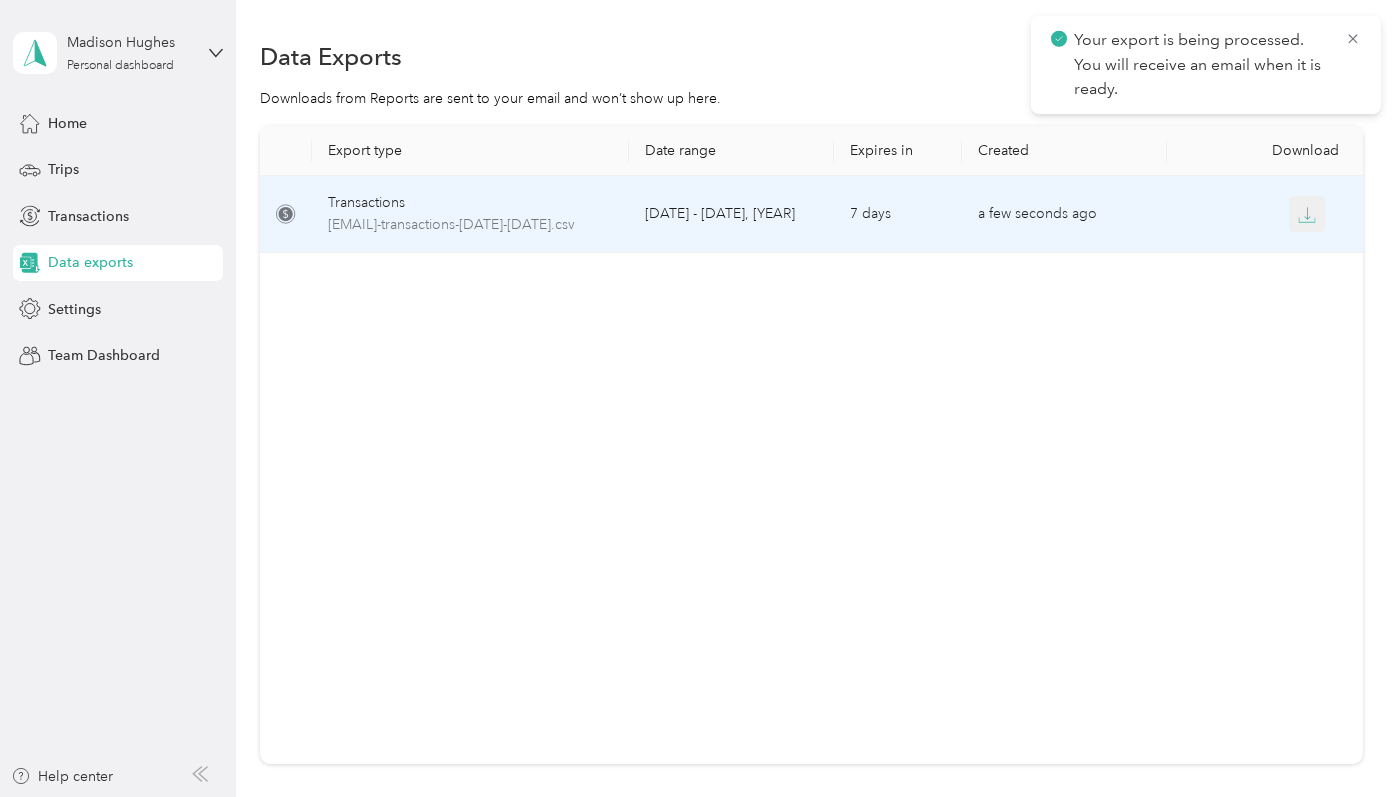 click at bounding box center (1307, 214) 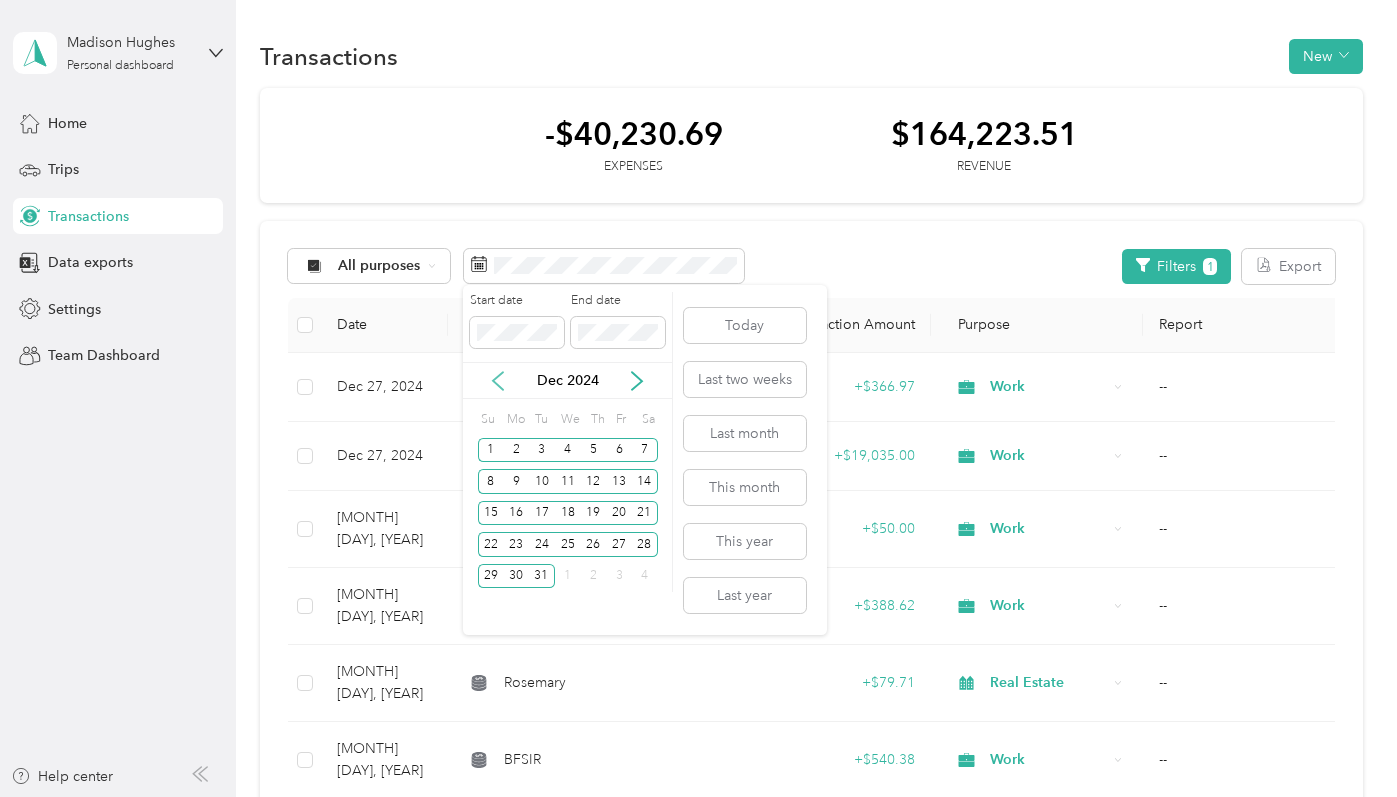 click 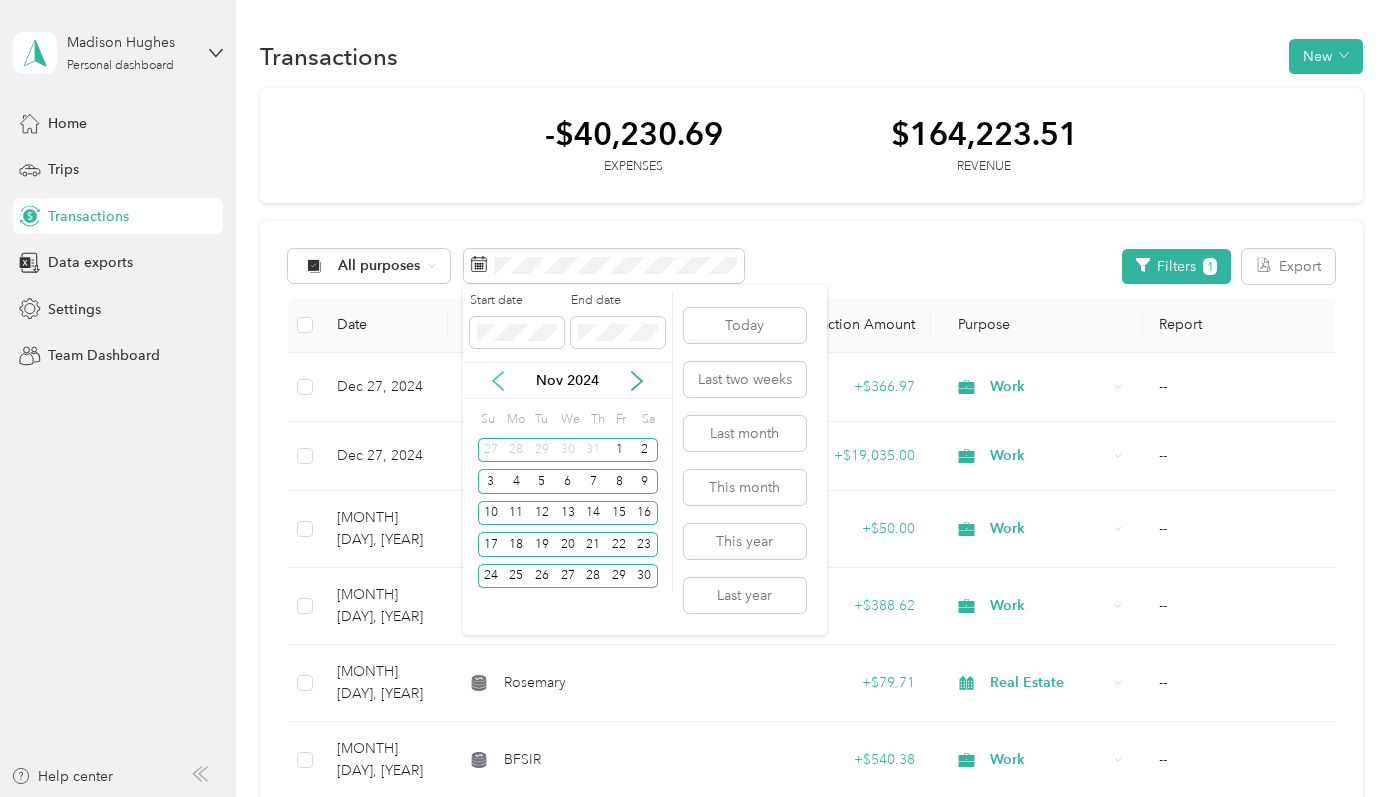 click 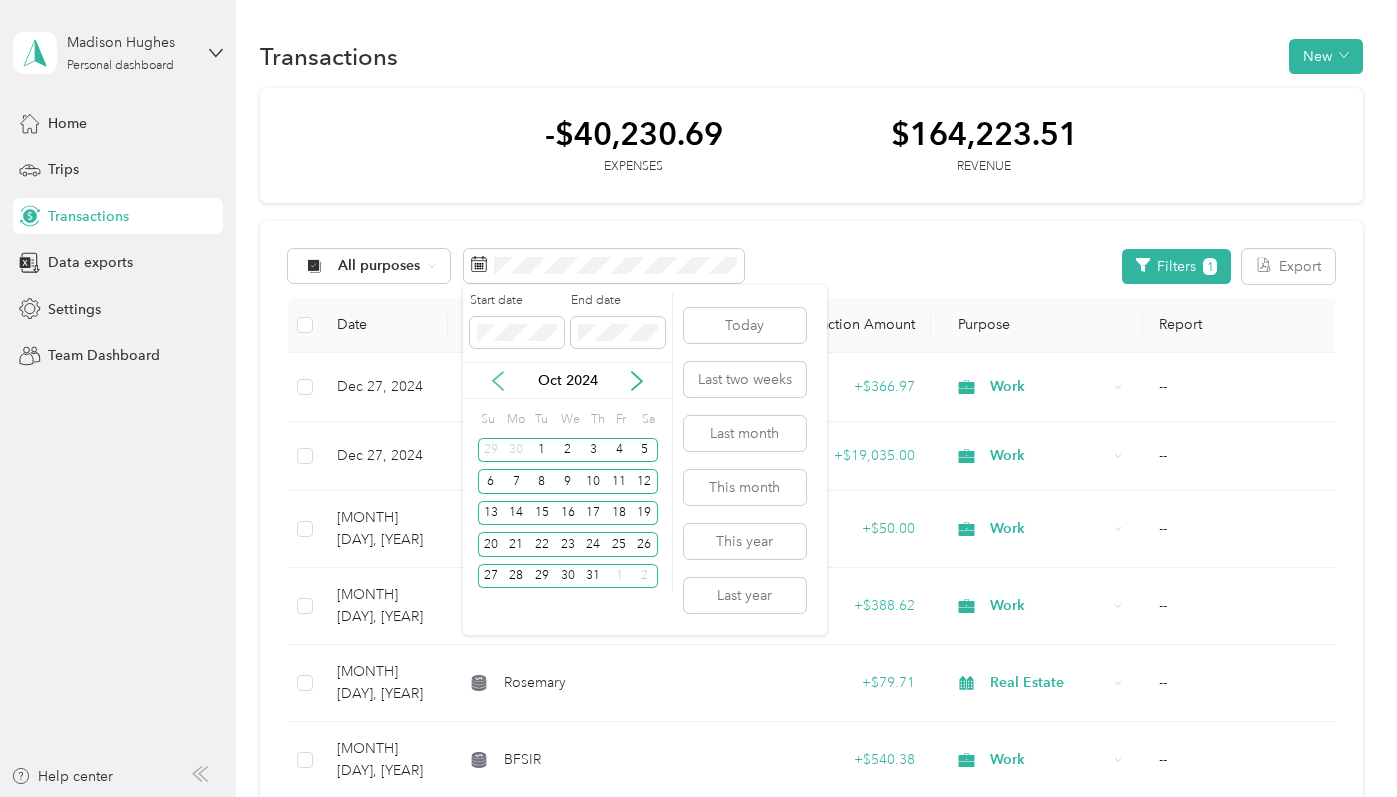 click 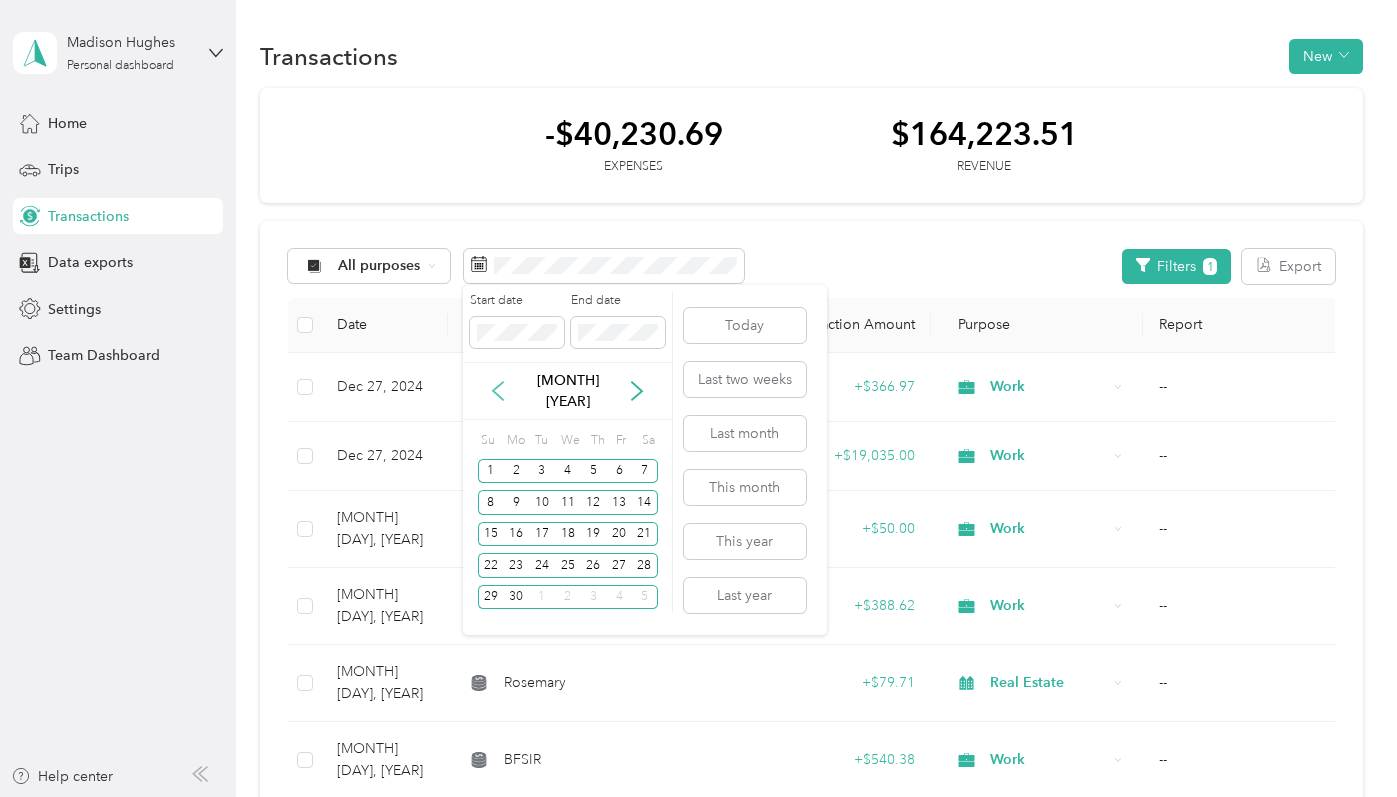 click 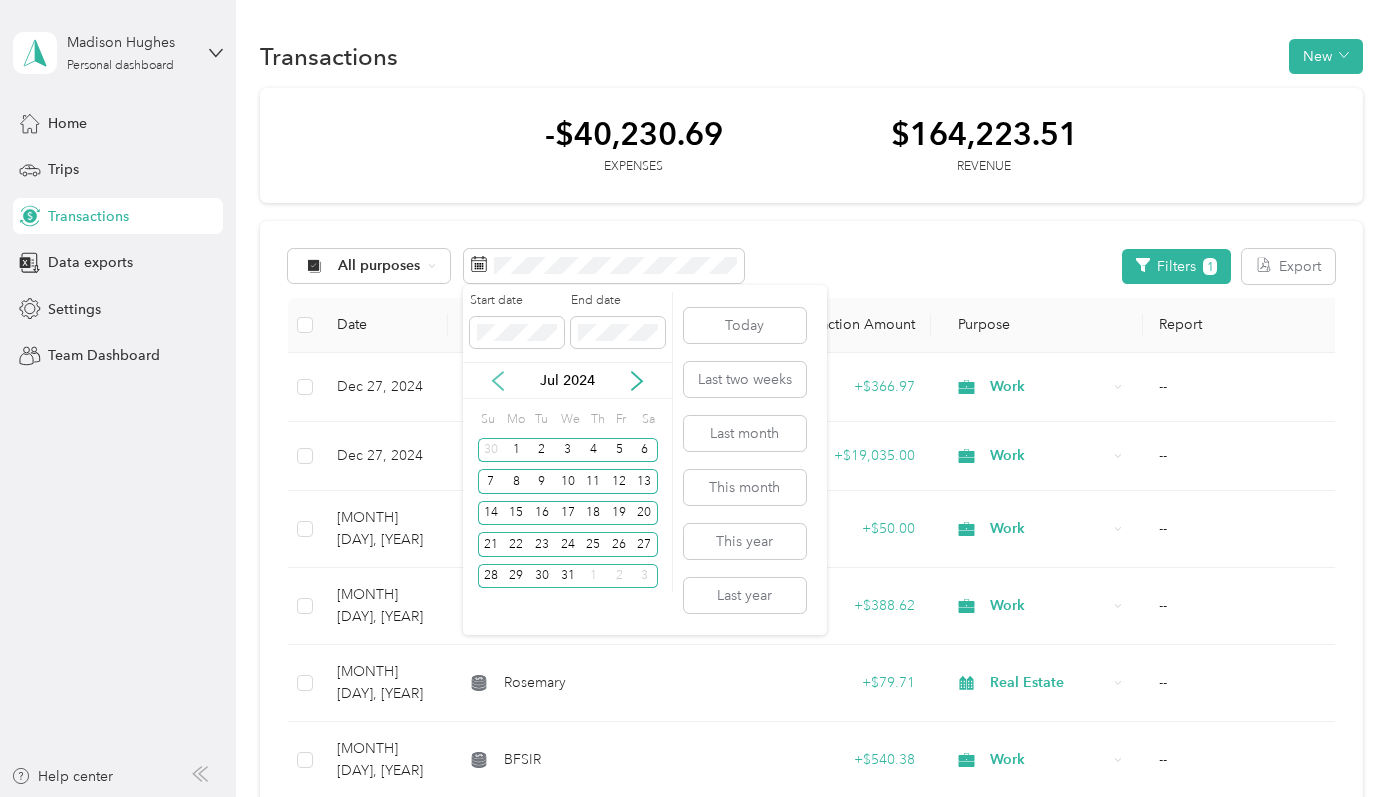 click 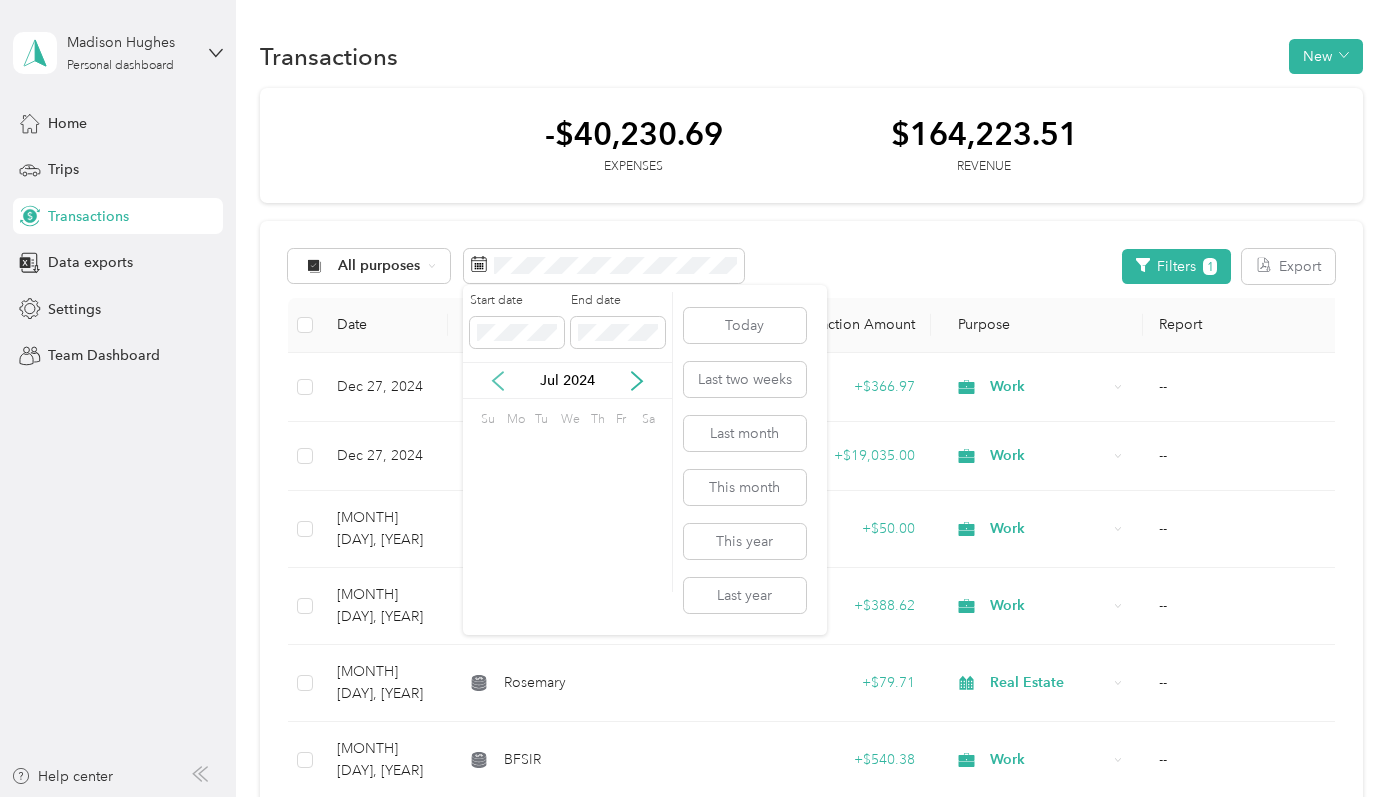 click 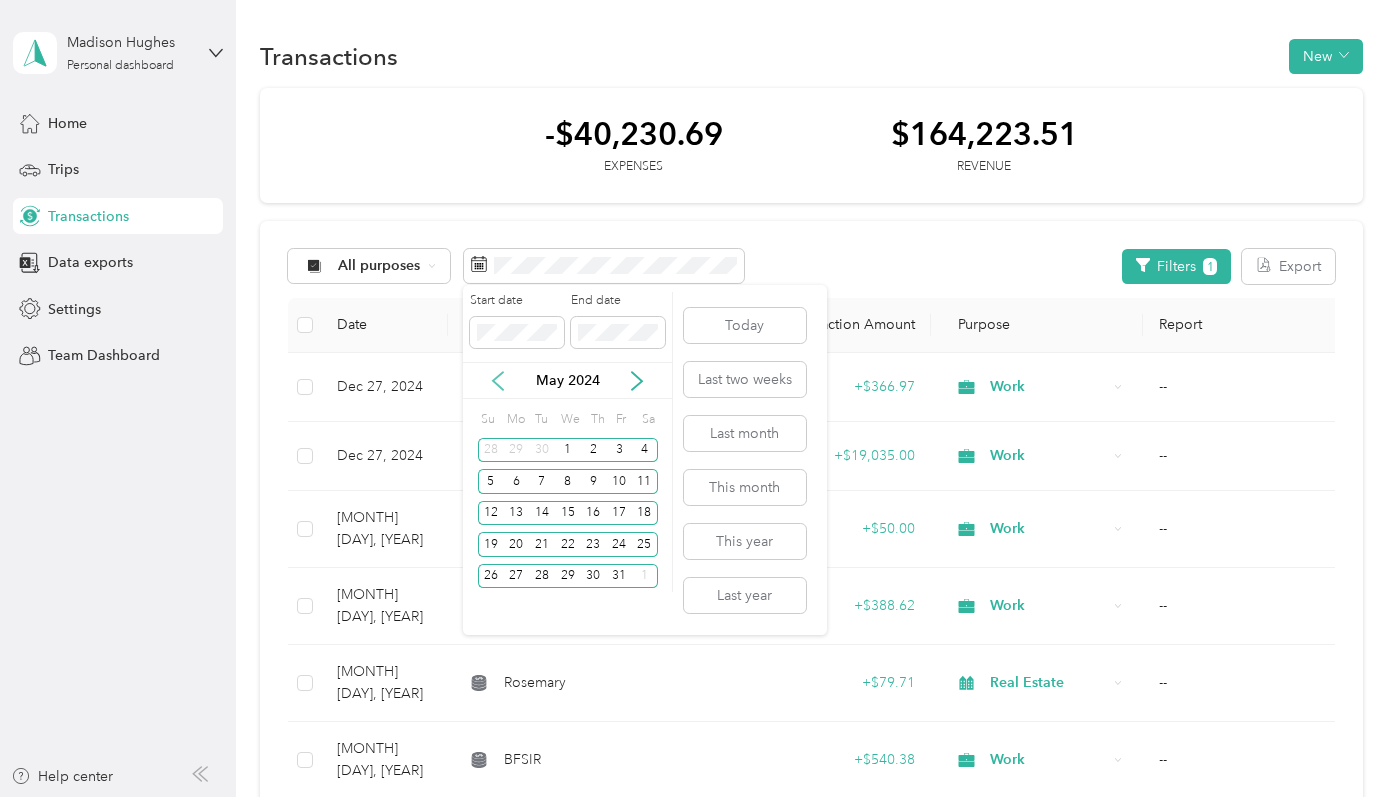 click 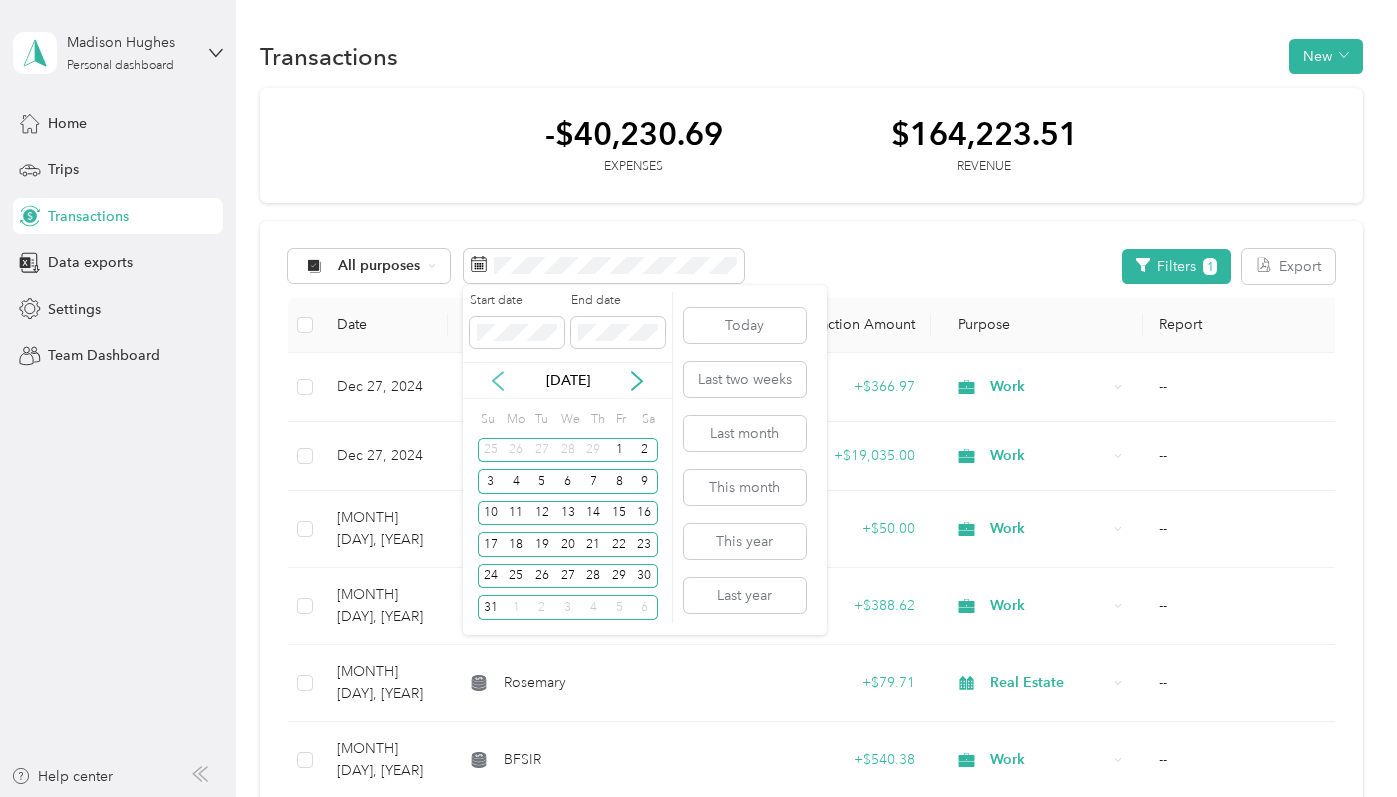 click 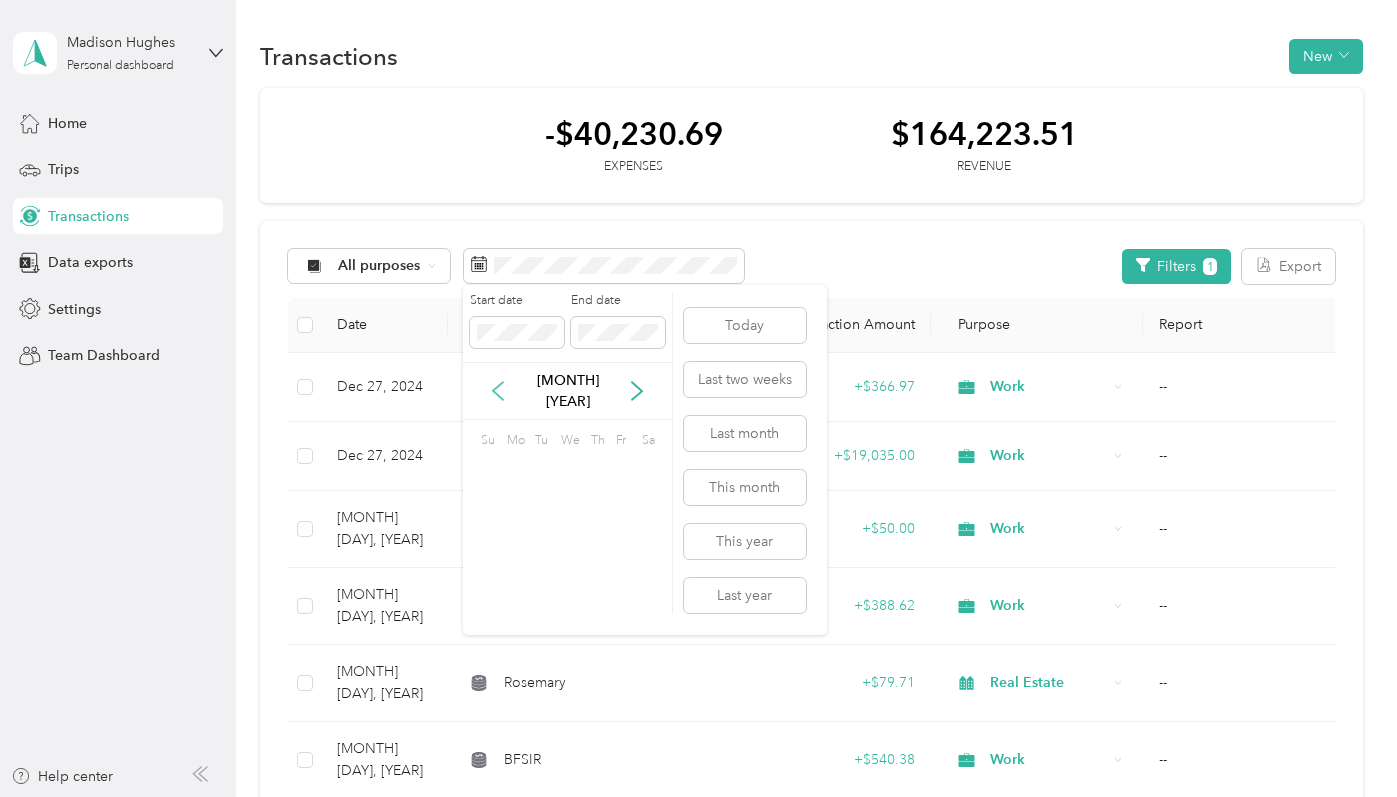 click 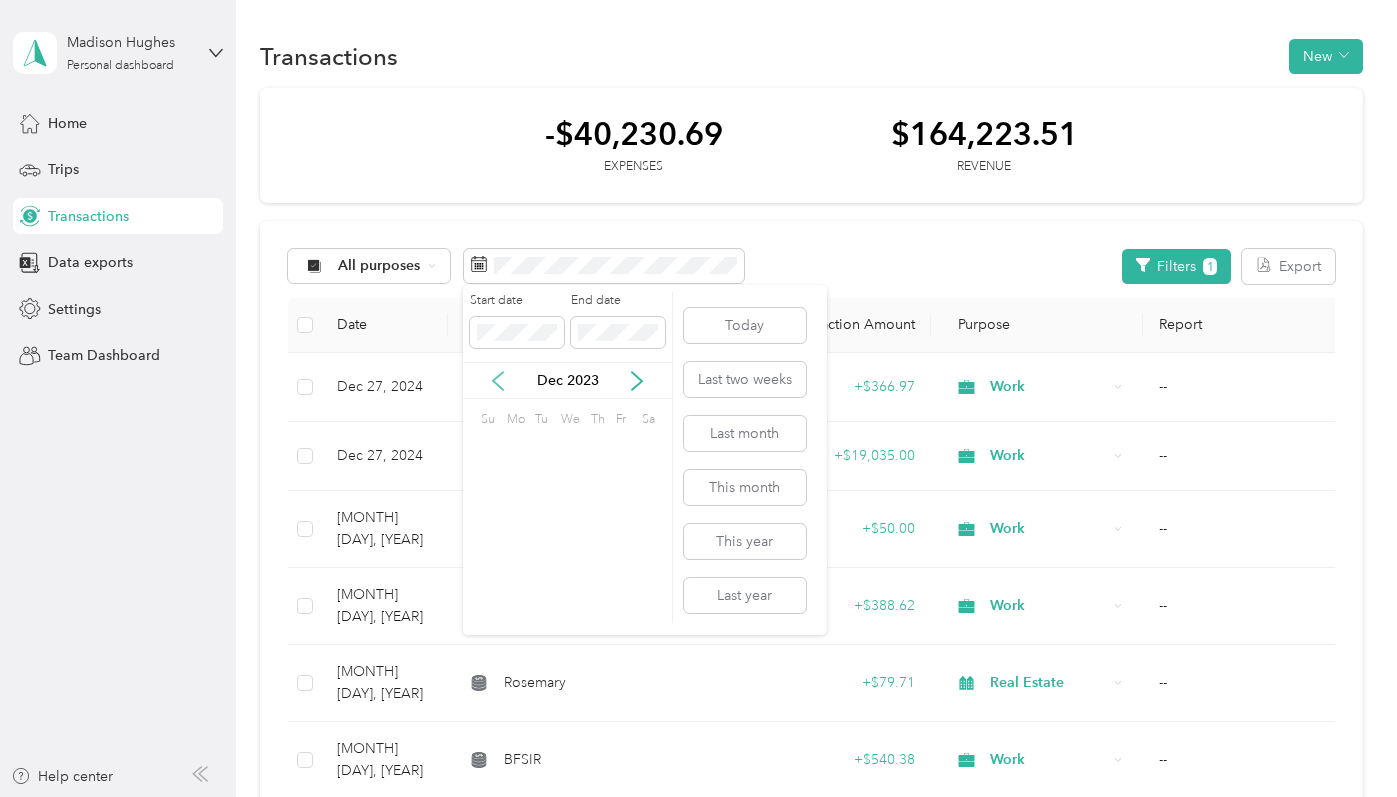 click 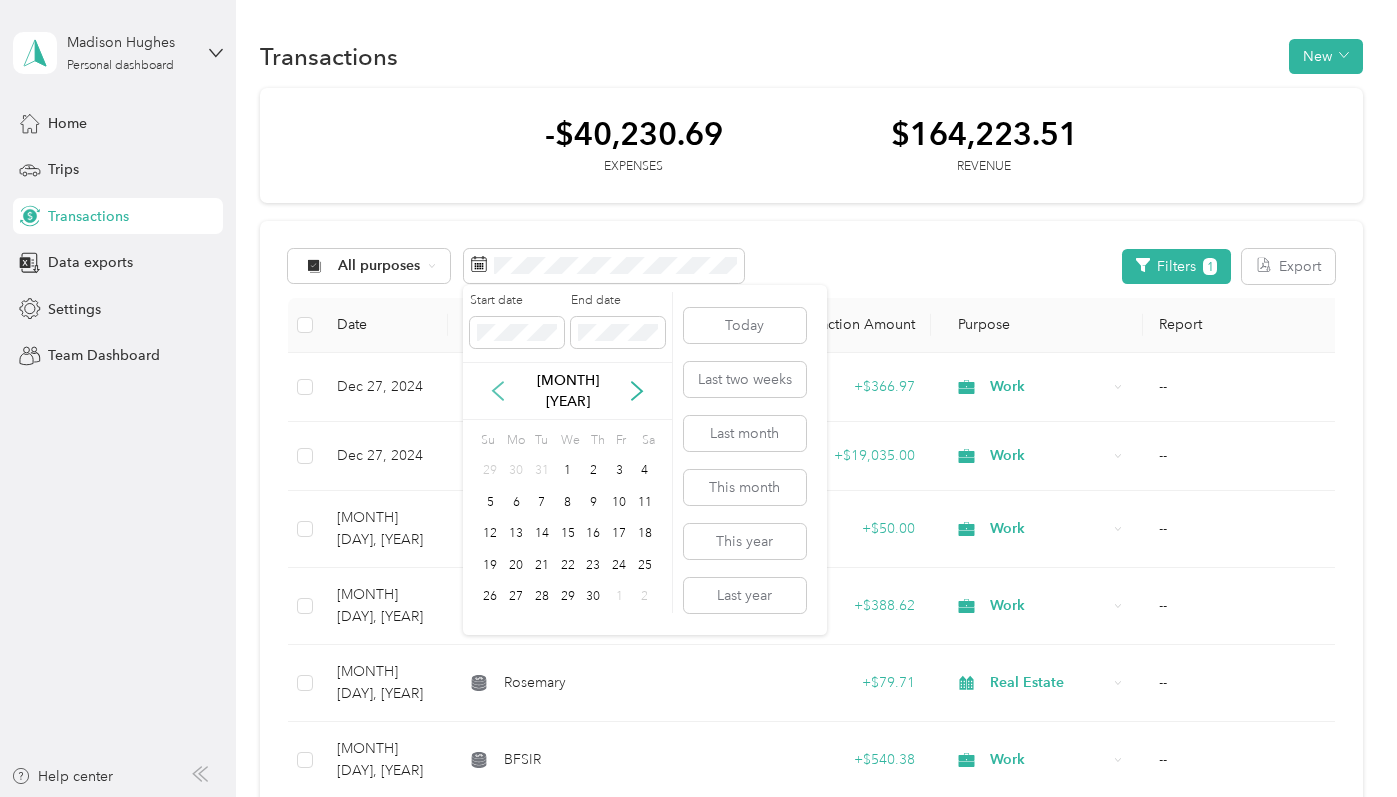 click 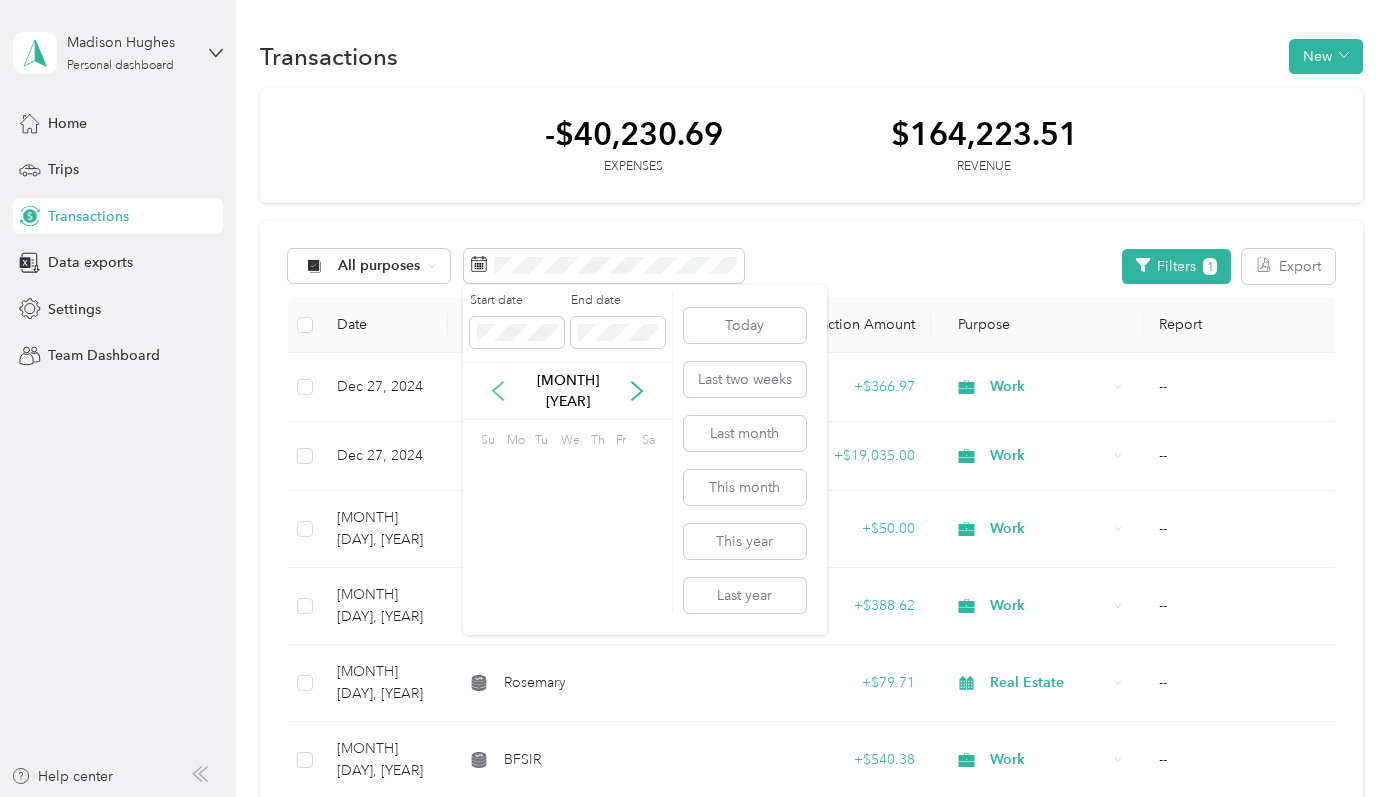 click 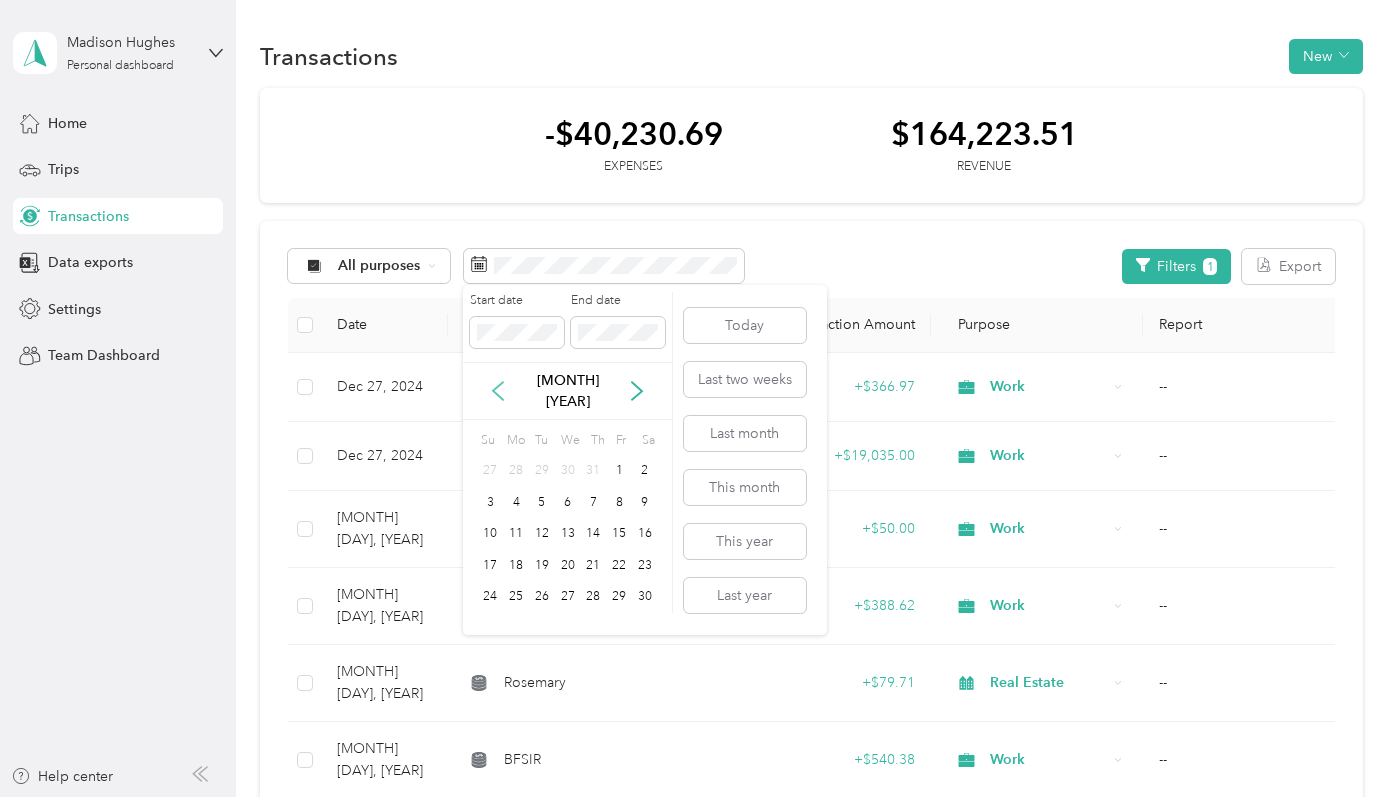 click 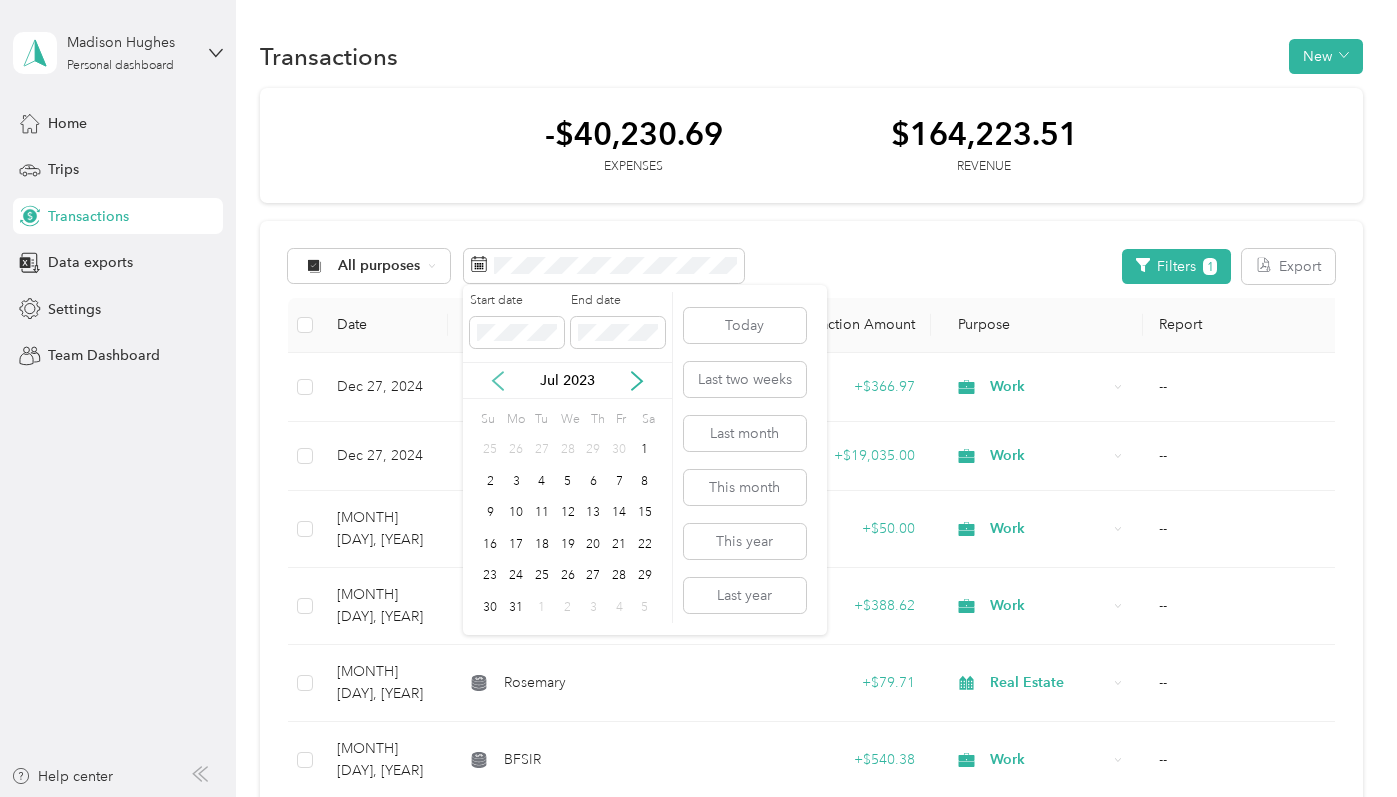 click 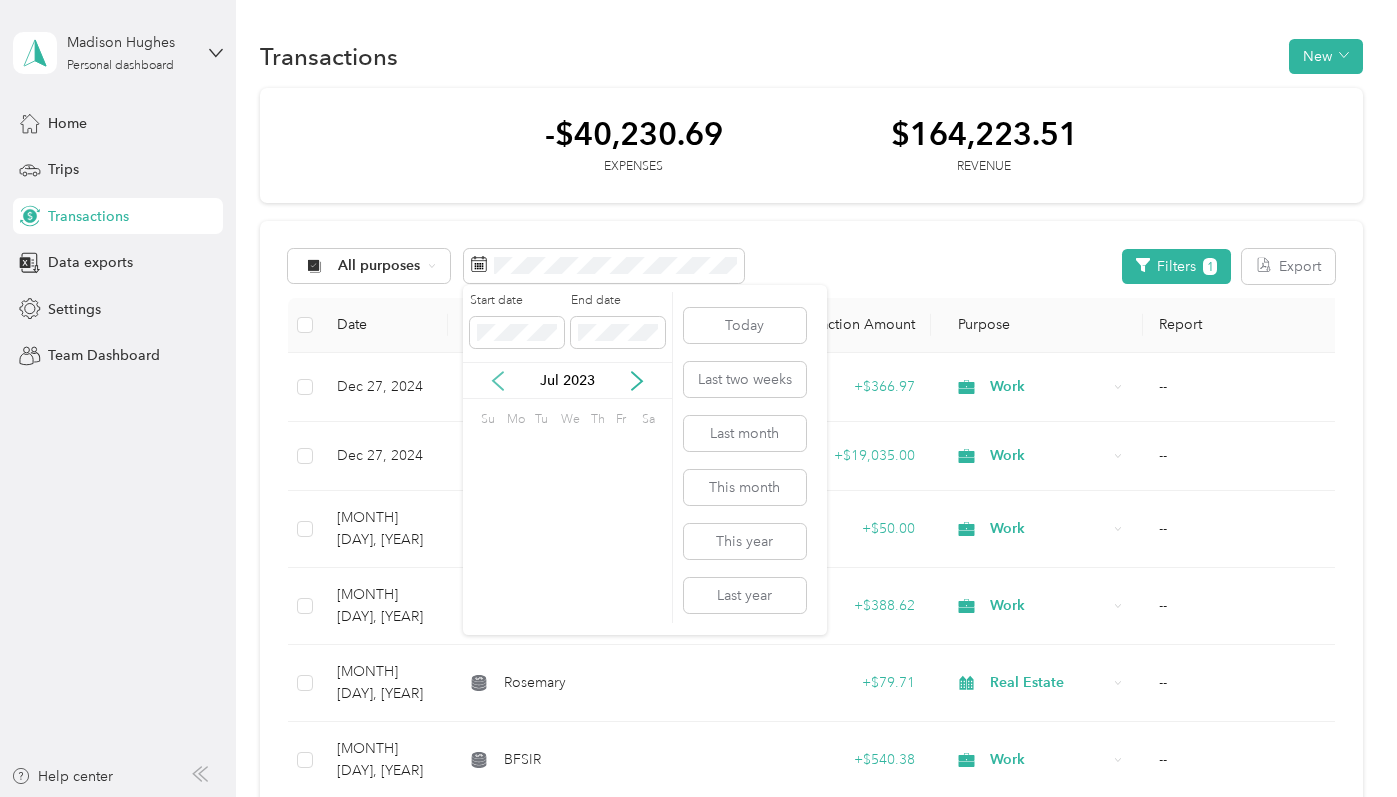 click 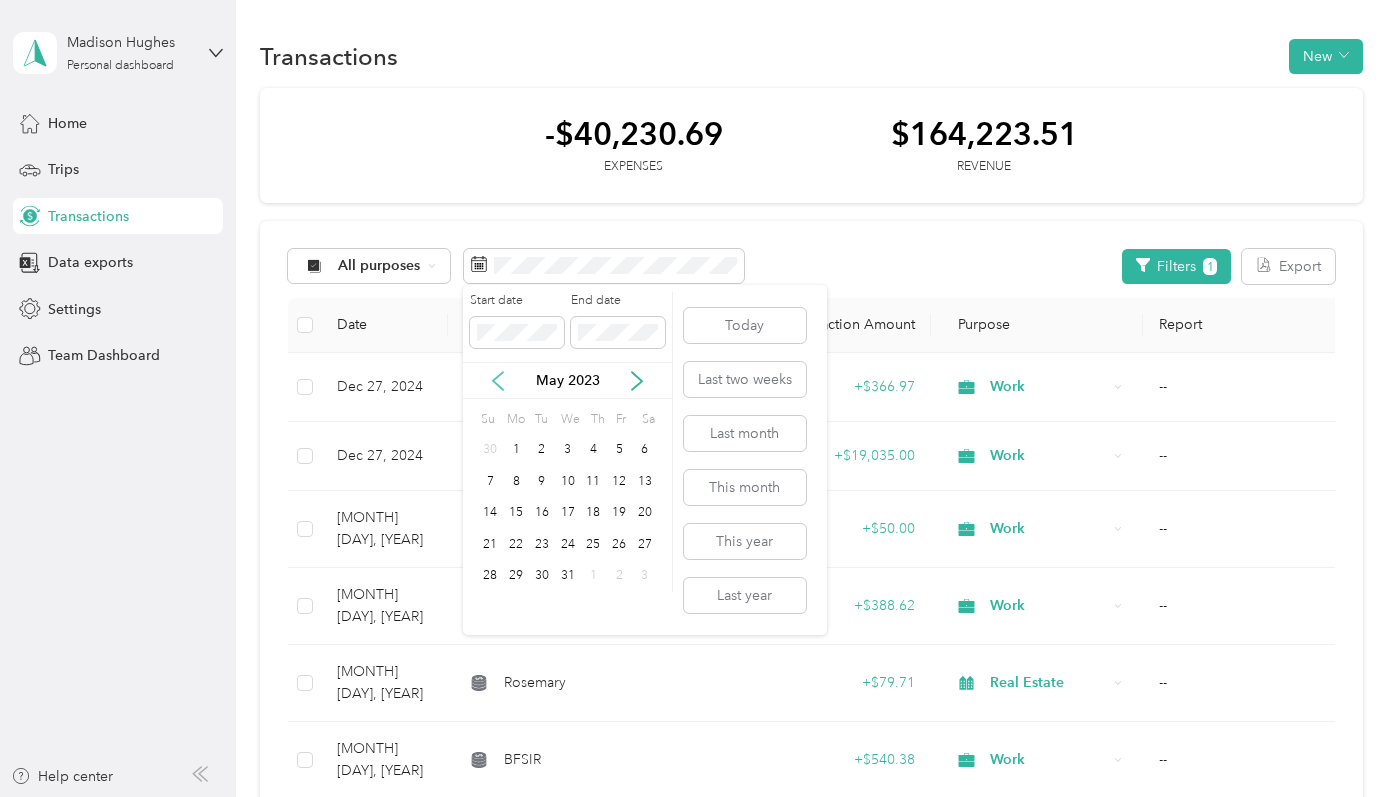 click 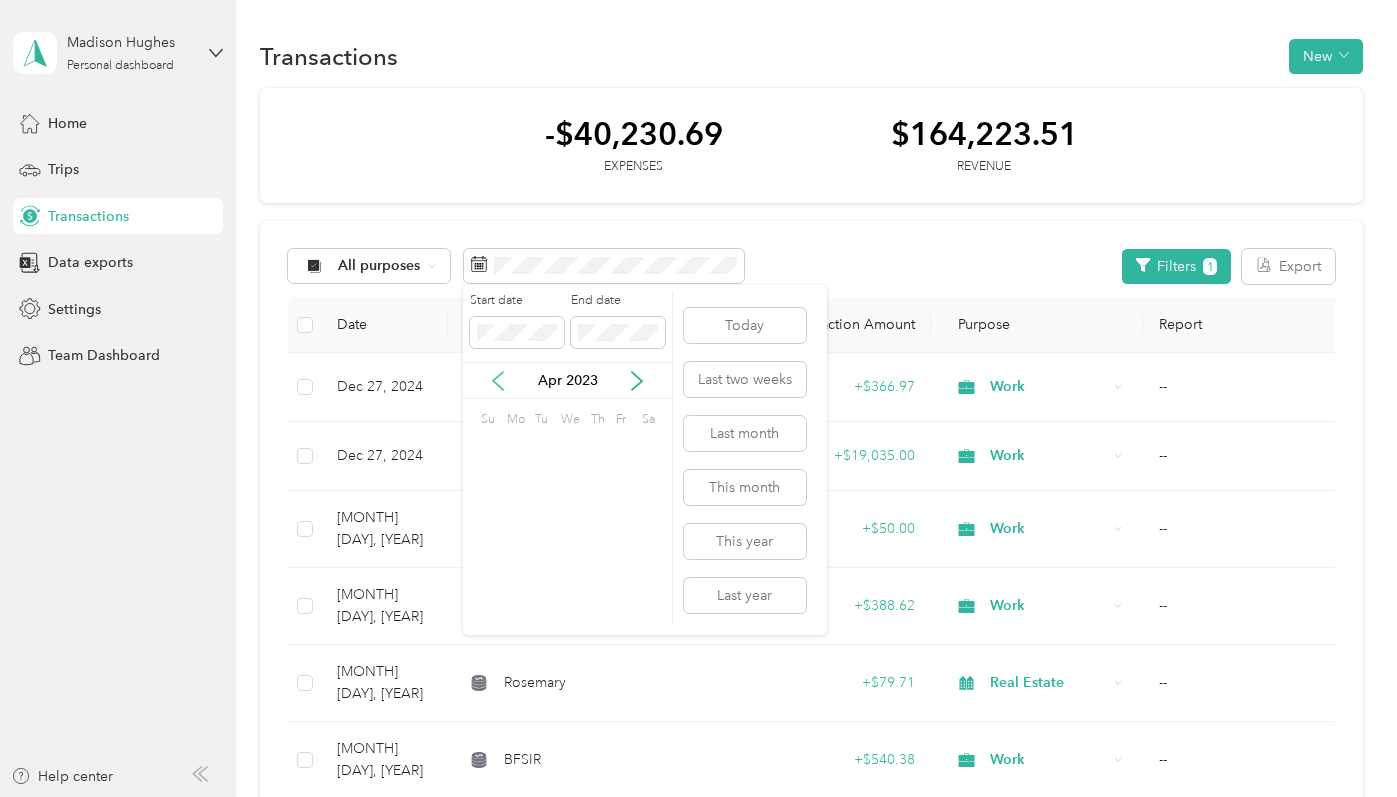 click 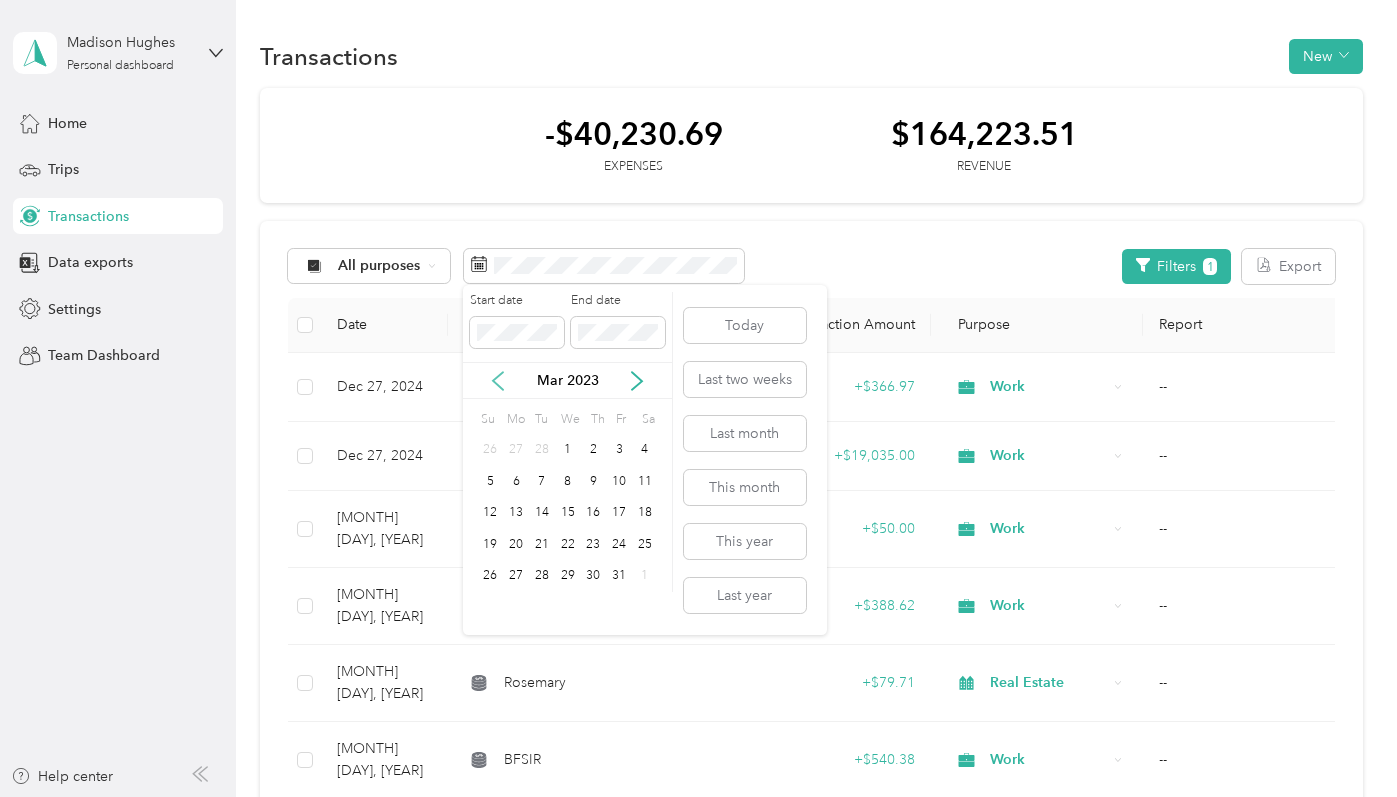 click 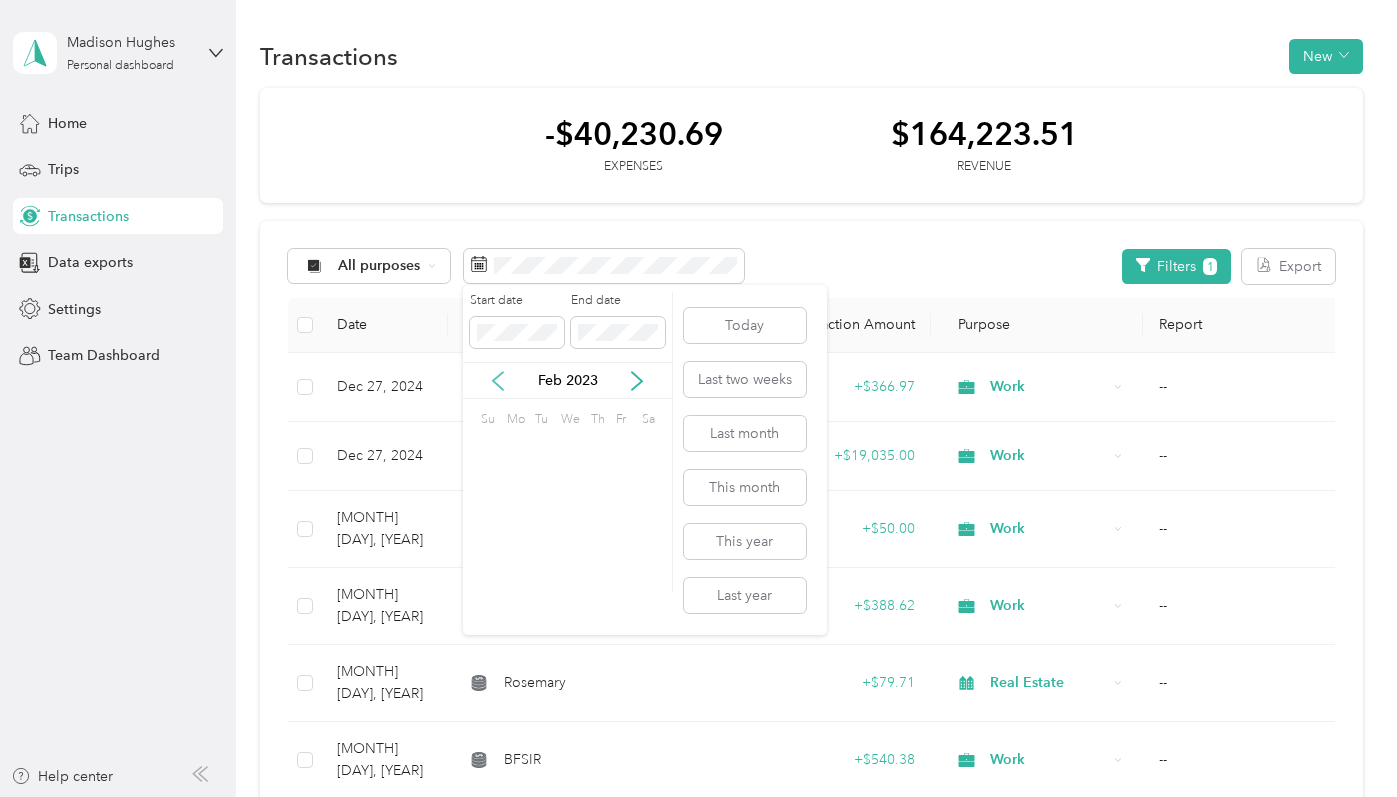 click 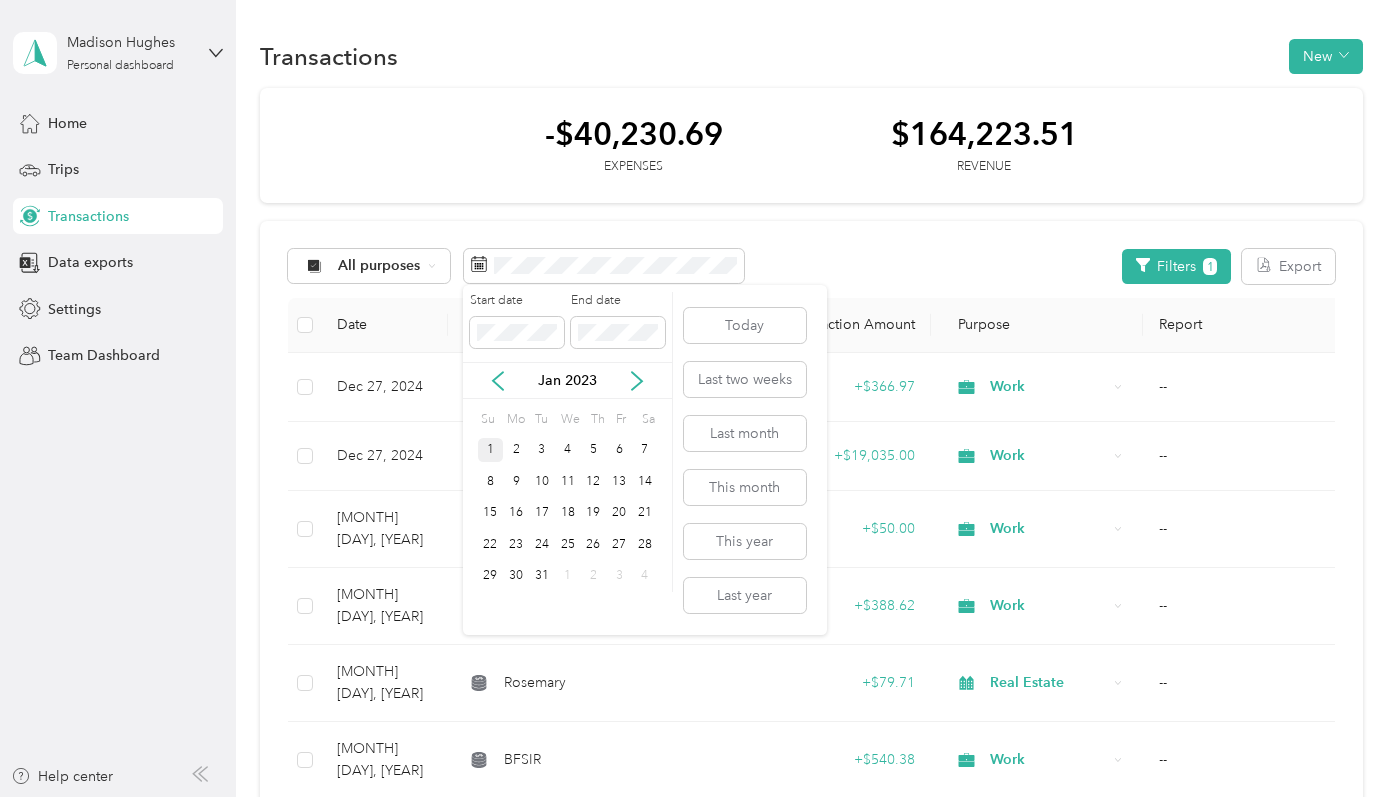 click on "1" at bounding box center (491, 450) 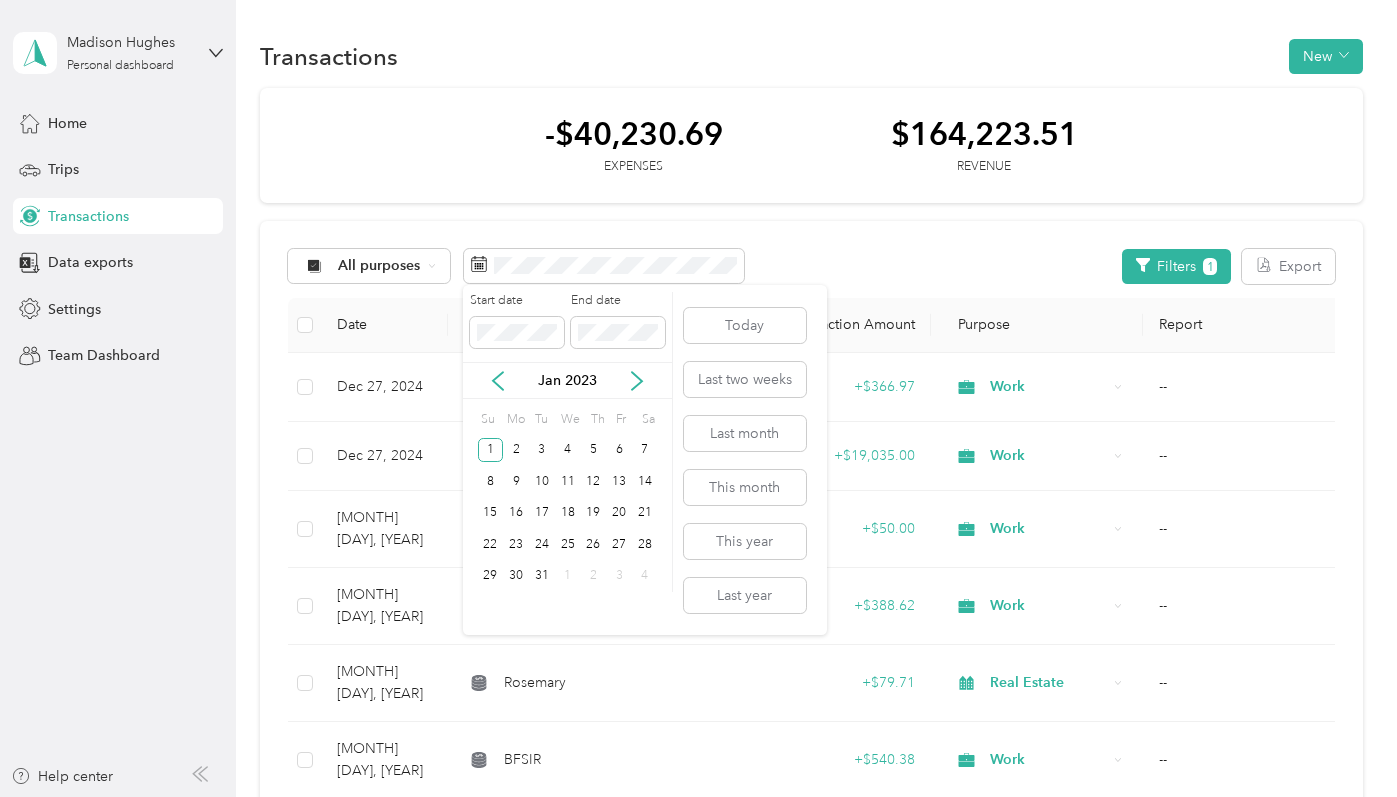 click on "Jan 2023" at bounding box center [567, 380] 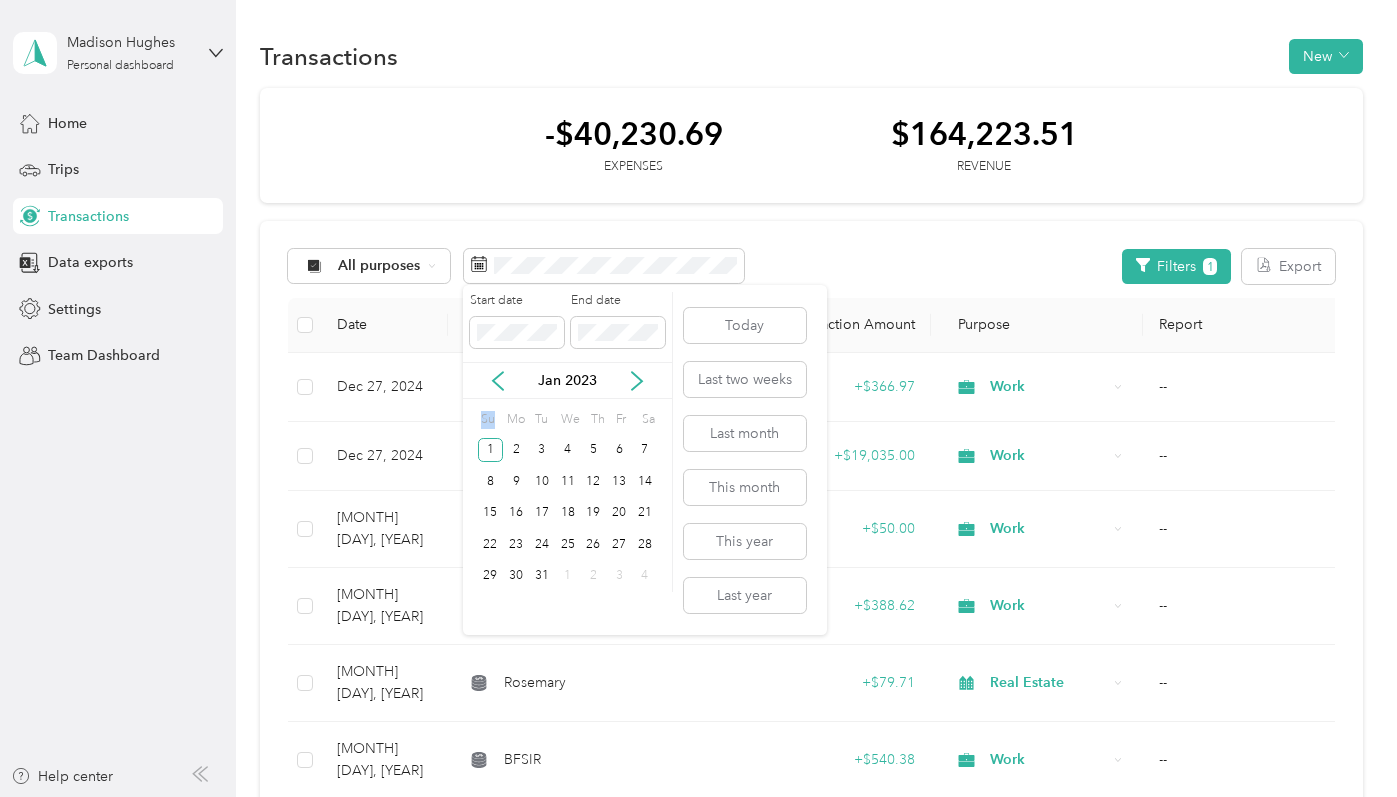 click on "Jan 2023" at bounding box center [567, 380] 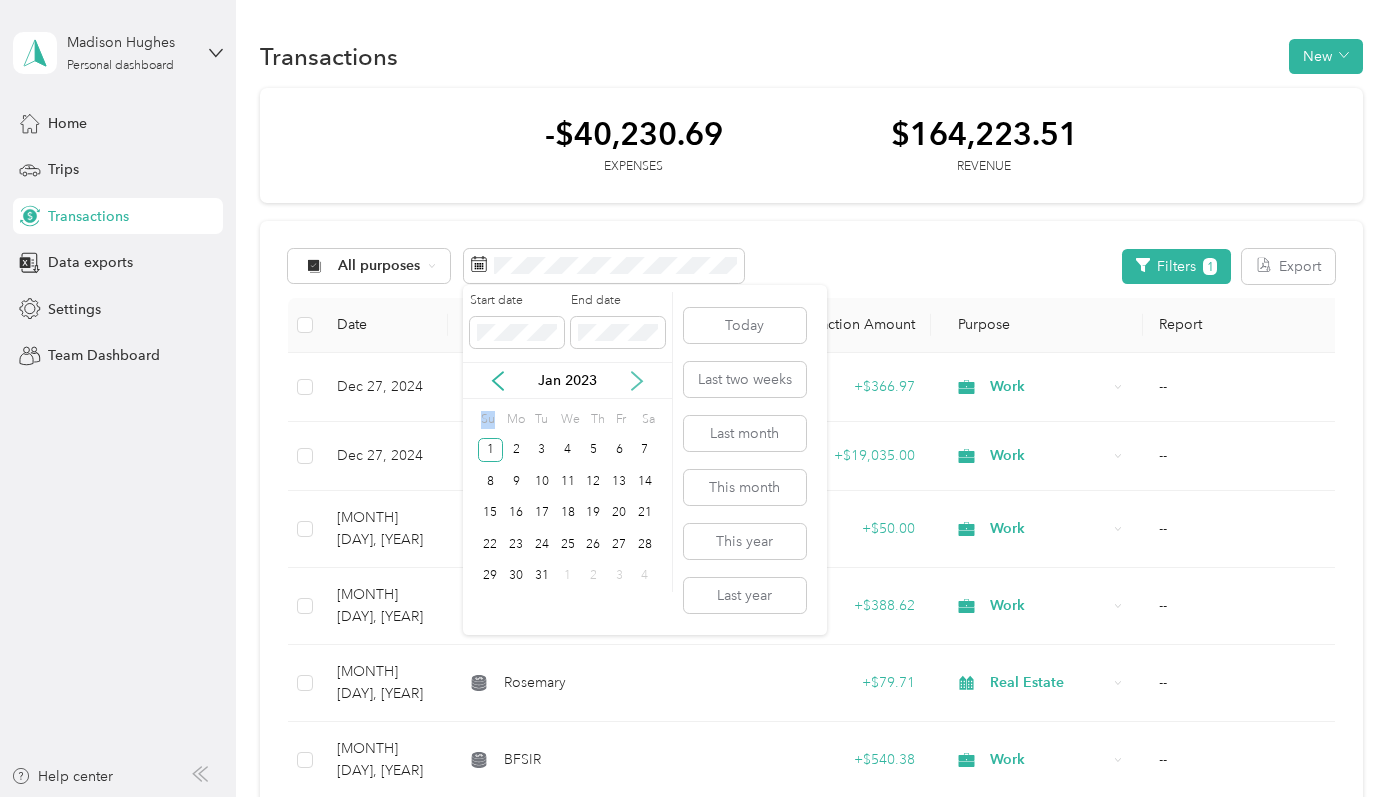 click 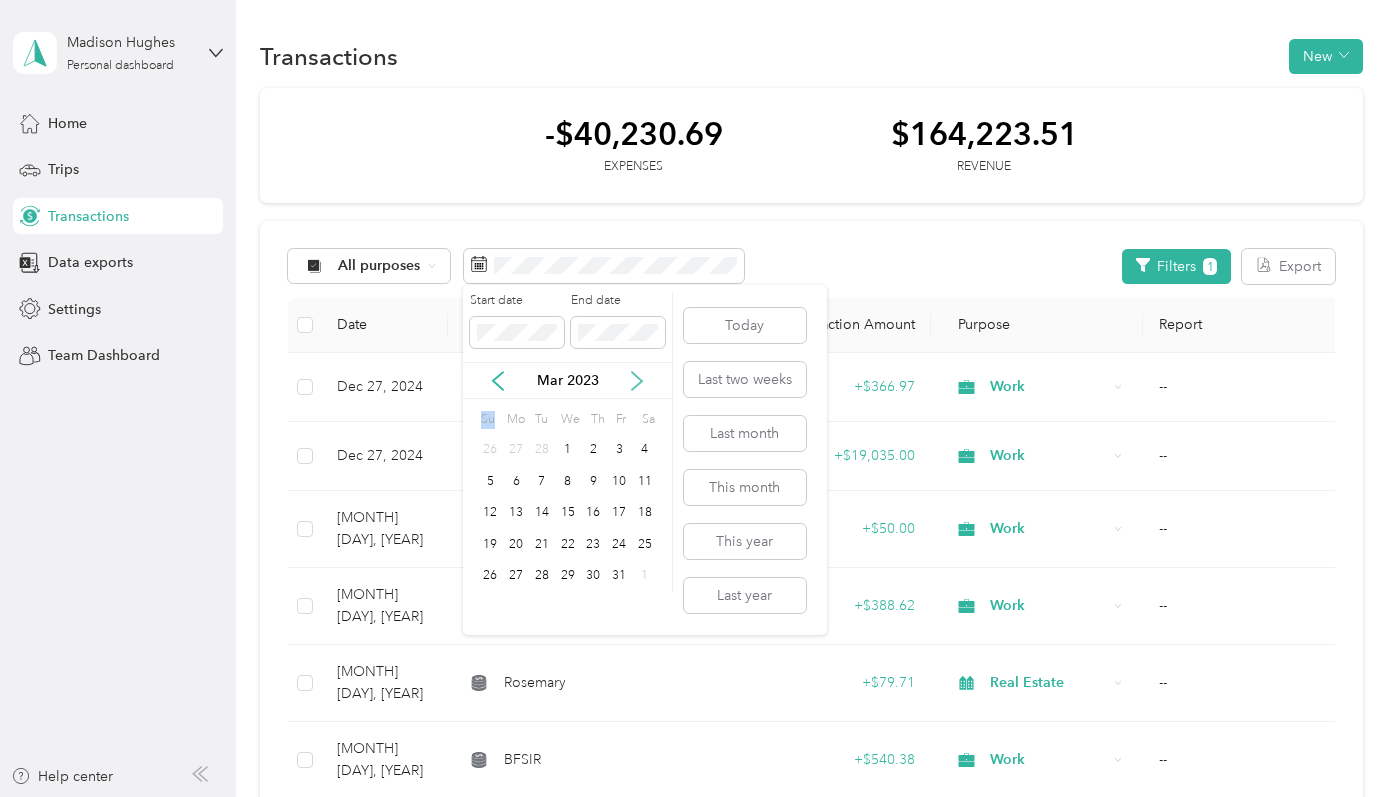 click 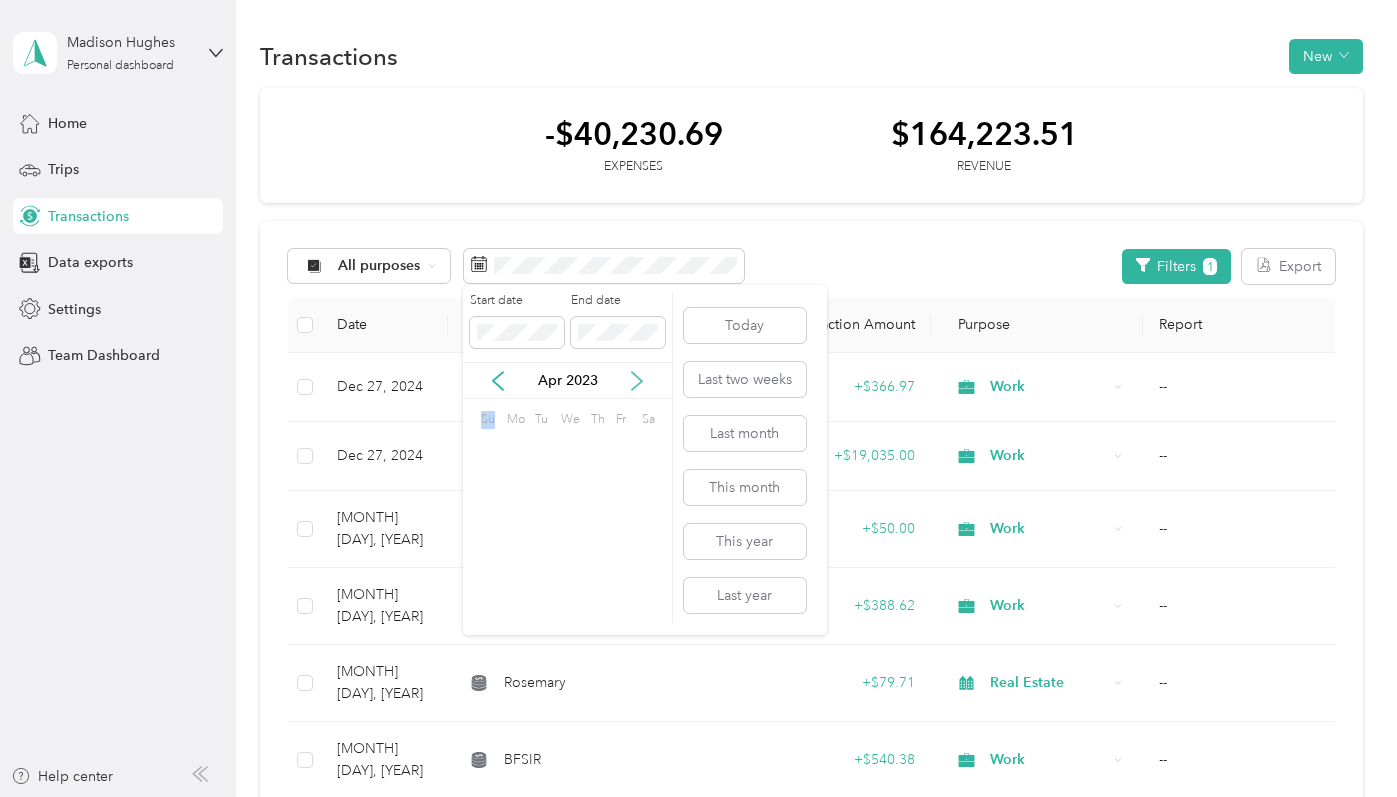 click 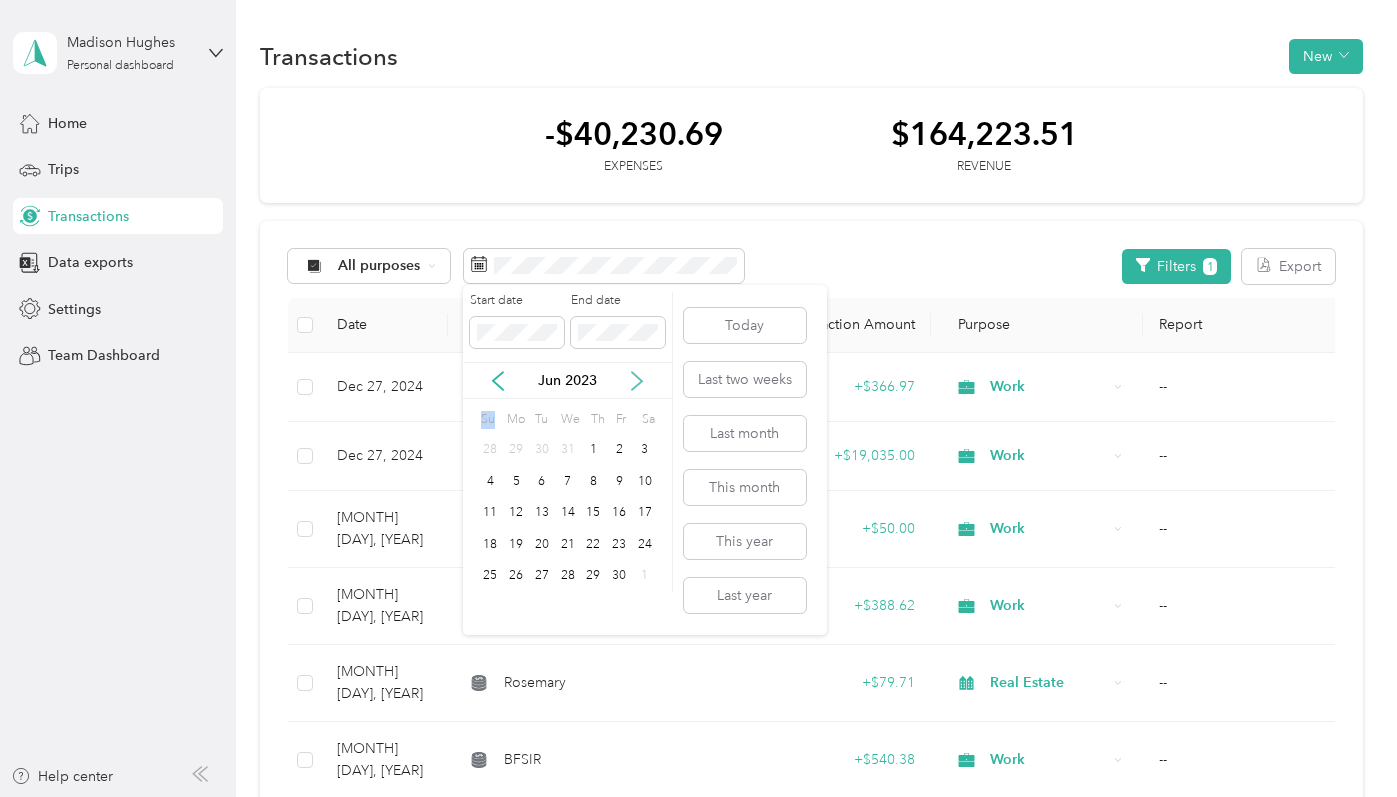 click 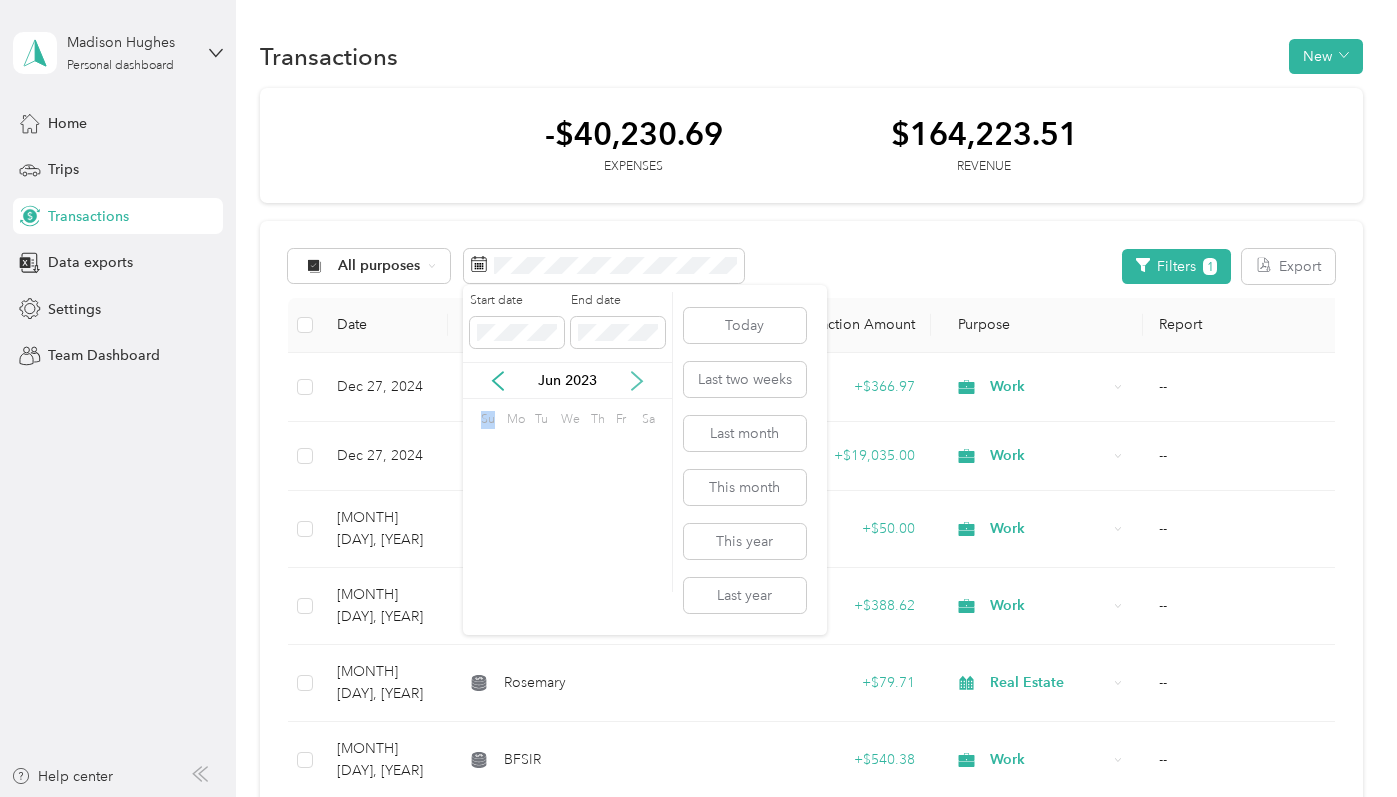 click 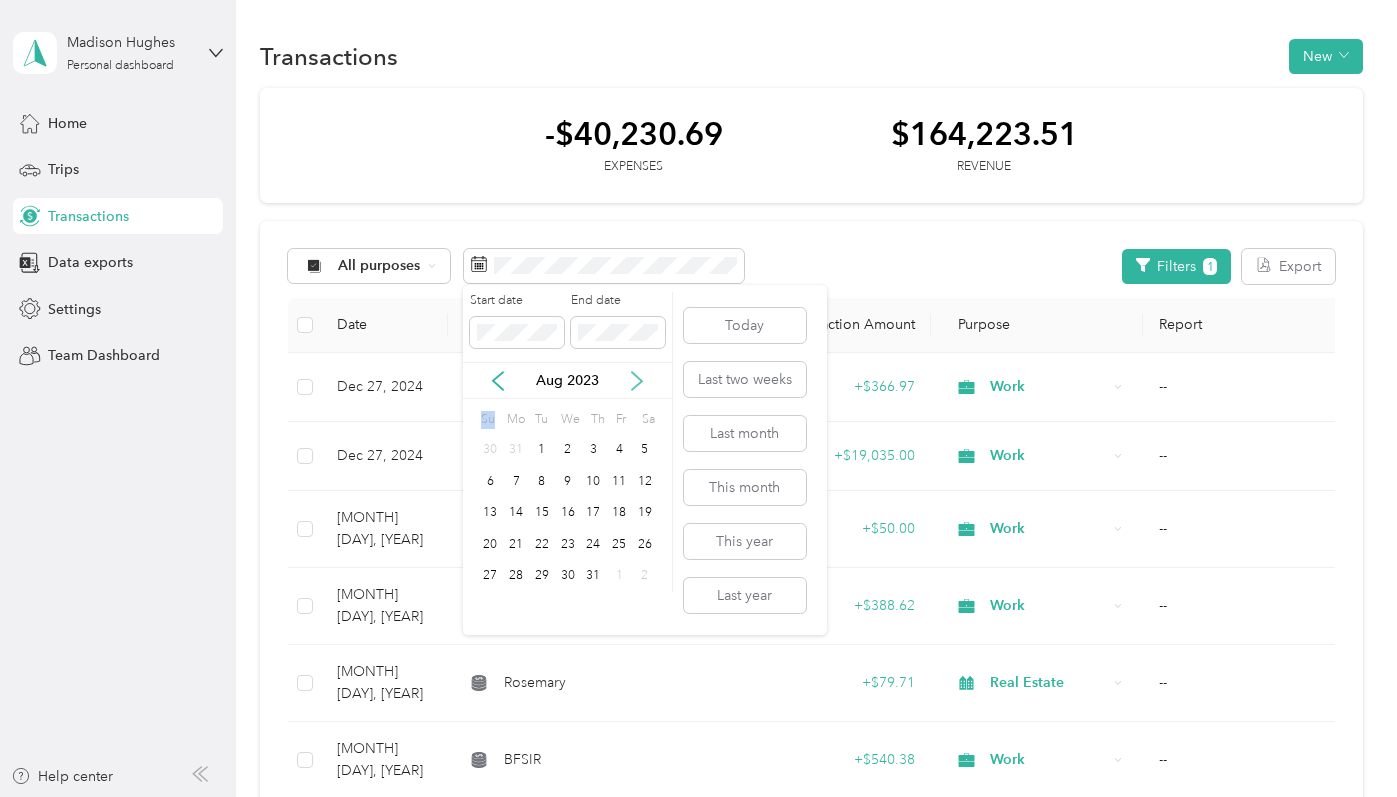 click 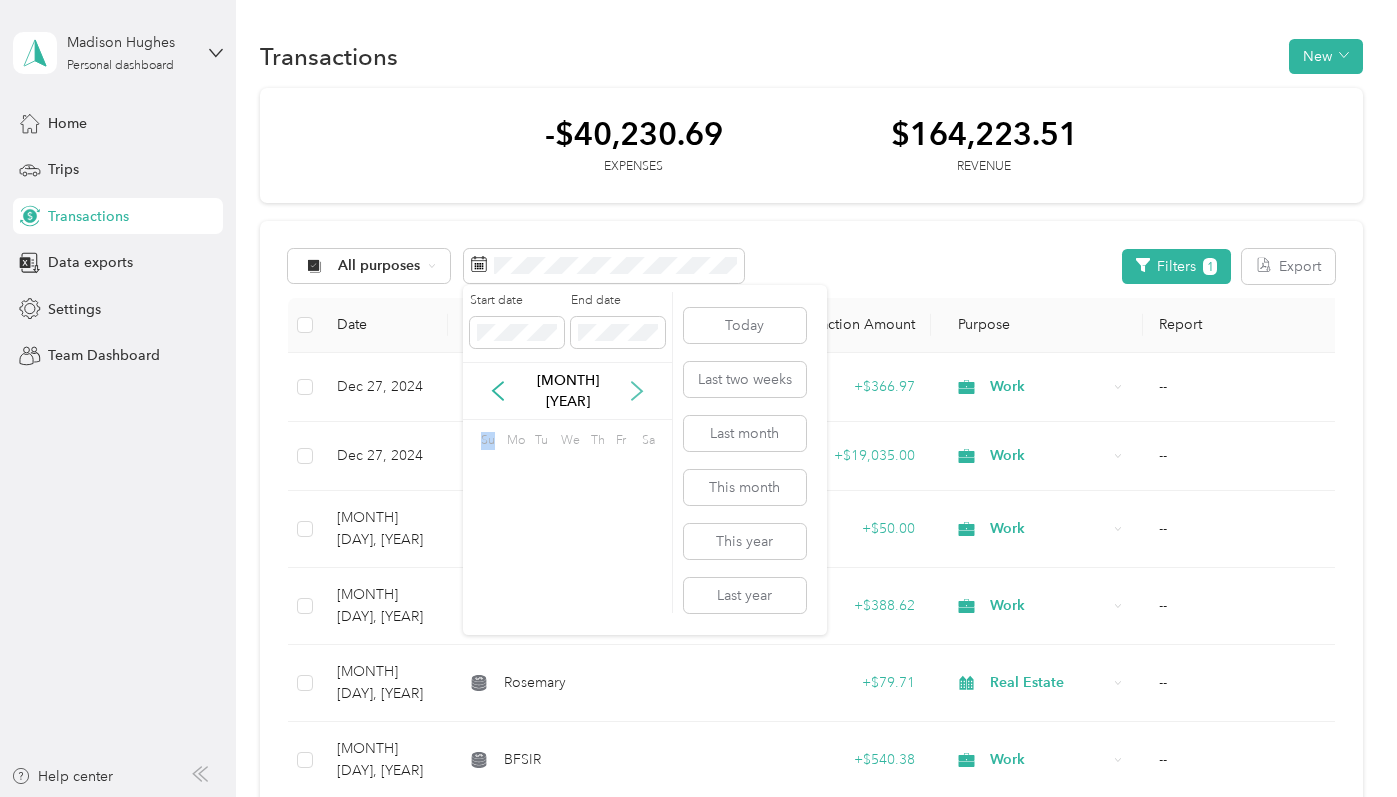click 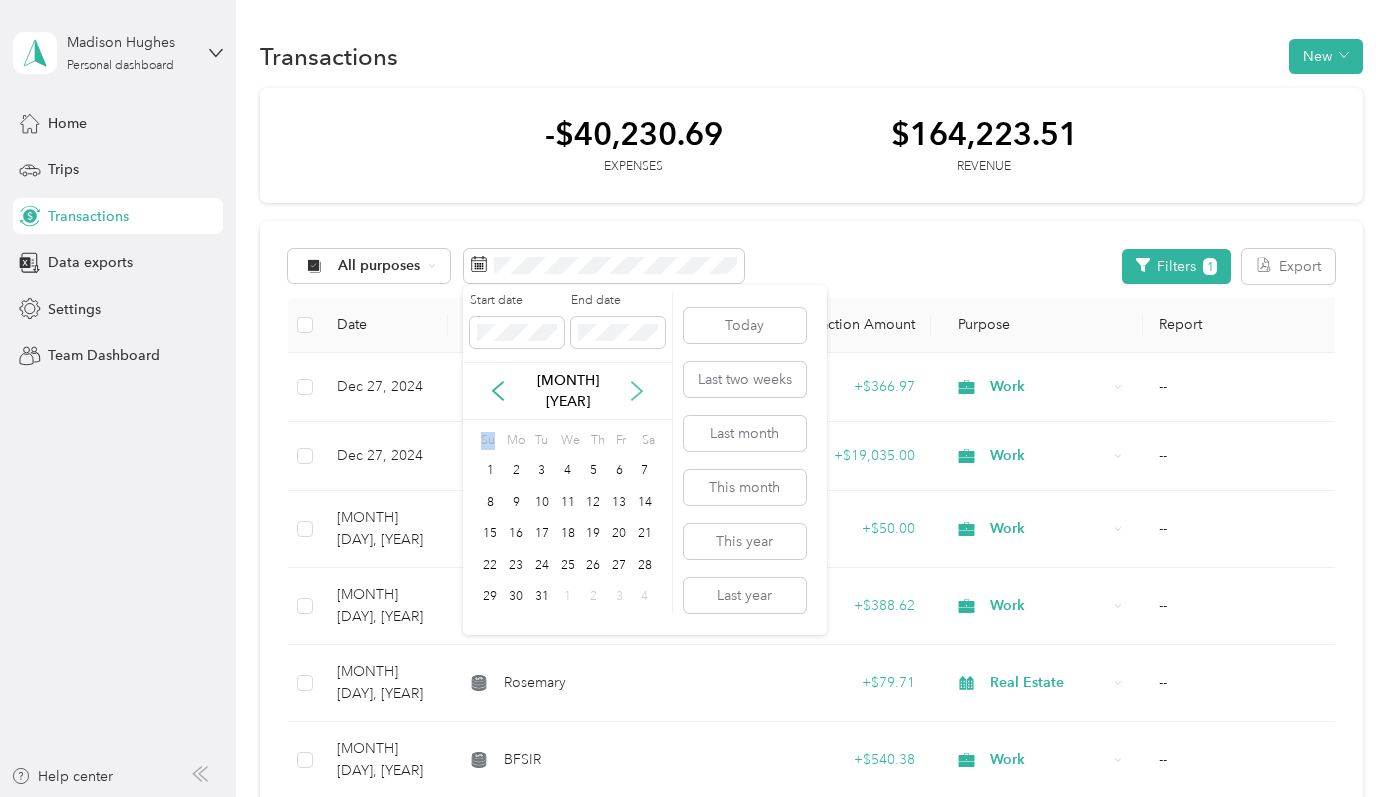click 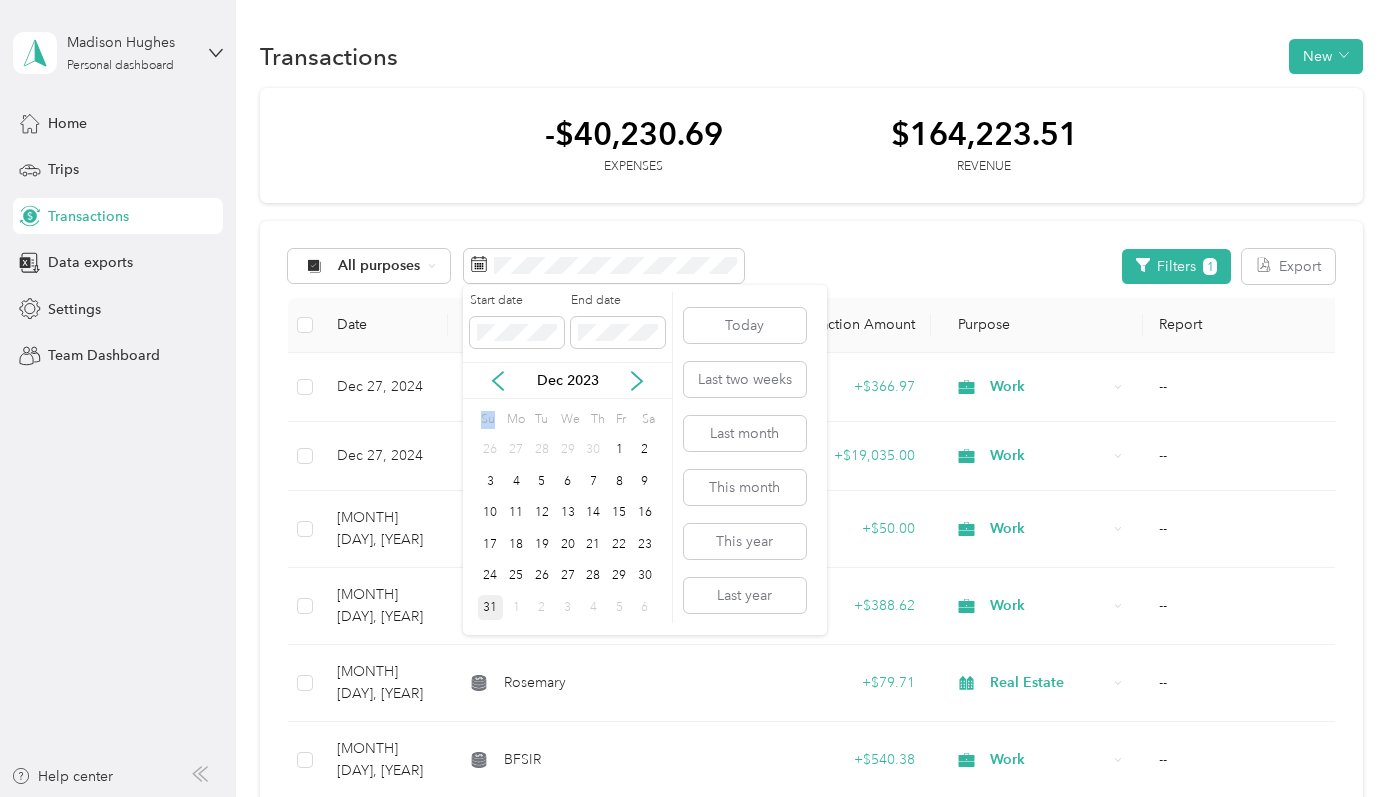 click on "31" at bounding box center (491, 607) 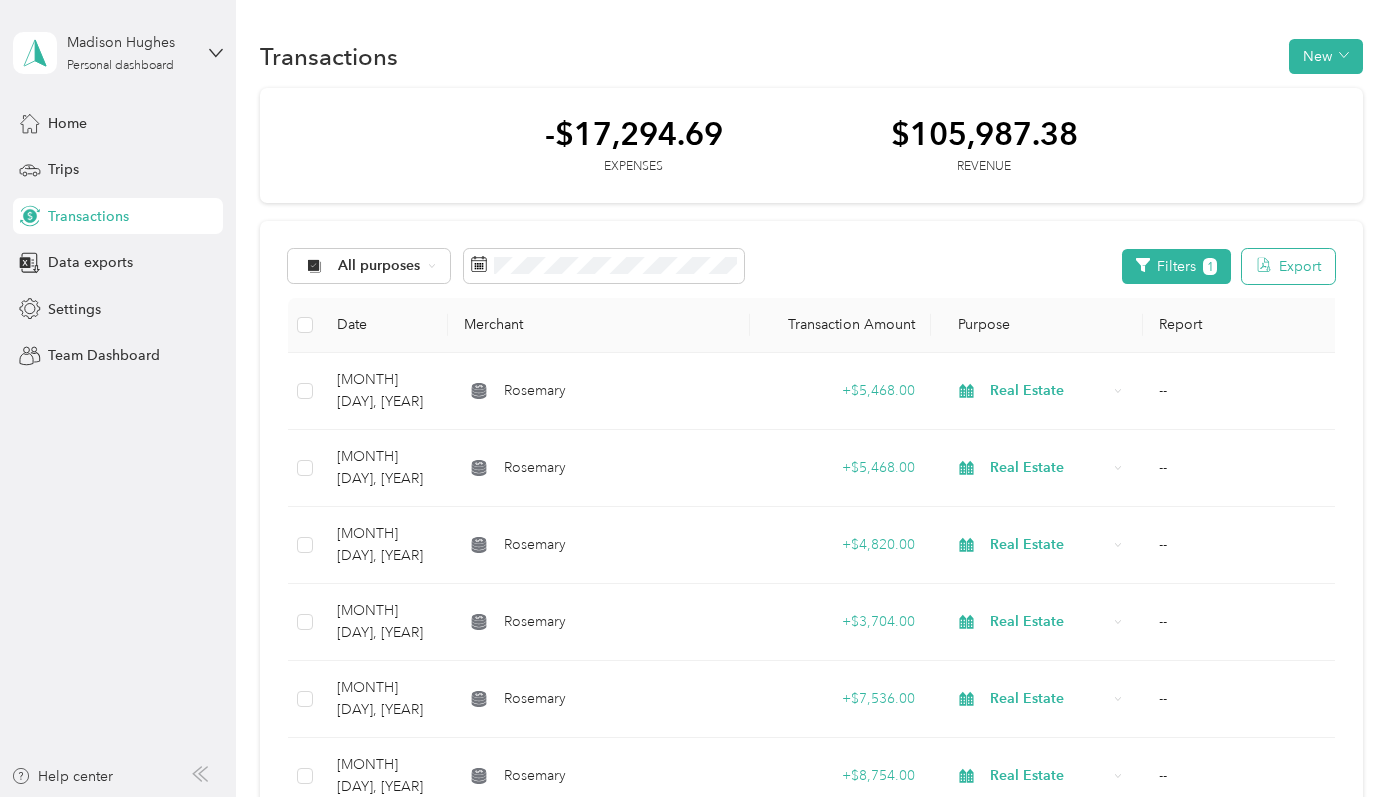 click on "Export" at bounding box center [1288, 266] 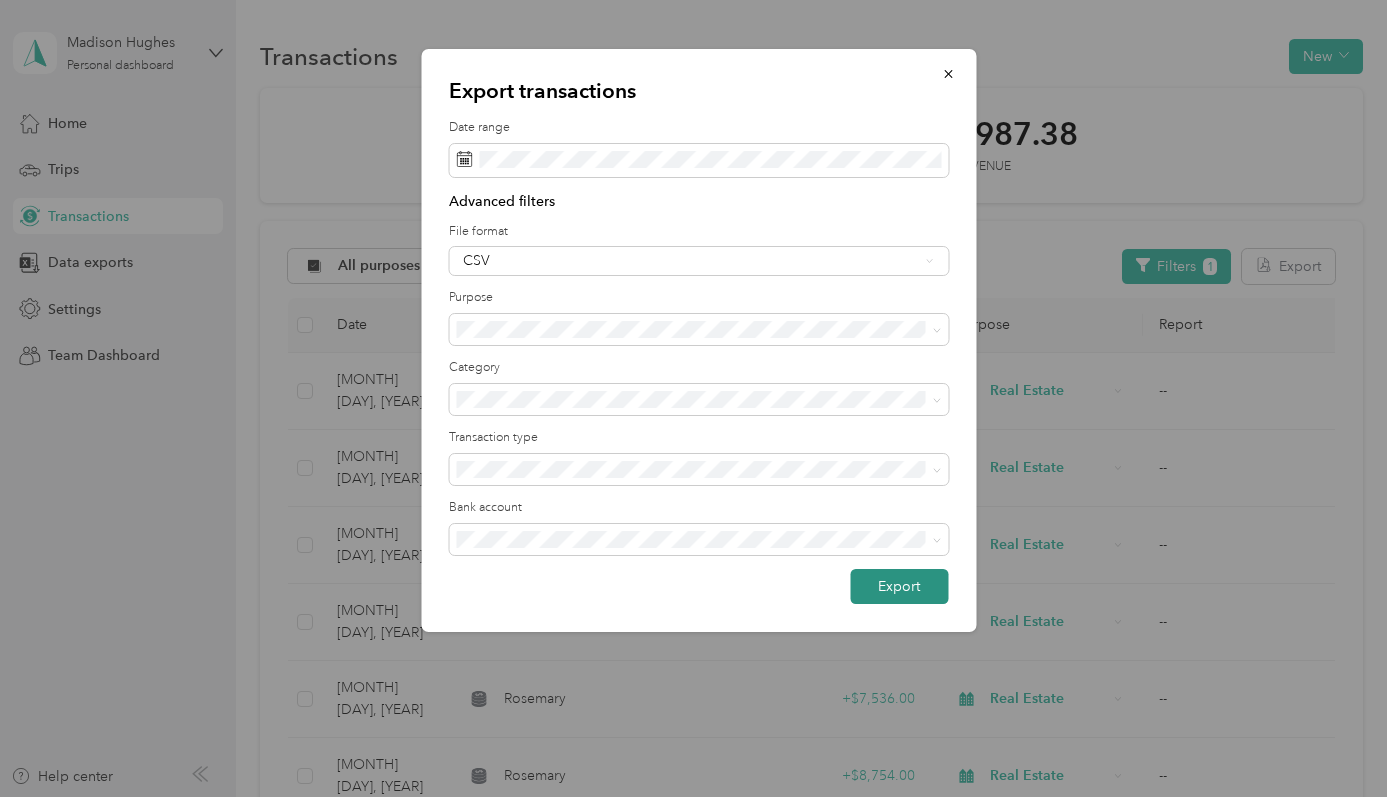 click on "Export" at bounding box center [899, 586] 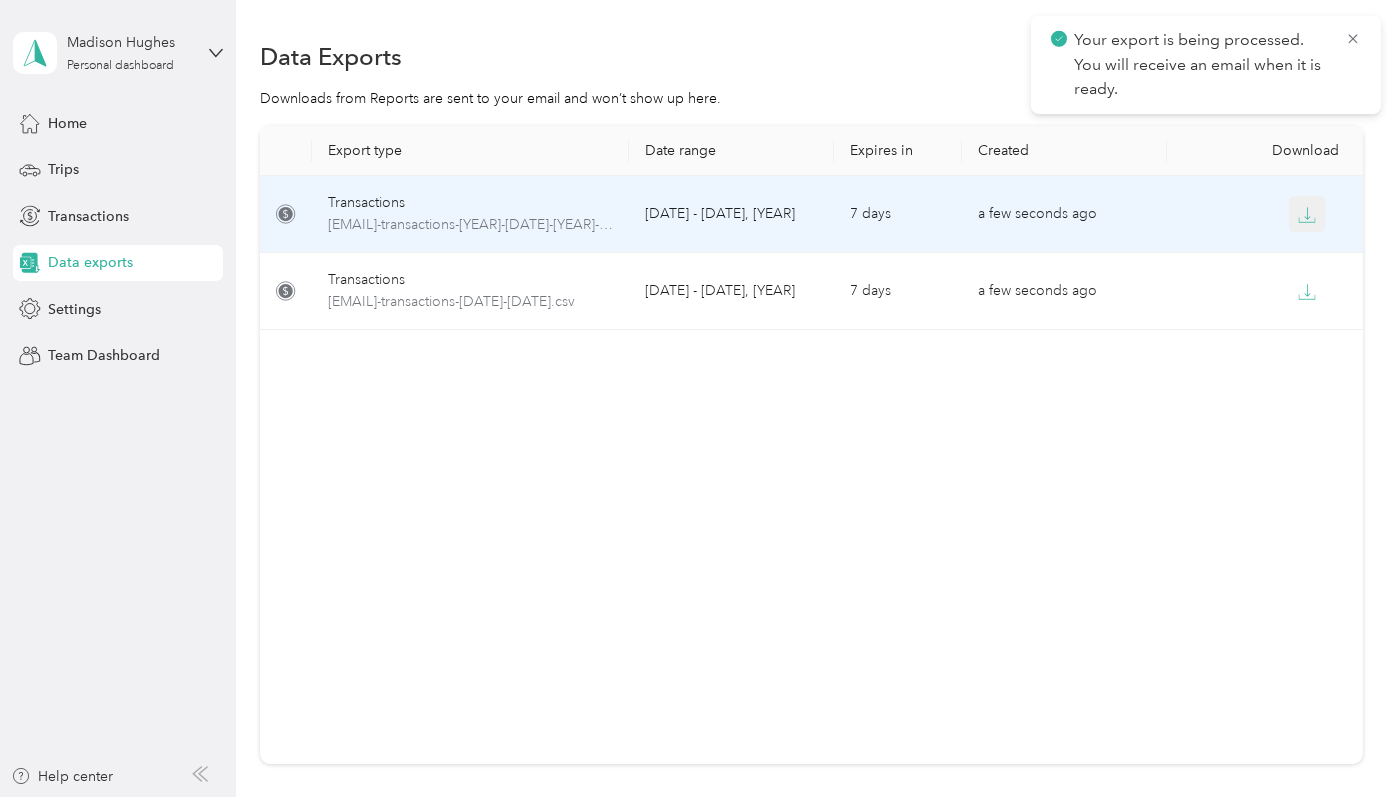 click 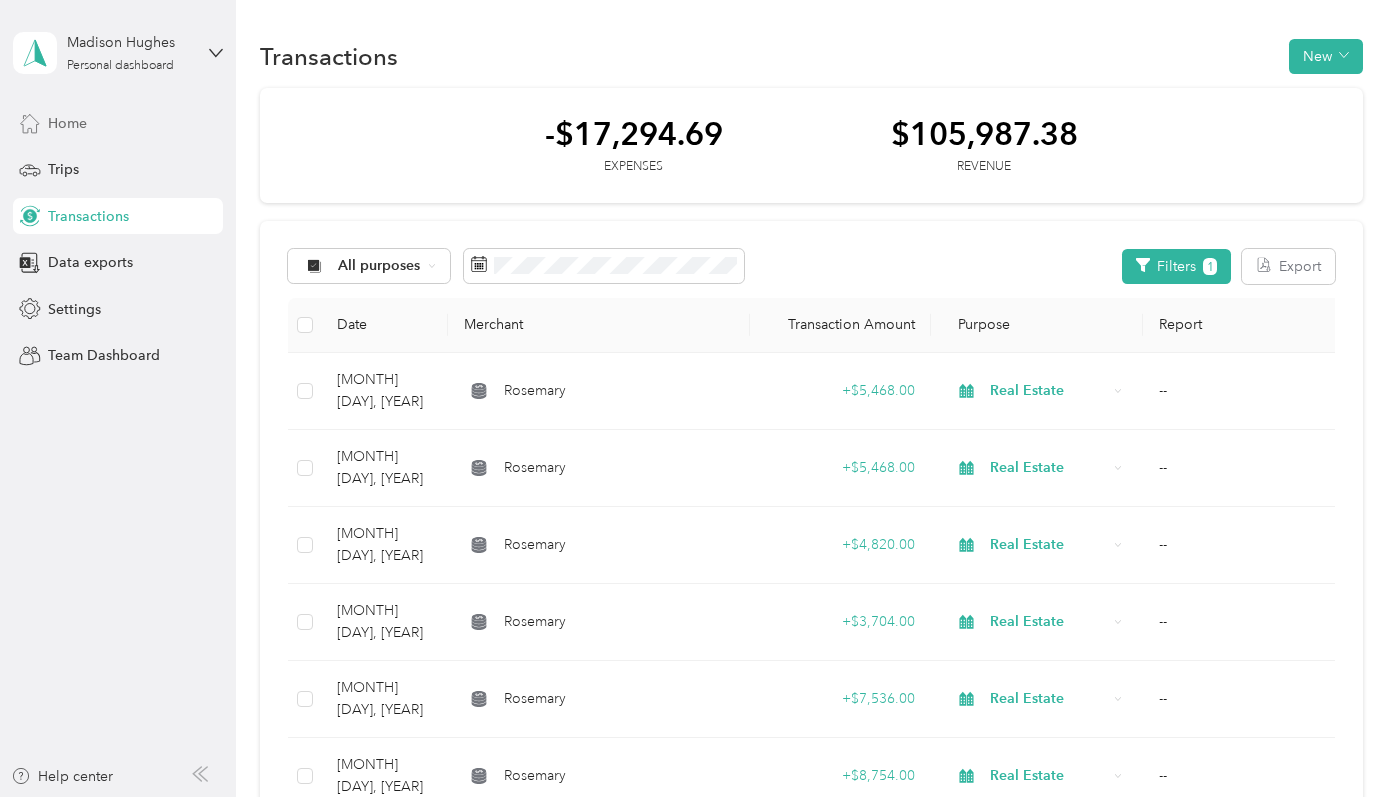 click on "Home" at bounding box center (118, 123) 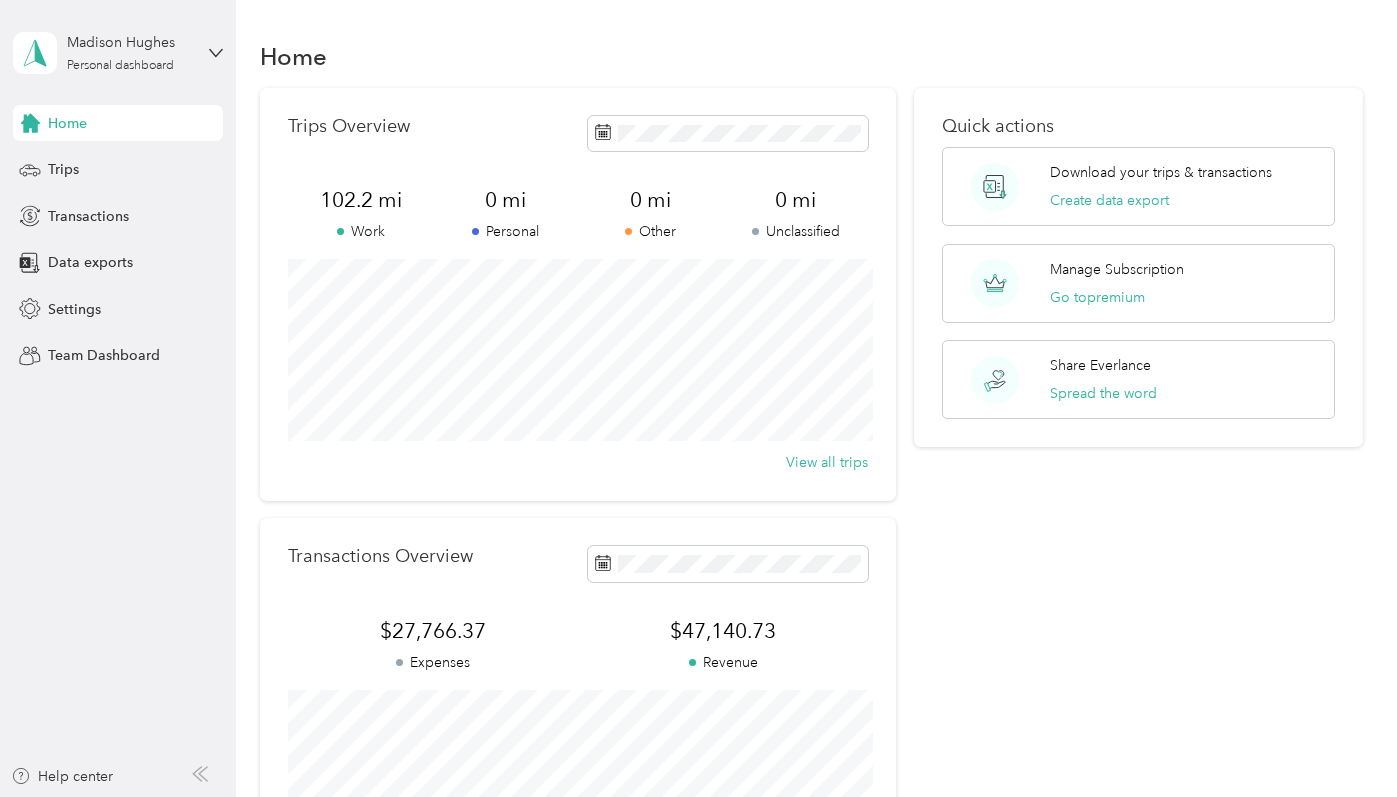 click on "Home" at bounding box center (118, 123) 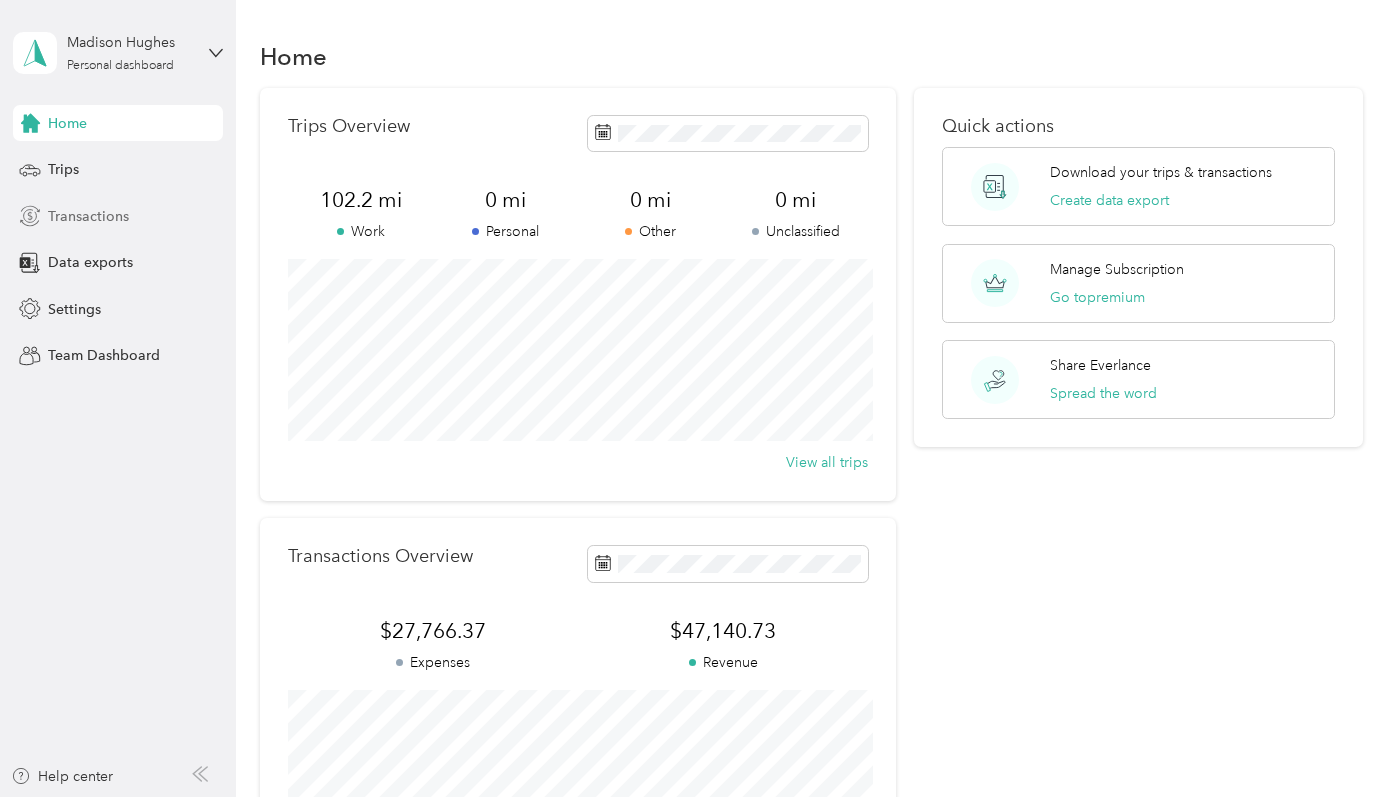 click on "Transactions" at bounding box center [88, 216] 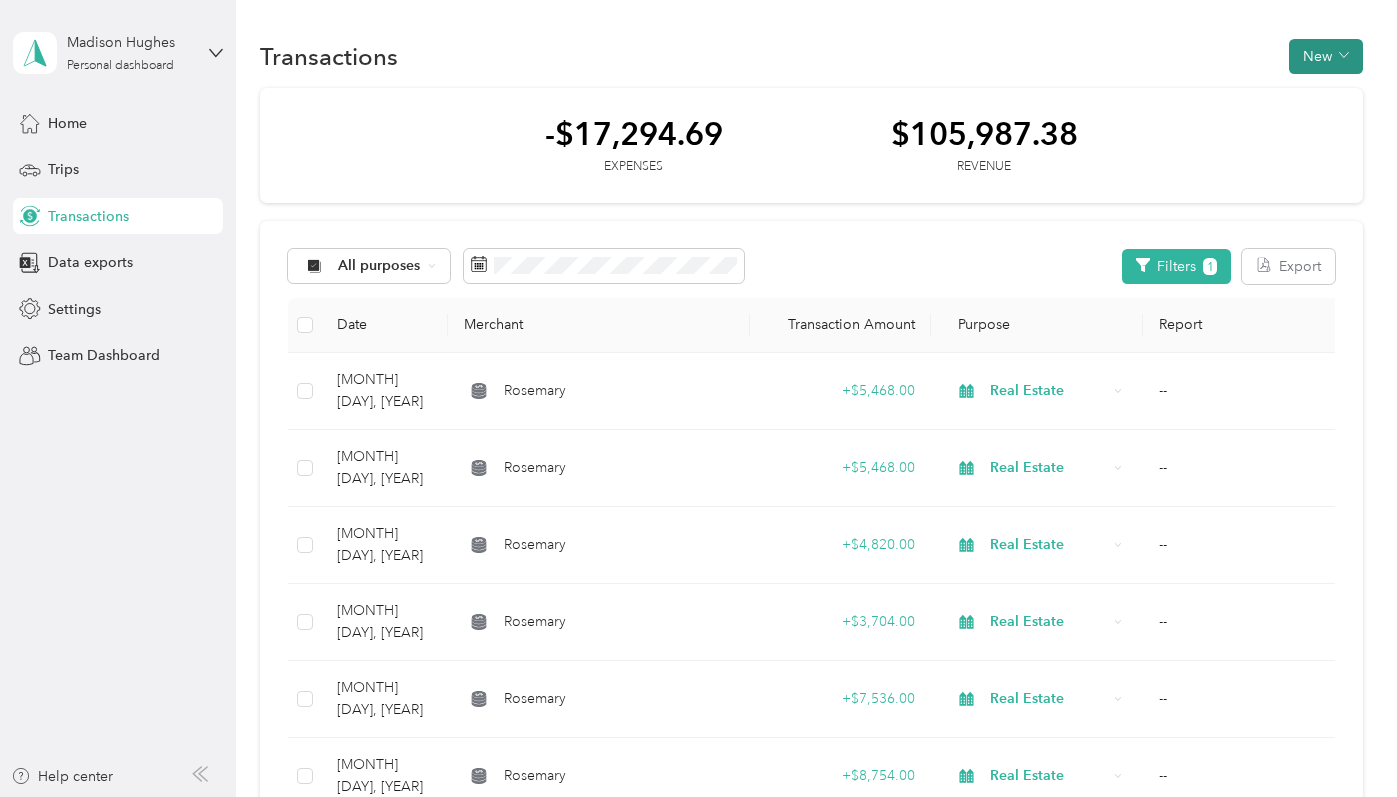 click on "New" at bounding box center (1326, 56) 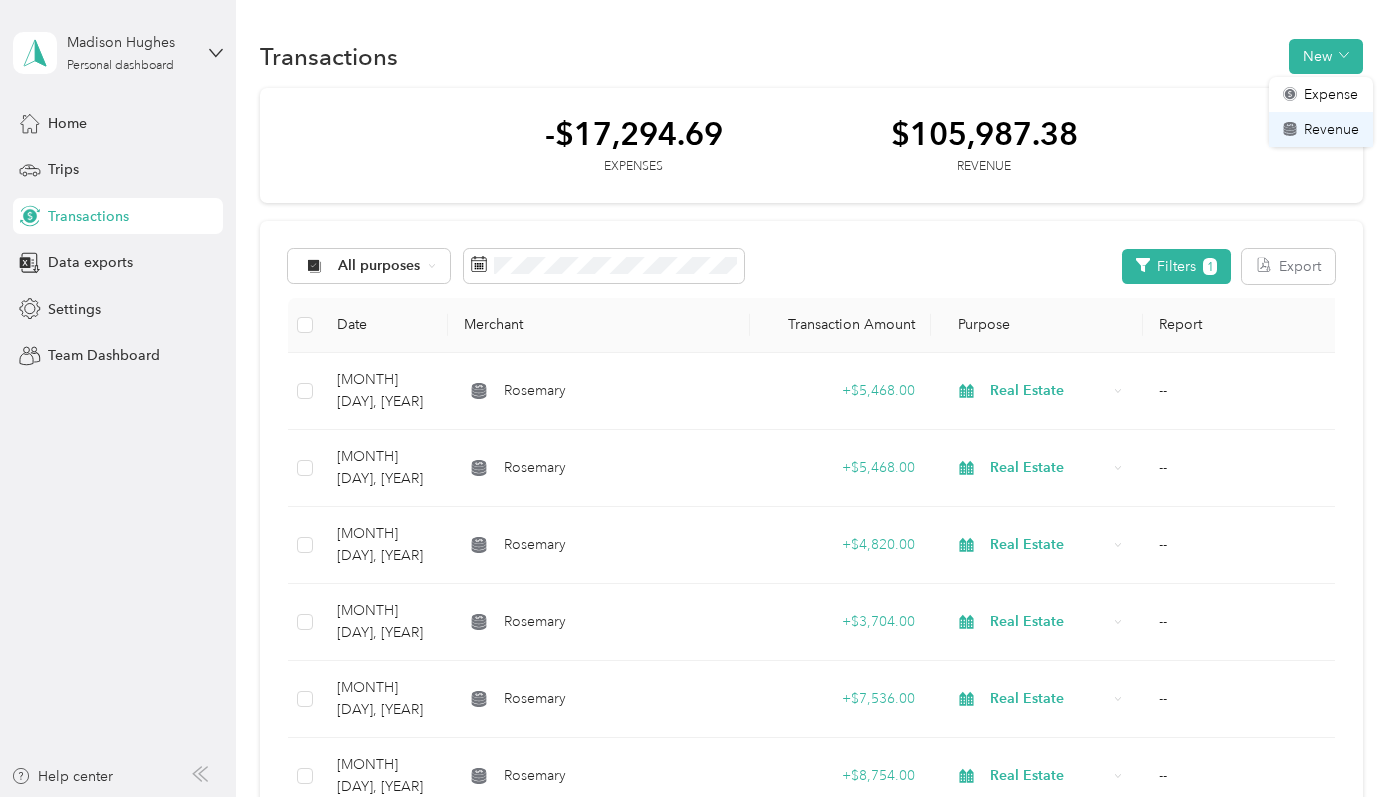 click on "Revenue" at bounding box center (1331, 129) 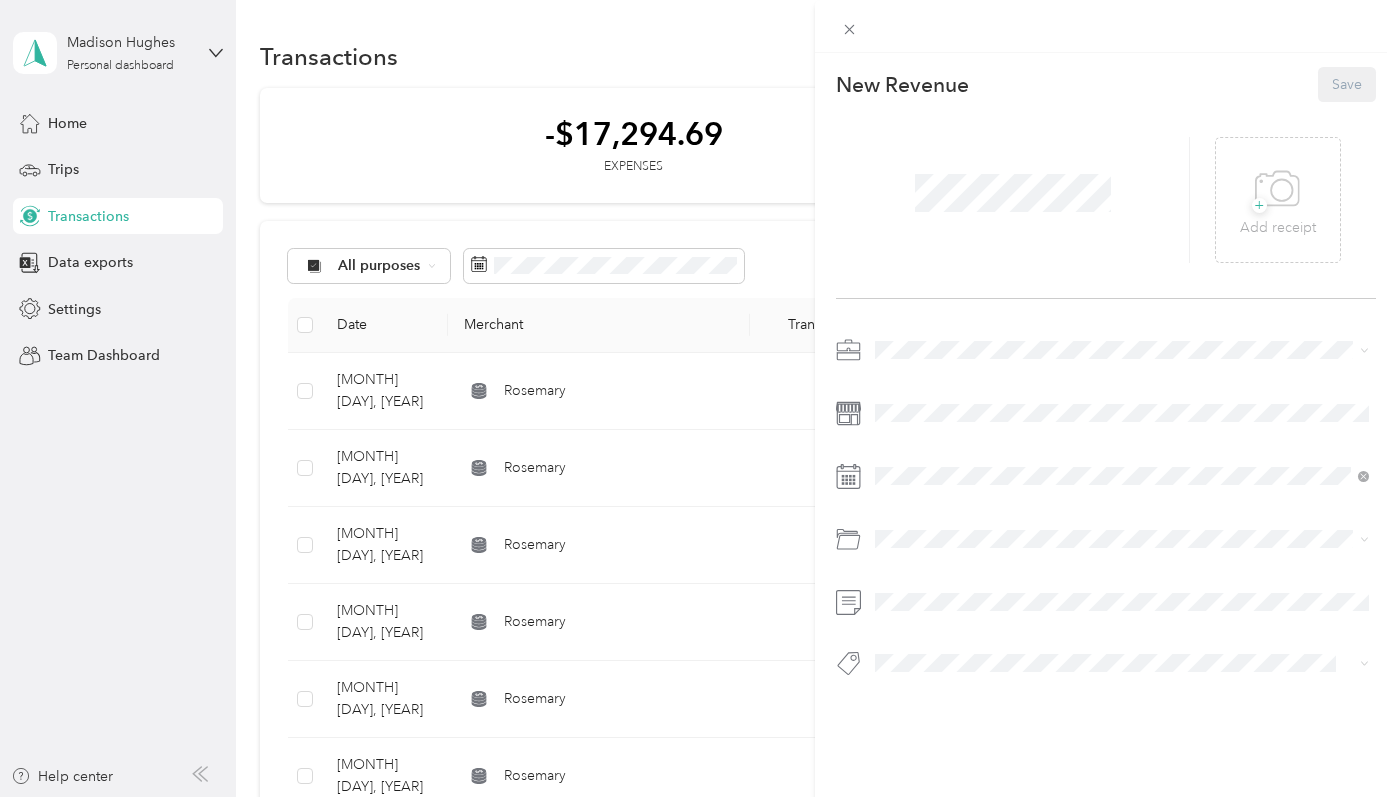 click on "Work" at bounding box center [1122, 384] 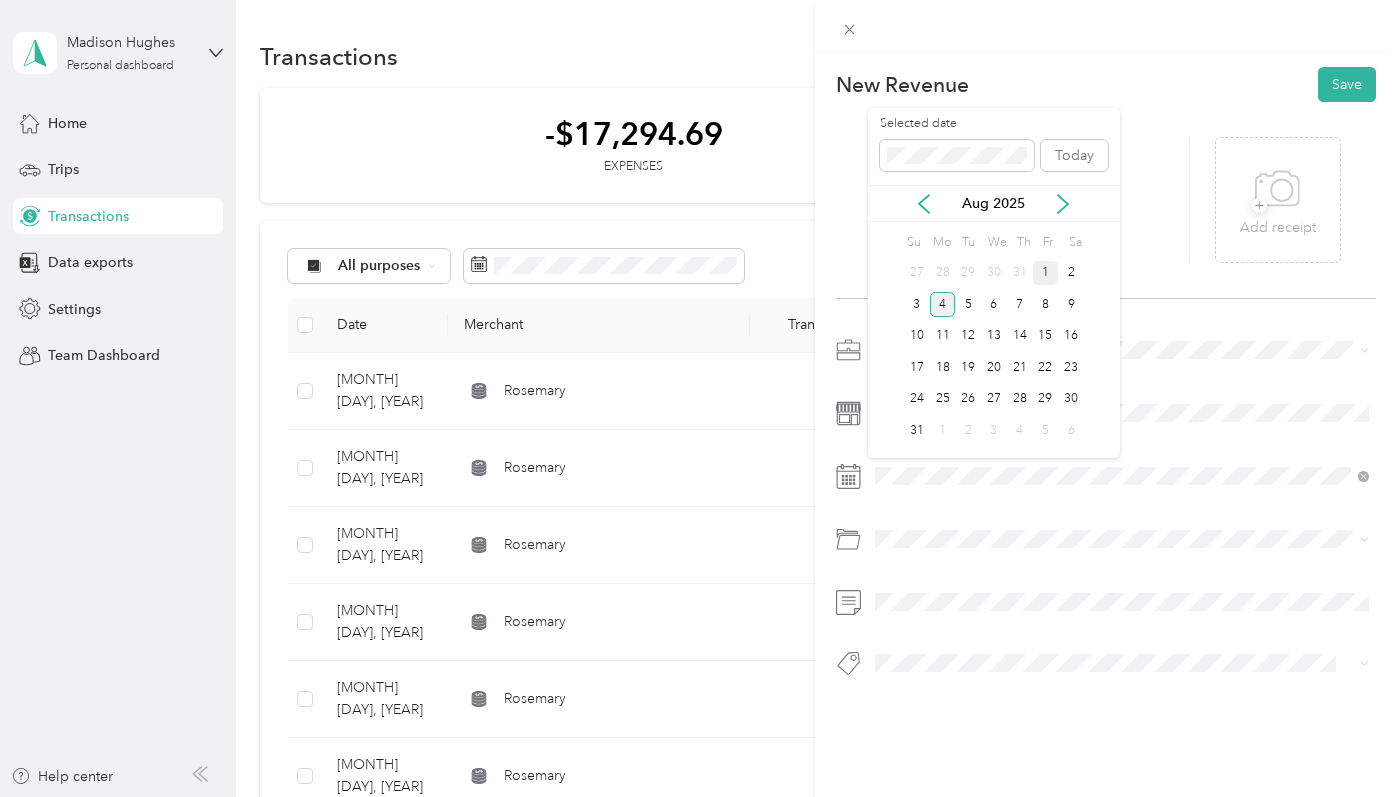 click on "1" at bounding box center (1046, 273) 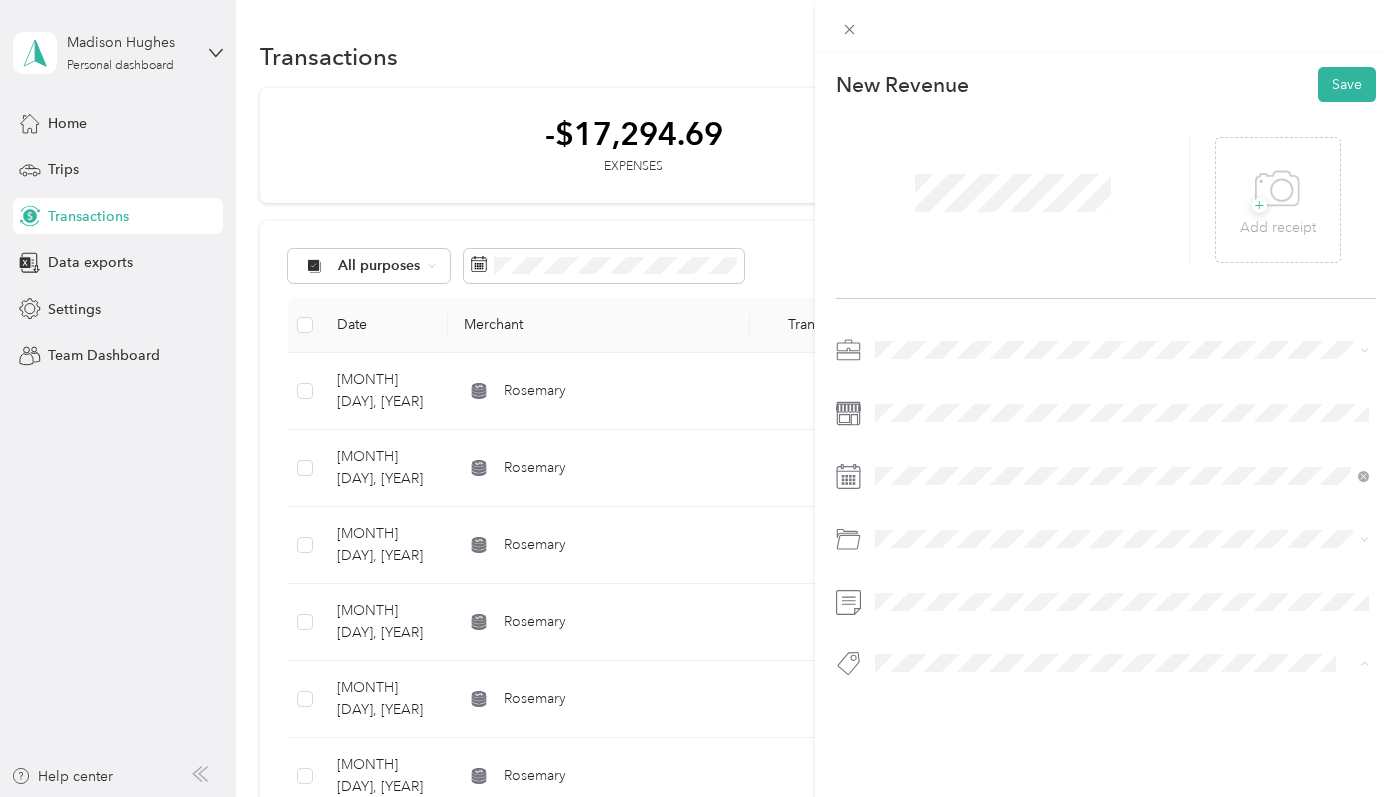 click on "Reimbursement" at bounding box center [940, 699] 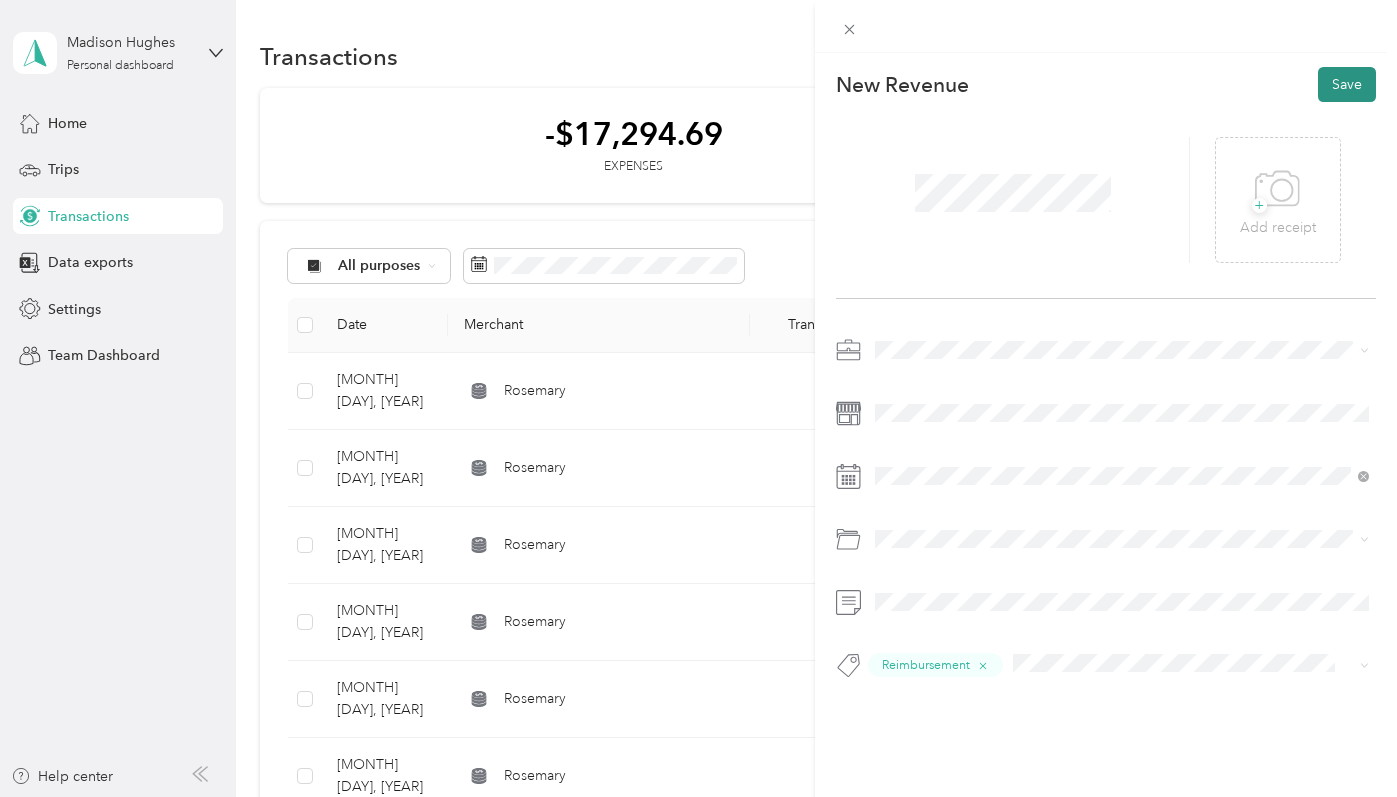 click on "Save" at bounding box center [1347, 84] 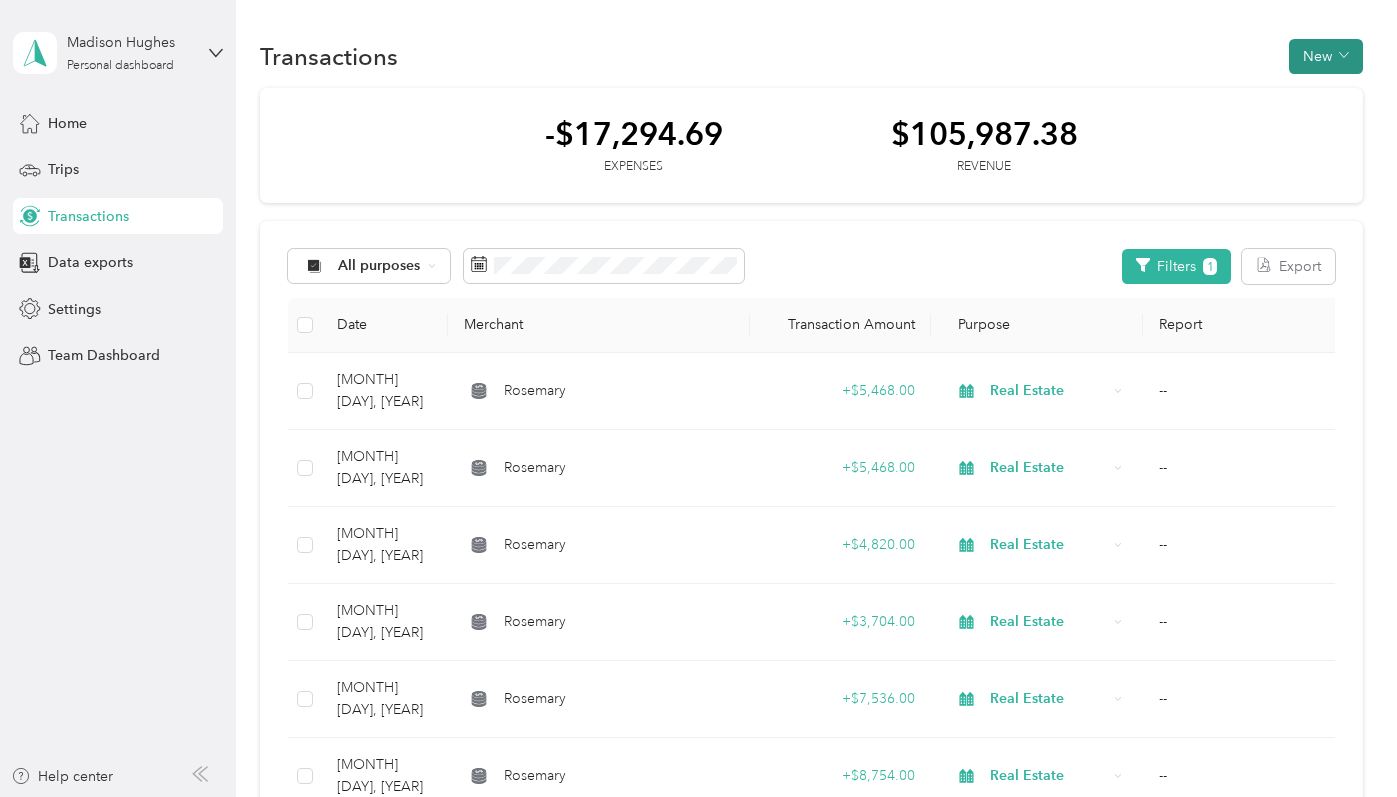 click on "New" at bounding box center [1326, 56] 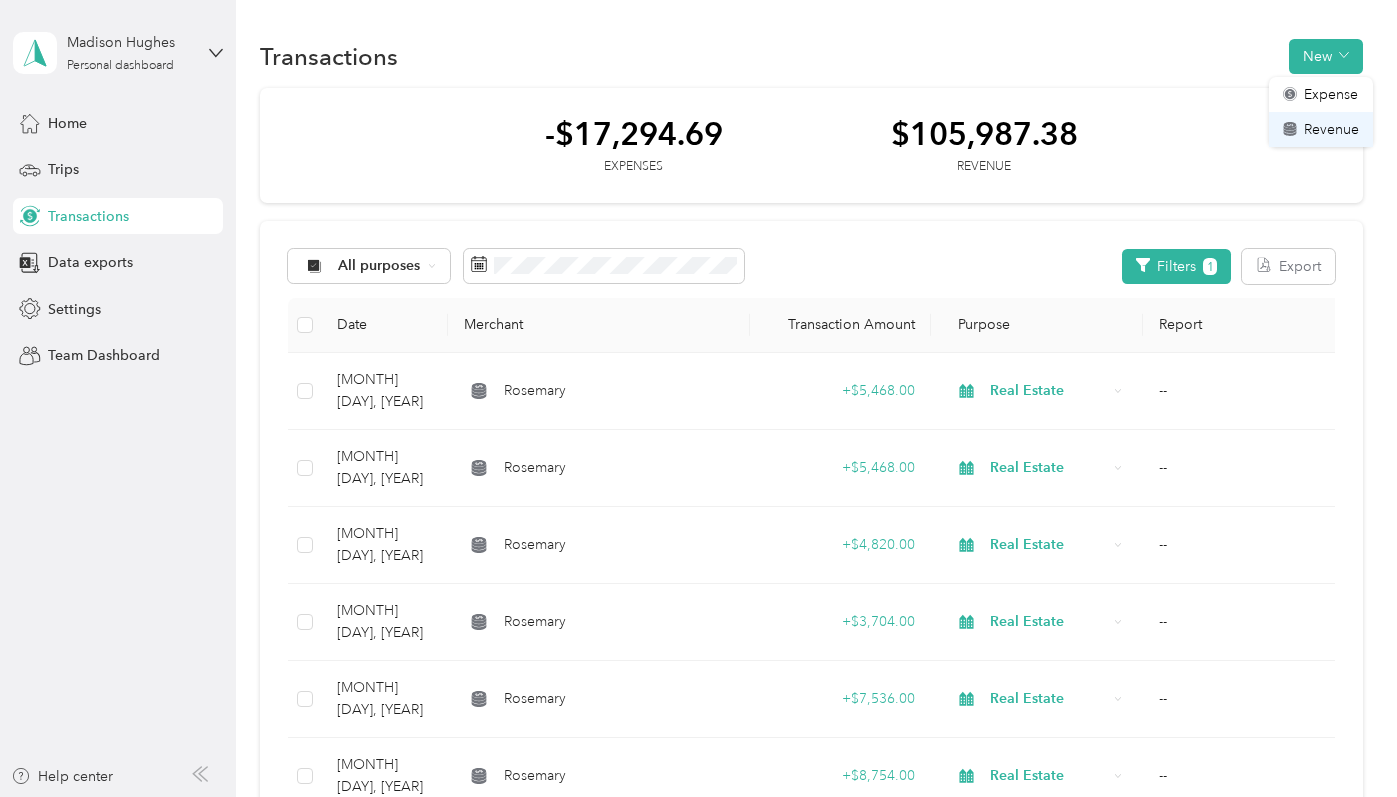 click on "Revenue" at bounding box center [1331, 129] 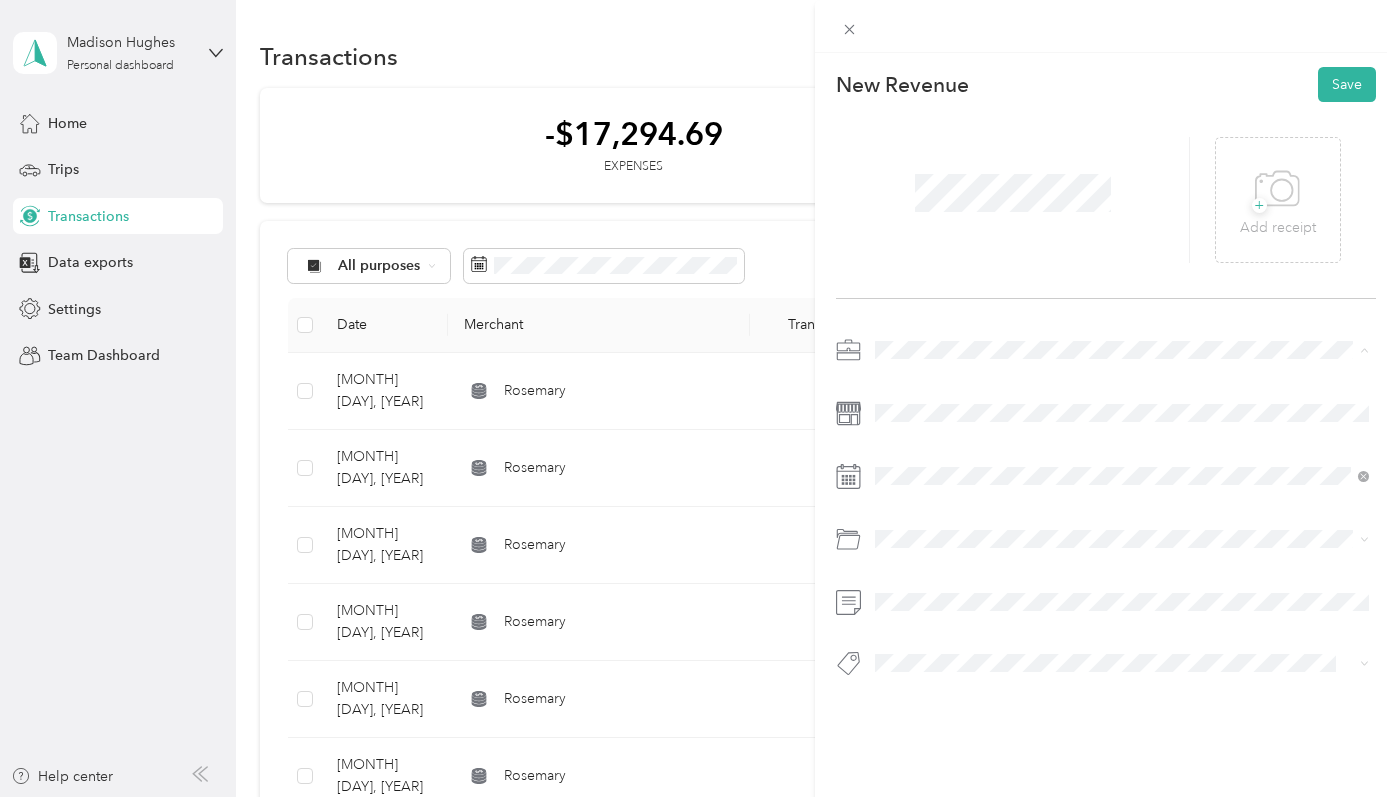 click on "Work" at bounding box center (1122, 385) 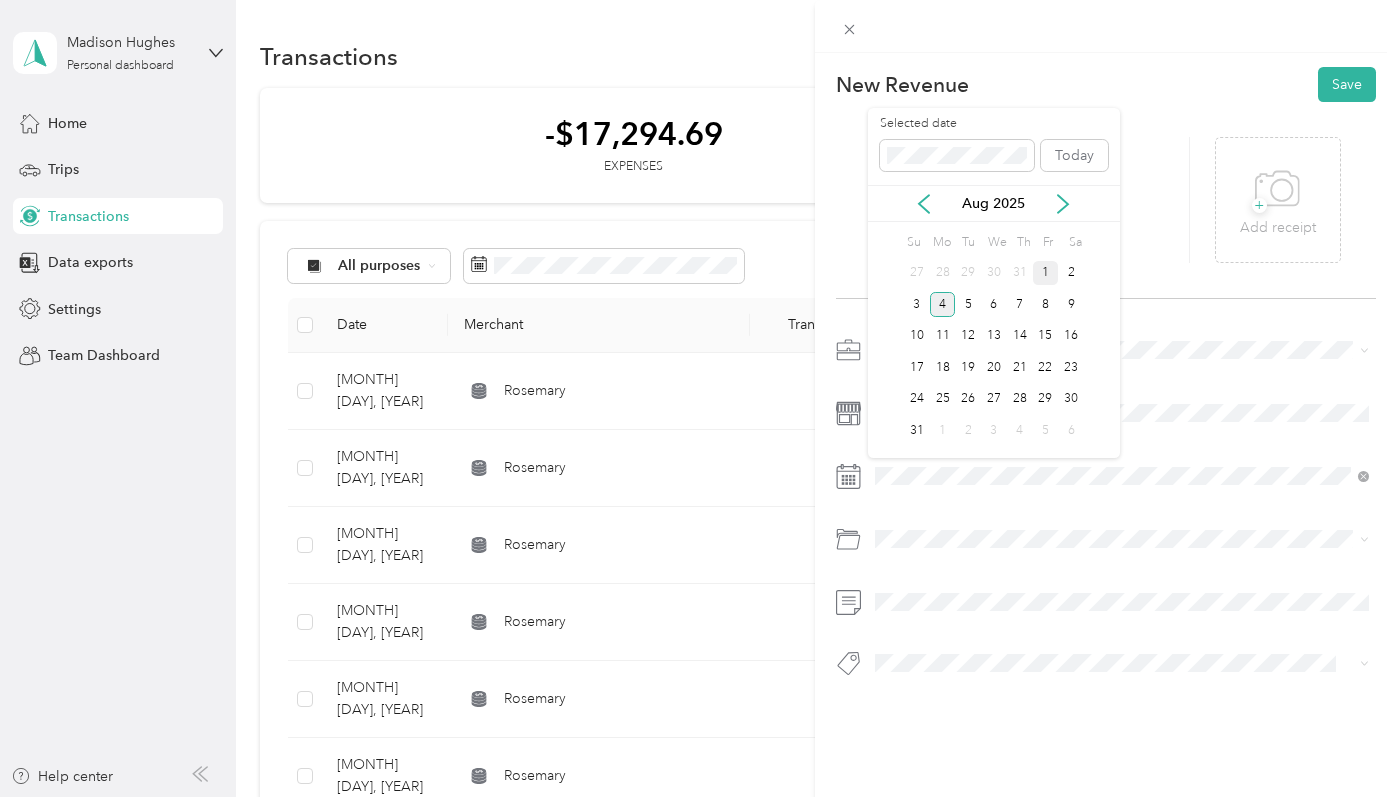 click on "1" at bounding box center [1046, 273] 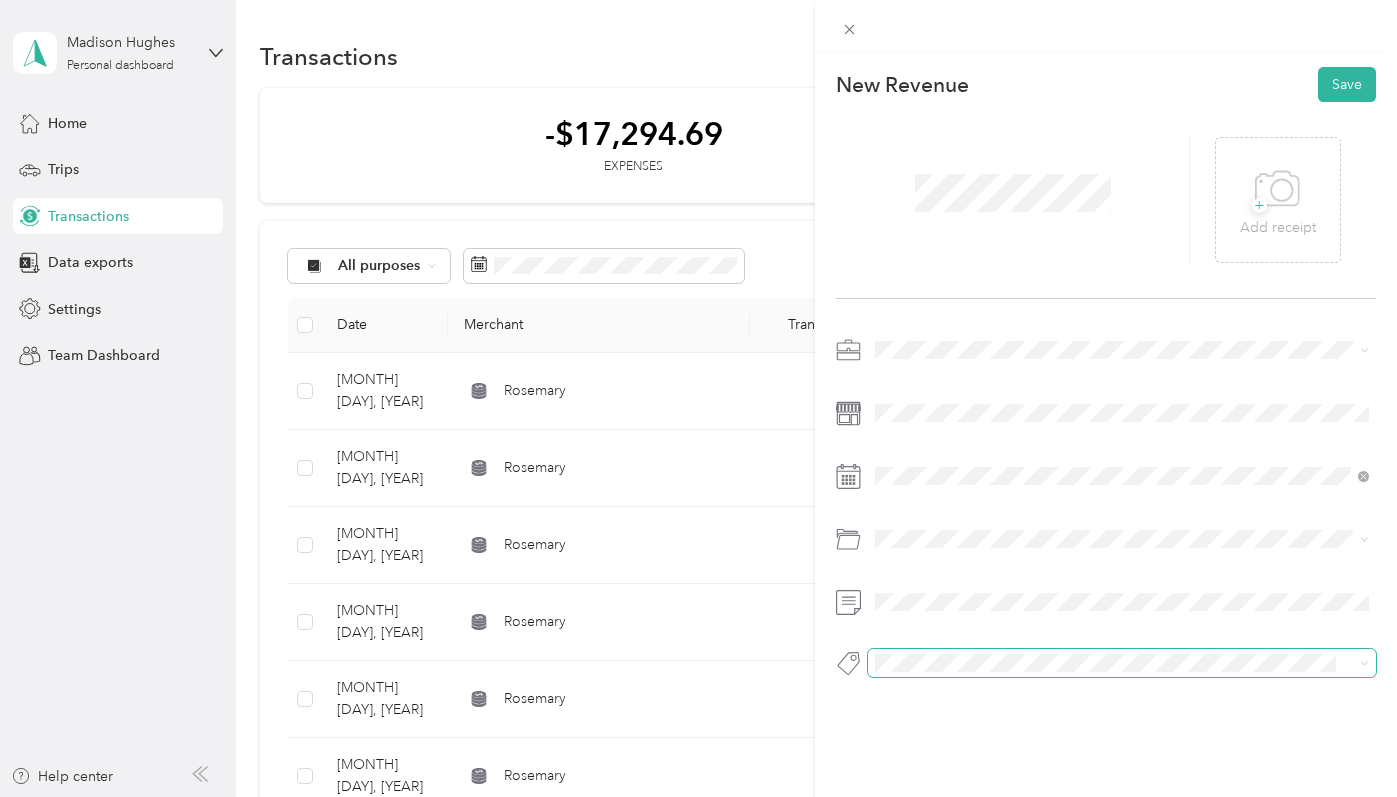 click at bounding box center [1122, 663] 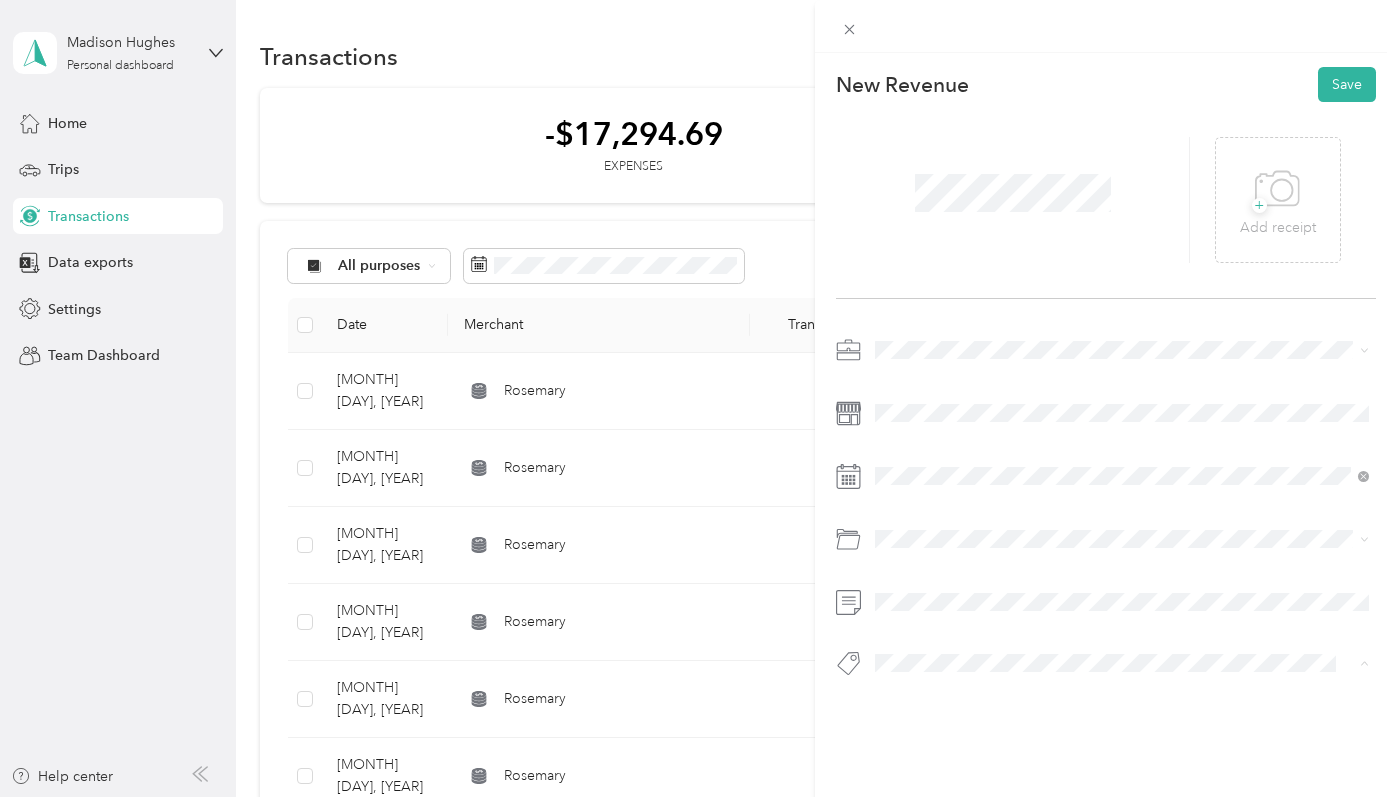 click on "This revenue cannot be edited because it is either under review, approved, or paid. Contact your Team Manager to edit it. New Revenue Save + Add receipt Reimbursement" at bounding box center (693, 797) 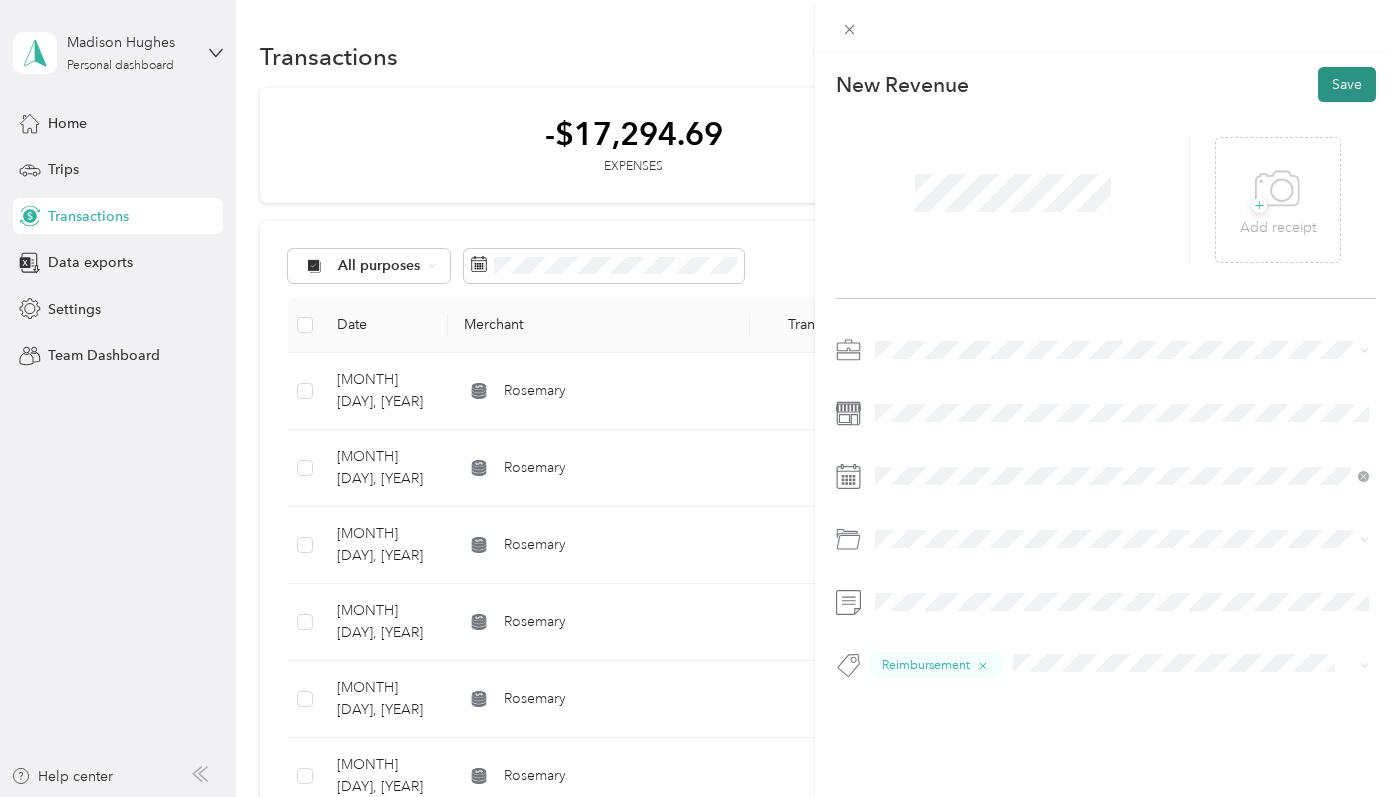 click on "Save" at bounding box center (1347, 84) 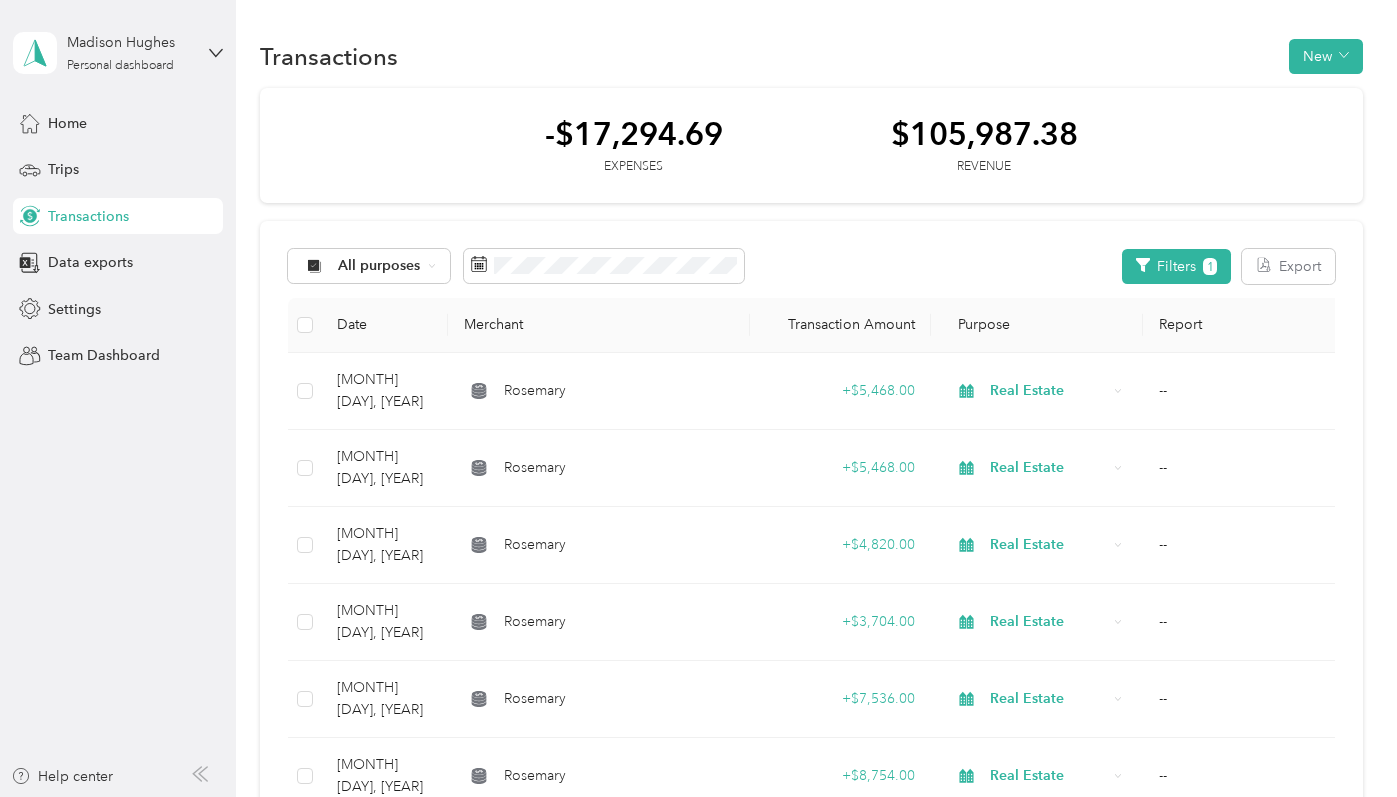 click on "All purposes Filters 1 Export Date Merchant Transaction Amount Purpose Report             [DATE] [FIRST] +  $5,468.00   Real Estate -- [DATE] [FIRST] +  $5,468.00   Real Estate -- [DATE] [FIRST] +  $4,820.00   Real Estate -- [DATE] [FIRST] +  $3,704.00   Real Estate -- [DATE] [FIRST] +  $7,536.00   Real Estate -- [DATE] [FIRST] +  $8,754.00   Real Estate -- [DATE] [FIRST] +  $8,848.00   Real Estate -- [DATE] [FIRST] +  $4,408.00   Real Estate -- [DATE] [FIRST] +  $8,120.00   Real Estate -- [DATE] [FIRST] +  $6,292.00   Real Estate -- [DATE] [FIRST] +  $7,210.48   Real Estate -- [DATE] [FIRST] +  $21,198.90   Real Estate -- [DATE] [FIRST] +  $14,160.00   Real Estate --" at bounding box center [811, 828] 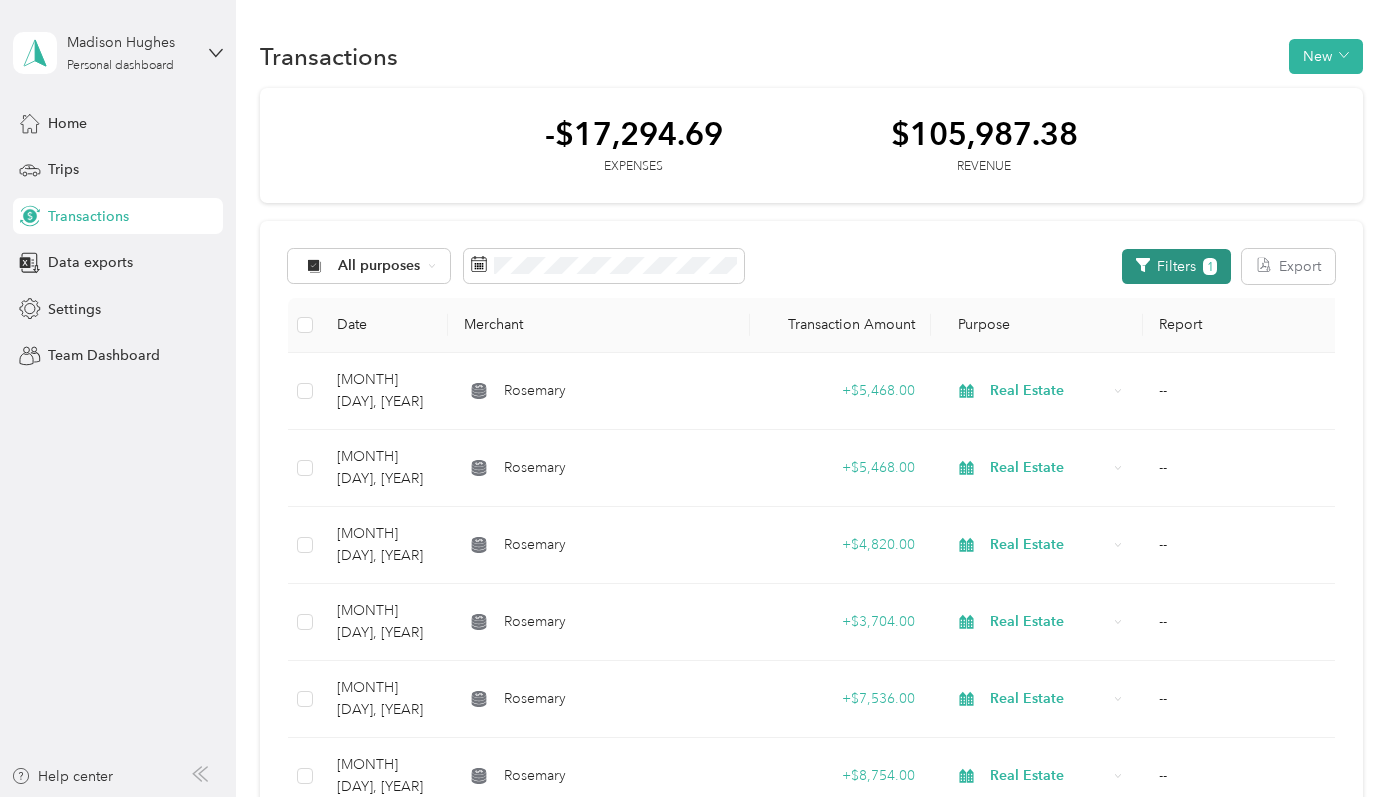 click on "Filters 1" at bounding box center (1176, 266) 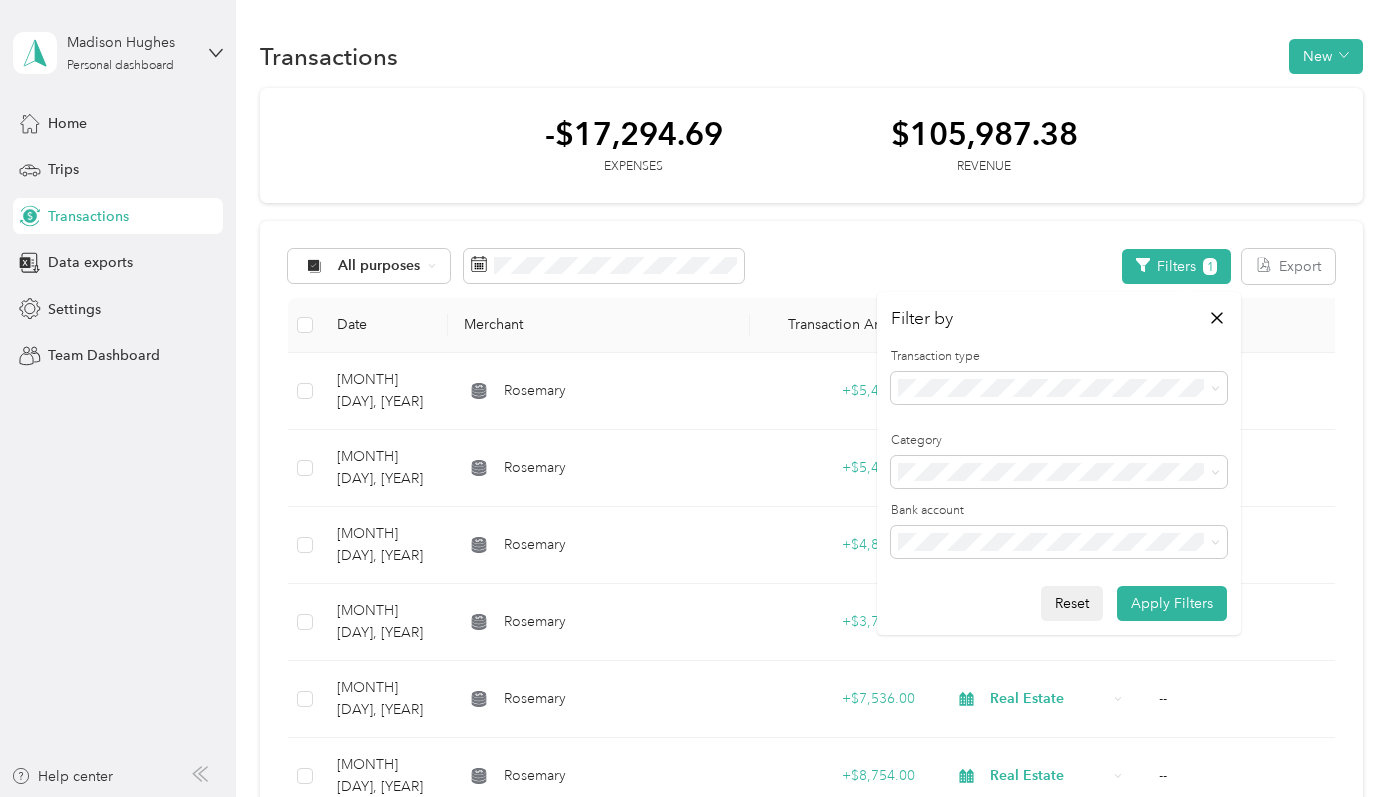 click on "Reset" at bounding box center [1072, 603] 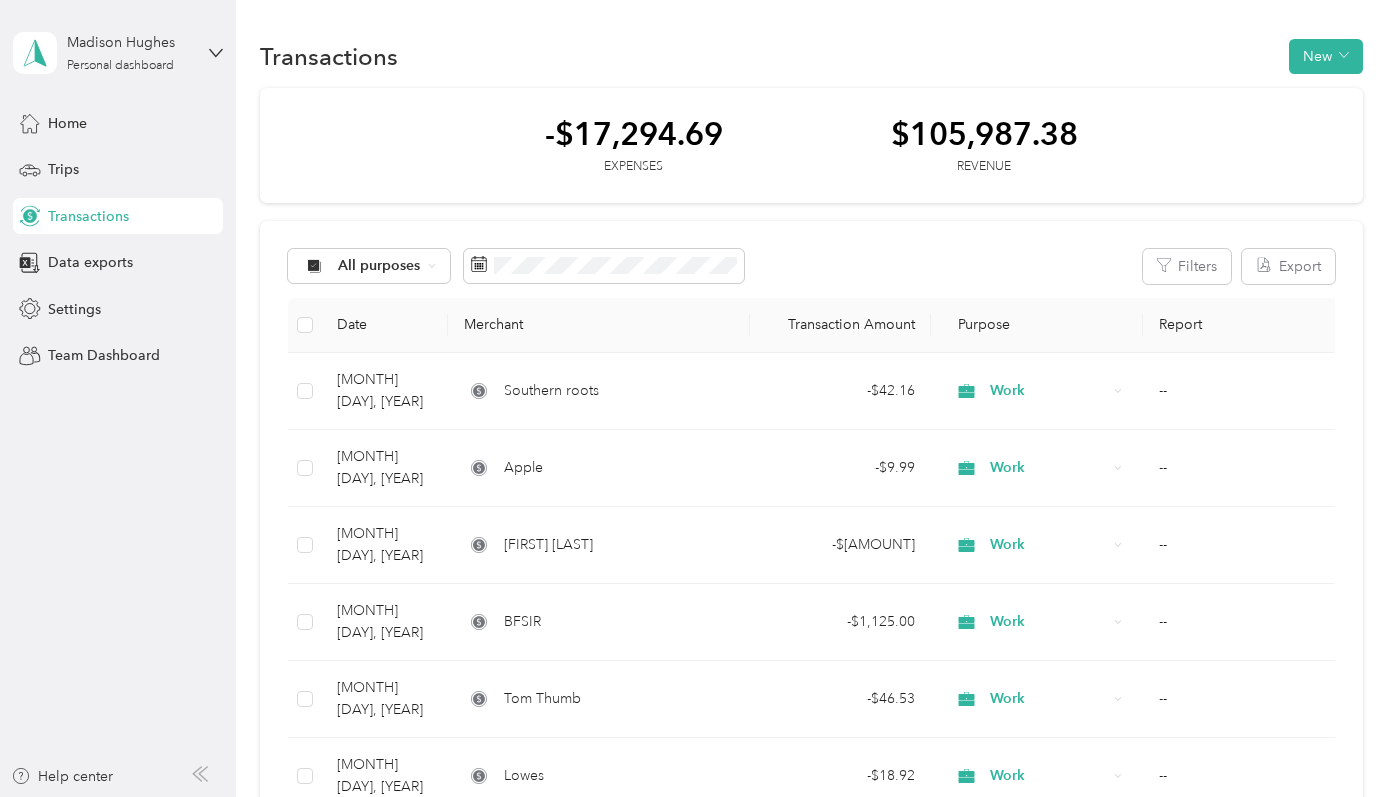click on "All purposes Filters Export Date Merchant Transaction Amount Purpose Report                 [MONTH] [DAY], [YEAR] Southern roots -  $[AMOUNT] Work -- [MONTH] [DAY], [YEAR] Apple -  $[AMOUNT] Work -- [MONTH] [DAY], [YEAR] Billy Can Can -  $[AMOUNT] Work -- [MONTH] [DAY], [YEAR] BFSIR -  $[AMOUNT] Work -- [MONTH] [DAY], [YEAR] Tom Thumb -  $[AMOUNT] Work -- [MONTH] [DAY], [YEAR] Lowes -  $[AMOUNT] Work -- [MONTH] [DAY], [YEAR] Groovy's -  $[AMOUNT] Work -- [MONTH] [DAY], [YEAR] Amazon -  $[AMOUNT] Work -- [MONTH] [DAY], [YEAR] MLS  -  $[AMOUNT] Work -- [MONTH] [DAY], [YEAR] Rosemary +  $[AMOUNT]   Real Estate -- [MONTH] [DAY], [YEAR] MLS -  $[AMOUNT] Work -- [MONTH] [DAY], [YEAR] Shoot2Sell -  $[AMOUNT] Work -- [MONTH] [DAY], [YEAR] Apple -  $[AMOUNT] Work -- [MONTH] [DAY], [YEAR] Rosemary +  $[AMOUNT]   Real Estate -- [MONTH] [DAY], [YEAR] Popcorn Papa -  $[AMOUNT] Work -- [MONTH] [DAY], [YEAR] HomeGoods -  $[AMOUNT] Work -- [MONTH] [DAY], [YEAR] Kohl's -  $[AMOUNT] Work -- [MONTH] [DAY], [YEAR] Adios Fajitas -  $[AMOUNT] Work -- [MONTH] [DAY], [YEAR] Bin303 -  $[AMOUNT] Work -- [MONTH] [DAY], [YEAR] Bin303 -  $[AMOUNT] Work -- [MONTH] [DAY], [YEAR] Continuous Growth Partners -  $[AMOUNT] Work -- [MONTH] [DAY], [YEAR] Walmart Supercenter -  $[AMOUNT] Work -- -" at bounding box center [811, 1290] 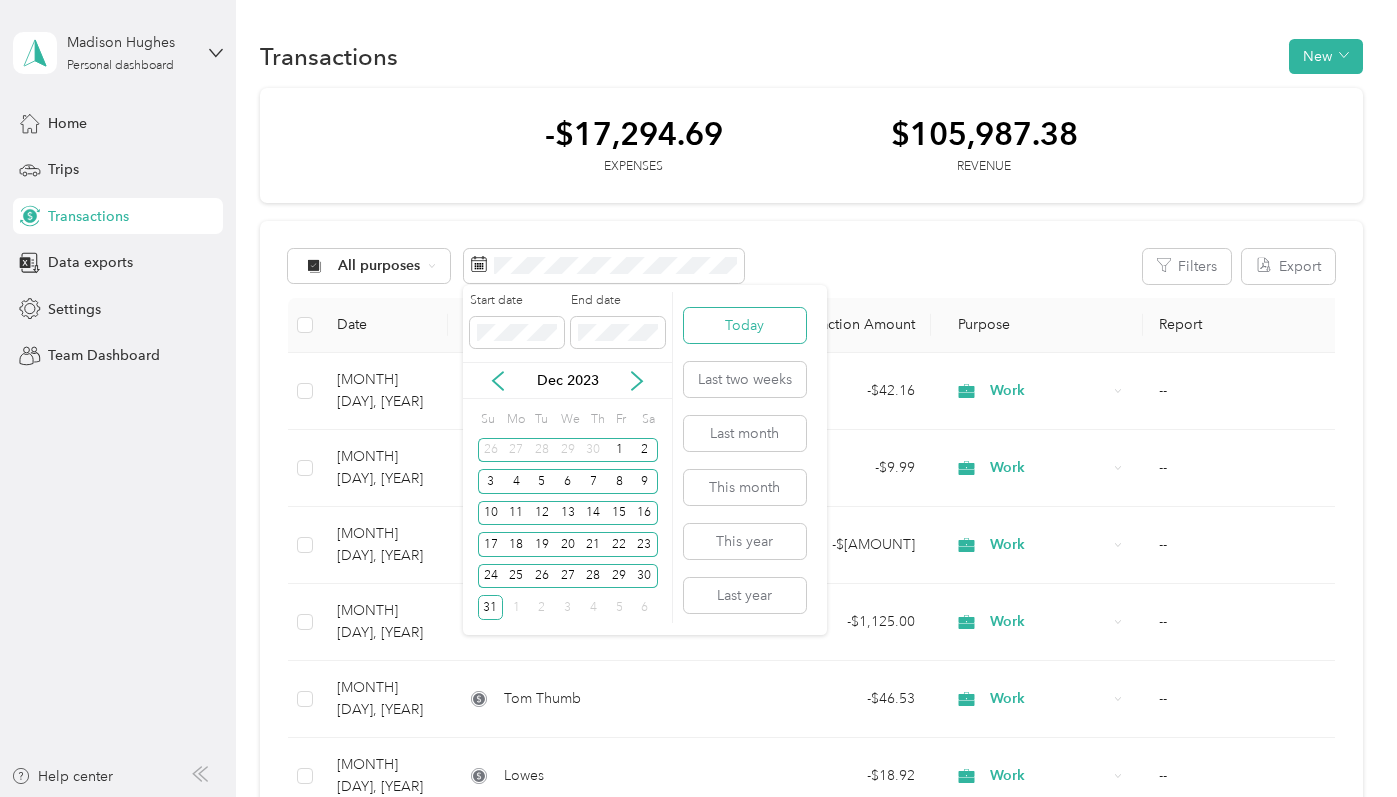 click on "Today" at bounding box center (745, 325) 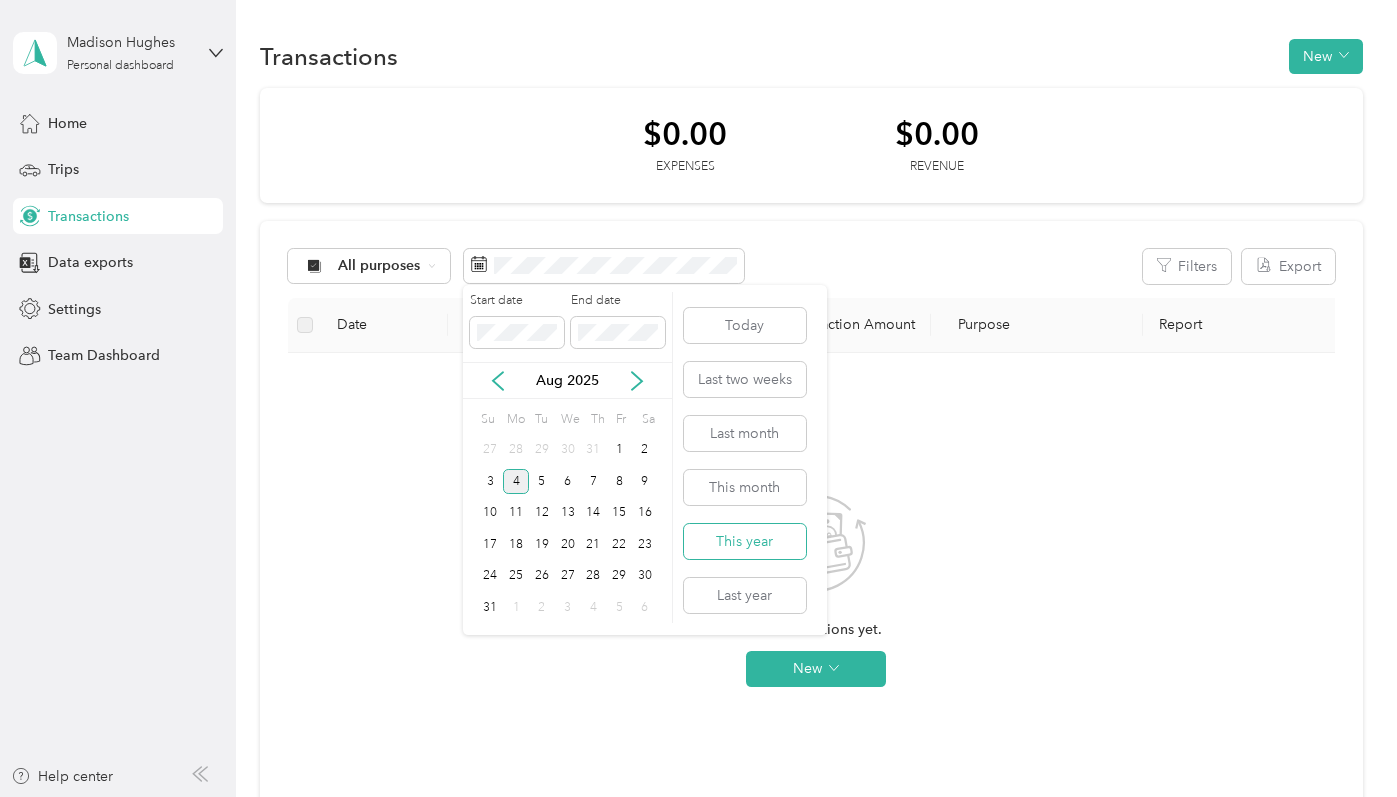 click on "This year" at bounding box center [745, 541] 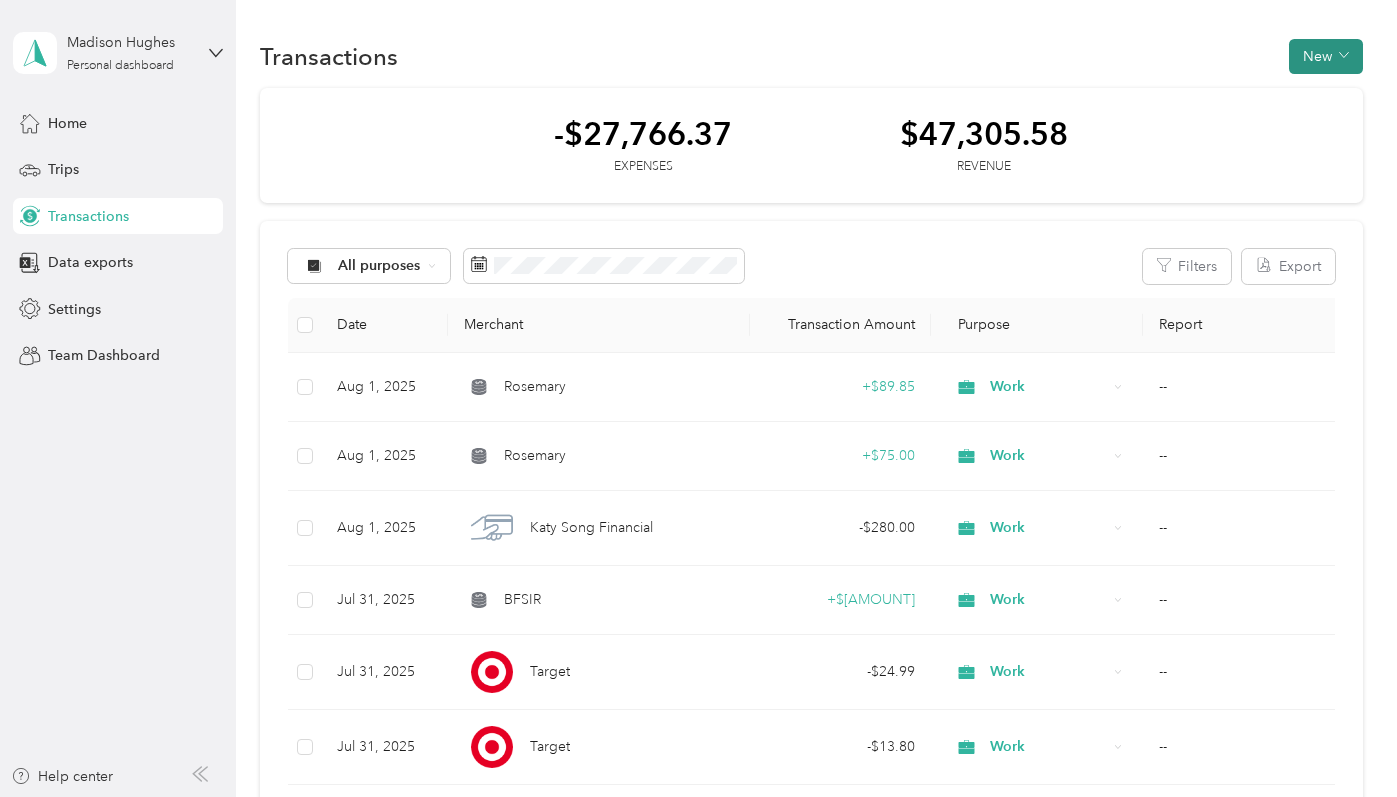 click at bounding box center (1344, 56) 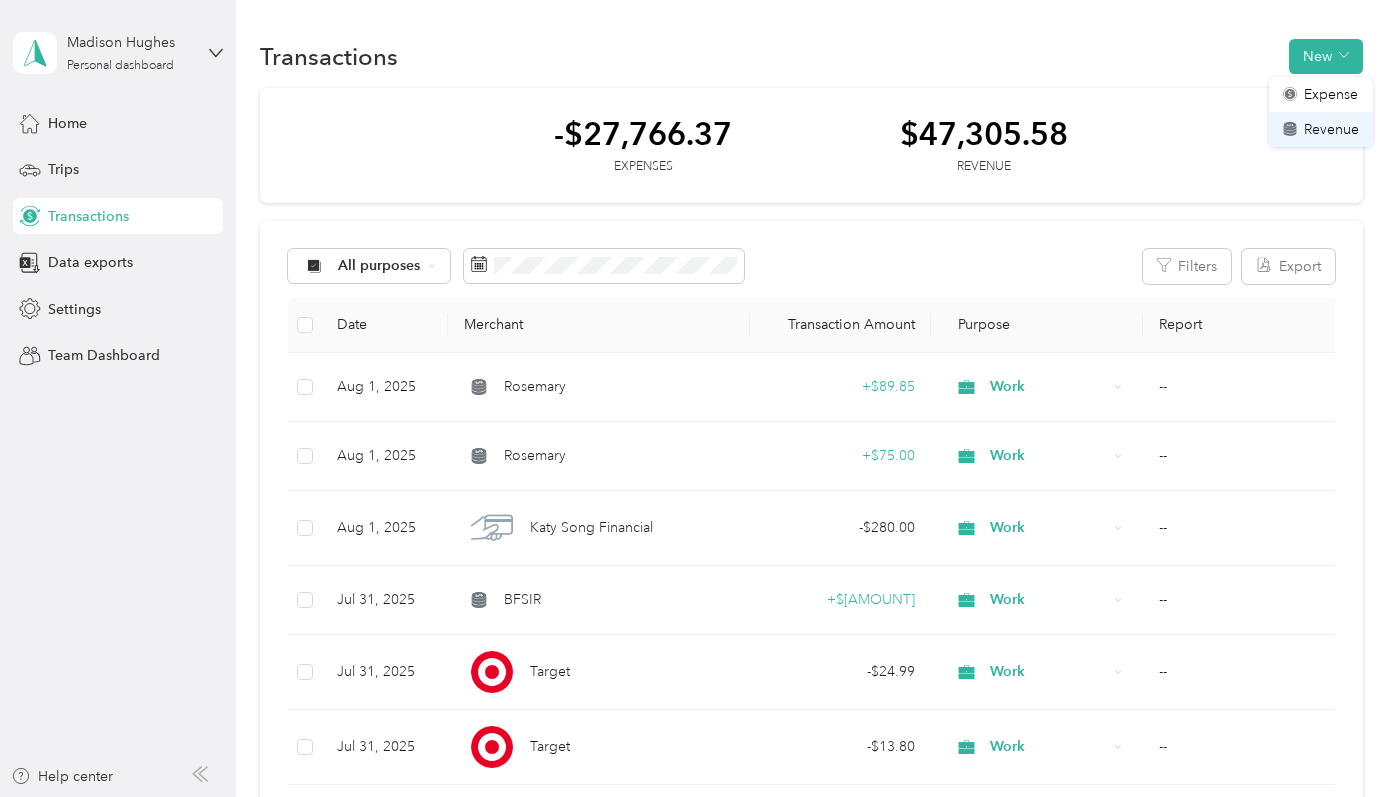 click on "Revenue" at bounding box center (1331, 129) 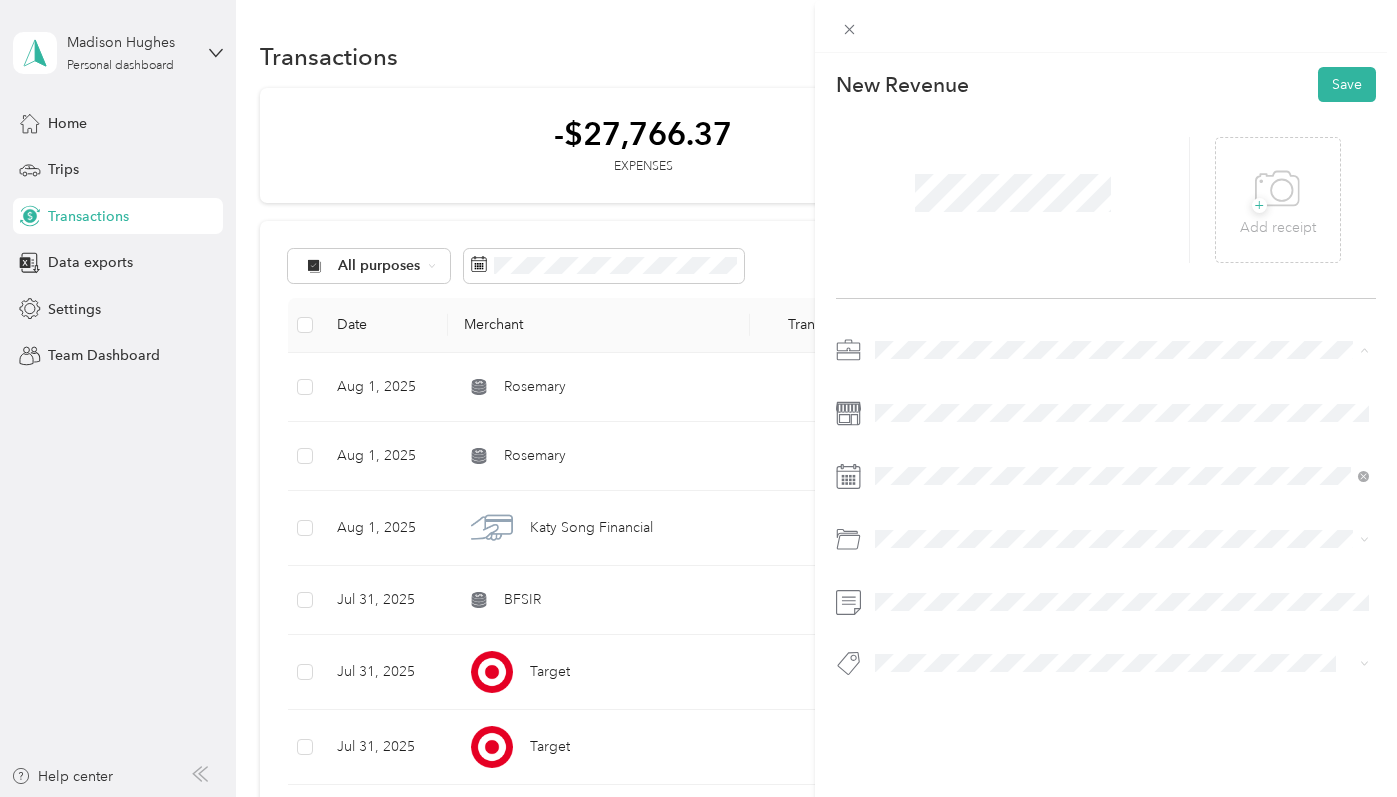 click on "Work" at bounding box center [1122, 385] 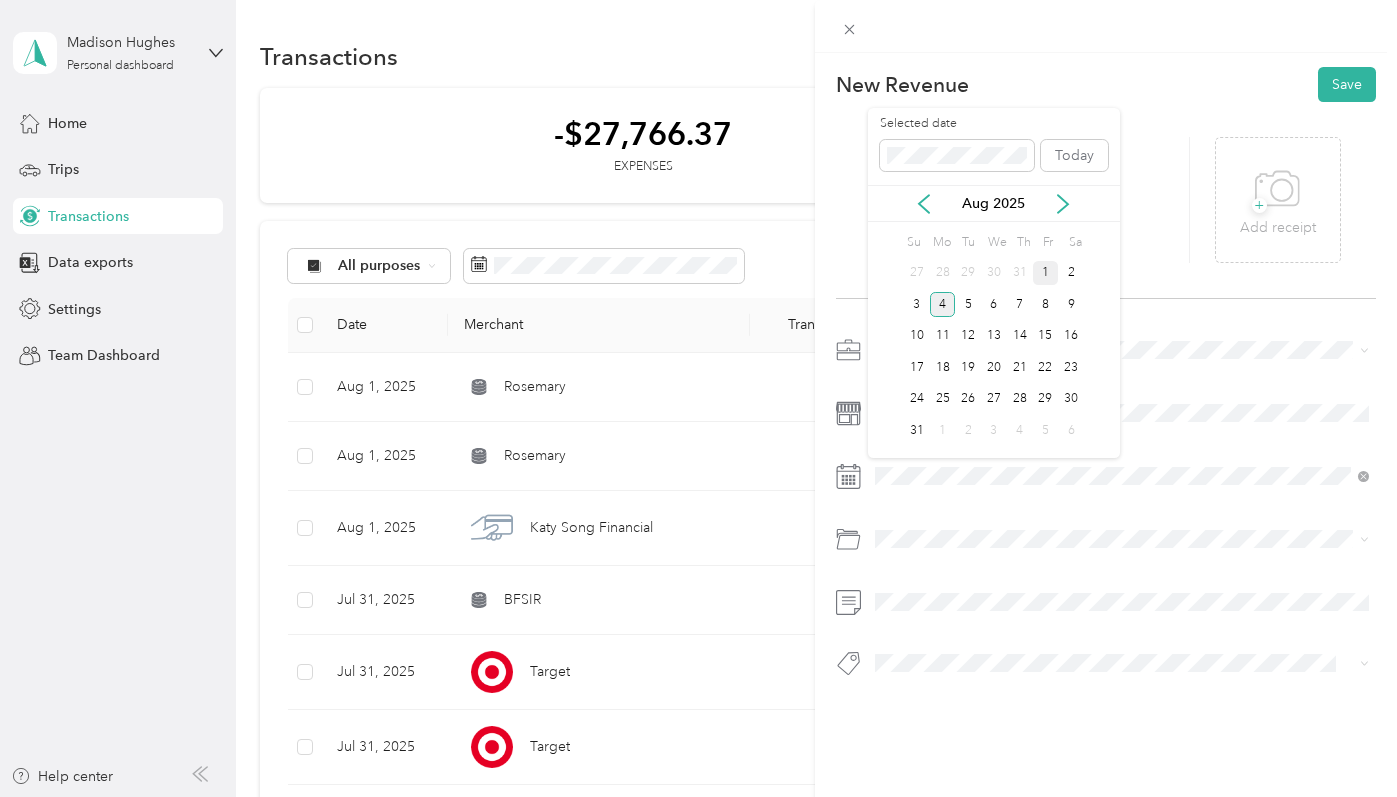 click on "1" at bounding box center (1046, 273) 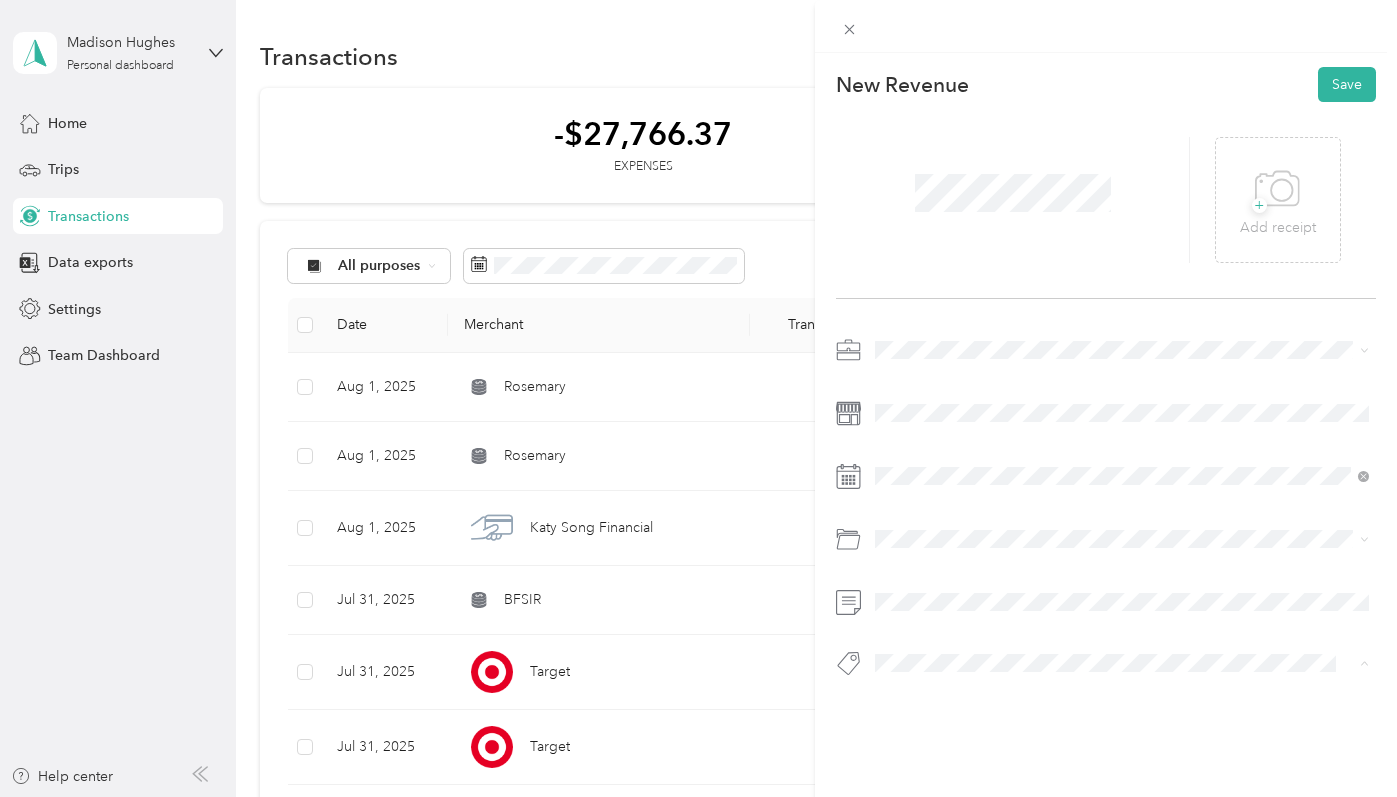 click on "Reimbursement" at bounding box center [940, 698] 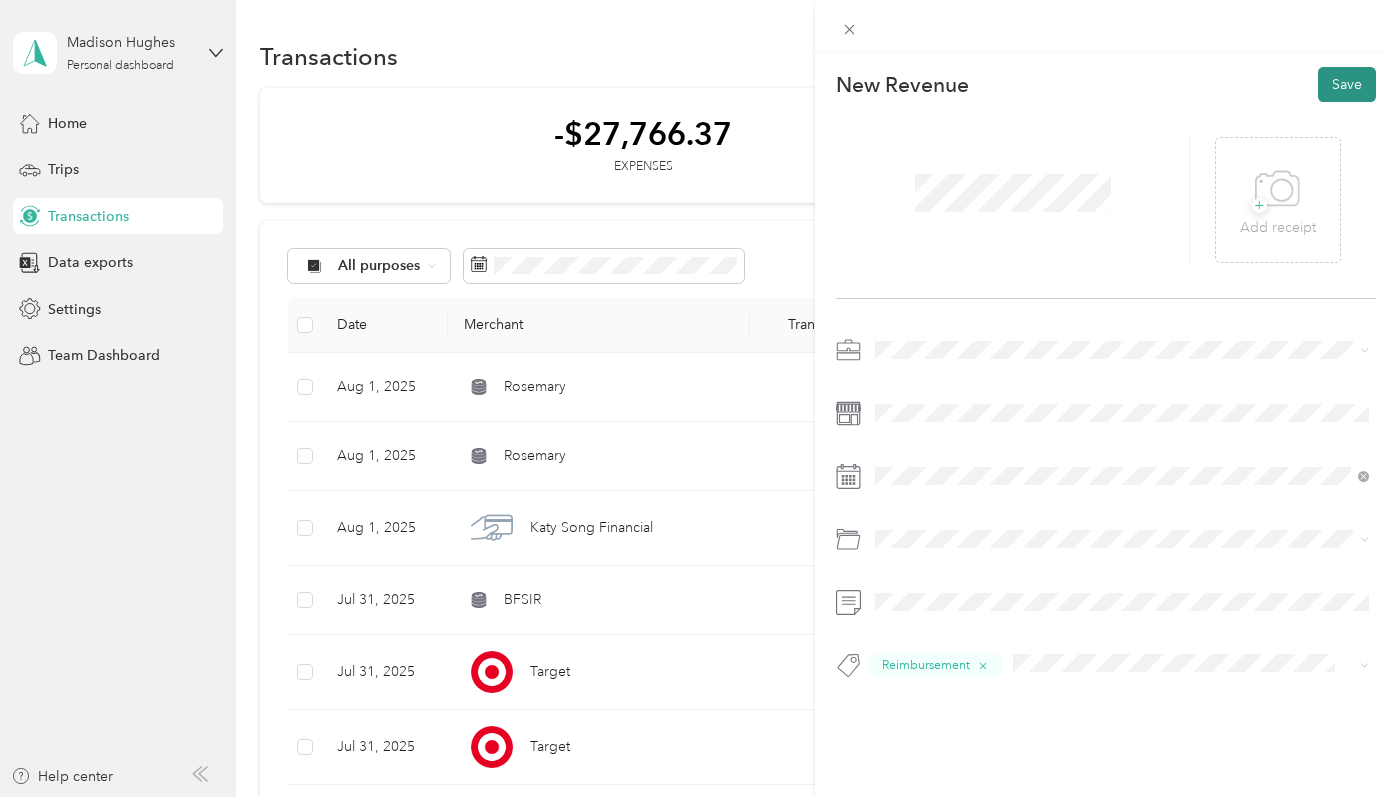 click on "Save" at bounding box center (1347, 84) 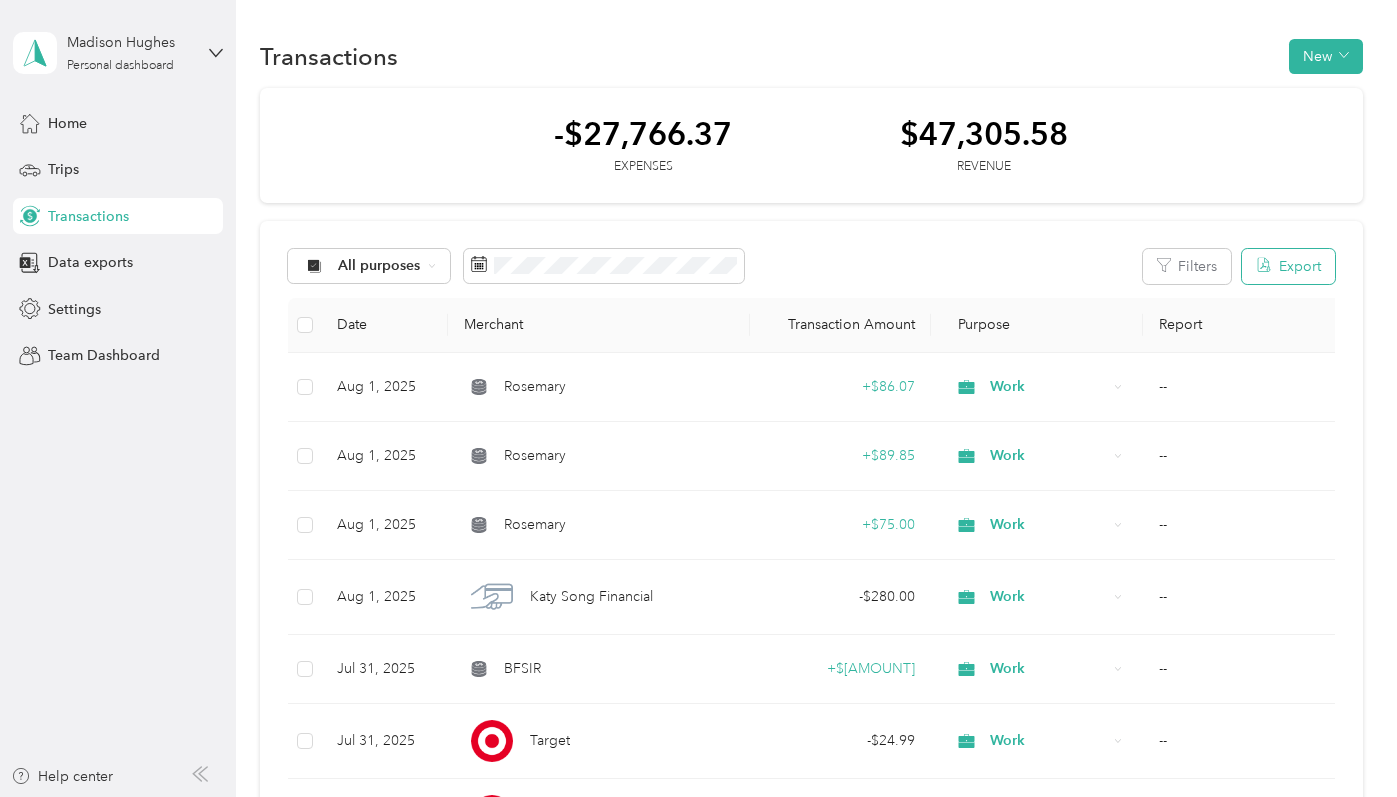 click on "Export" at bounding box center [1288, 266] 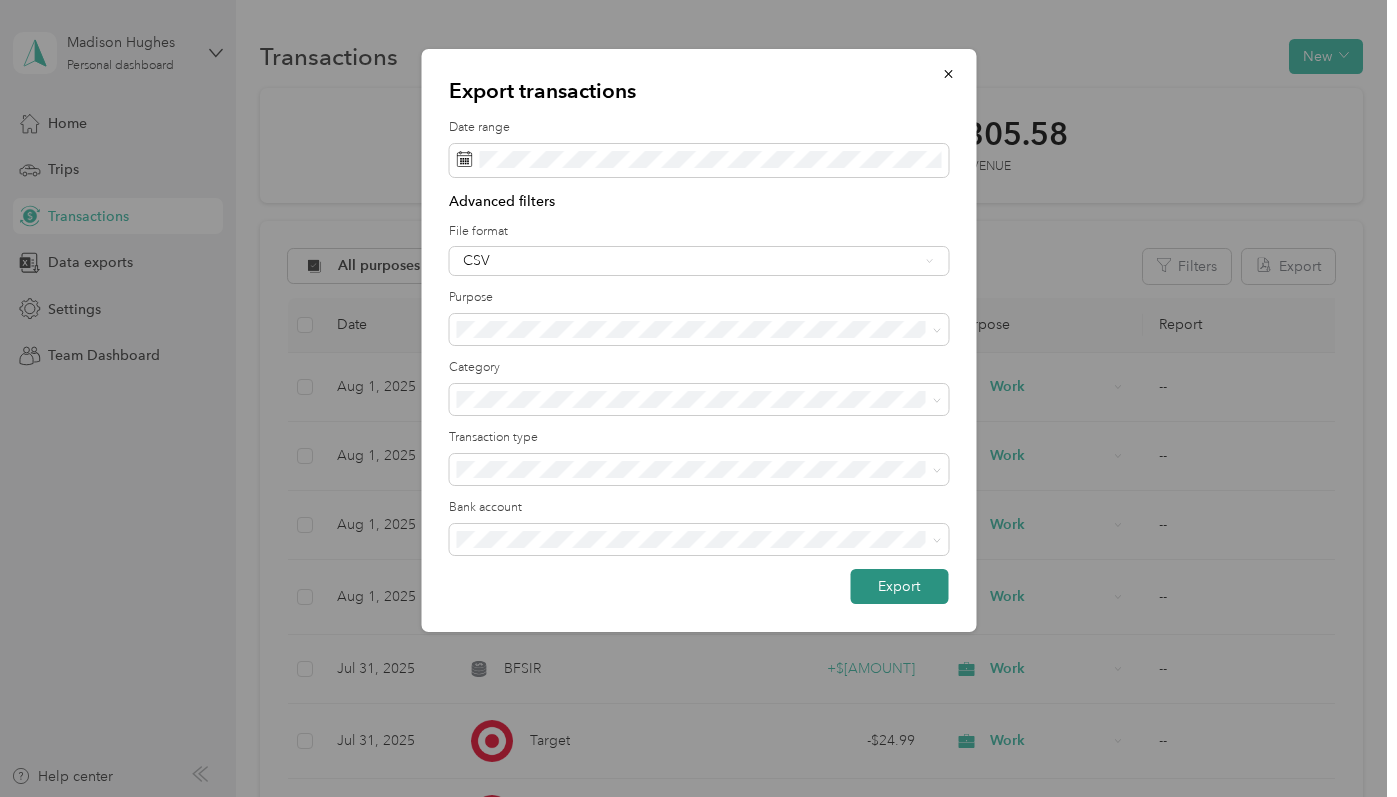 click on "Export" at bounding box center [899, 586] 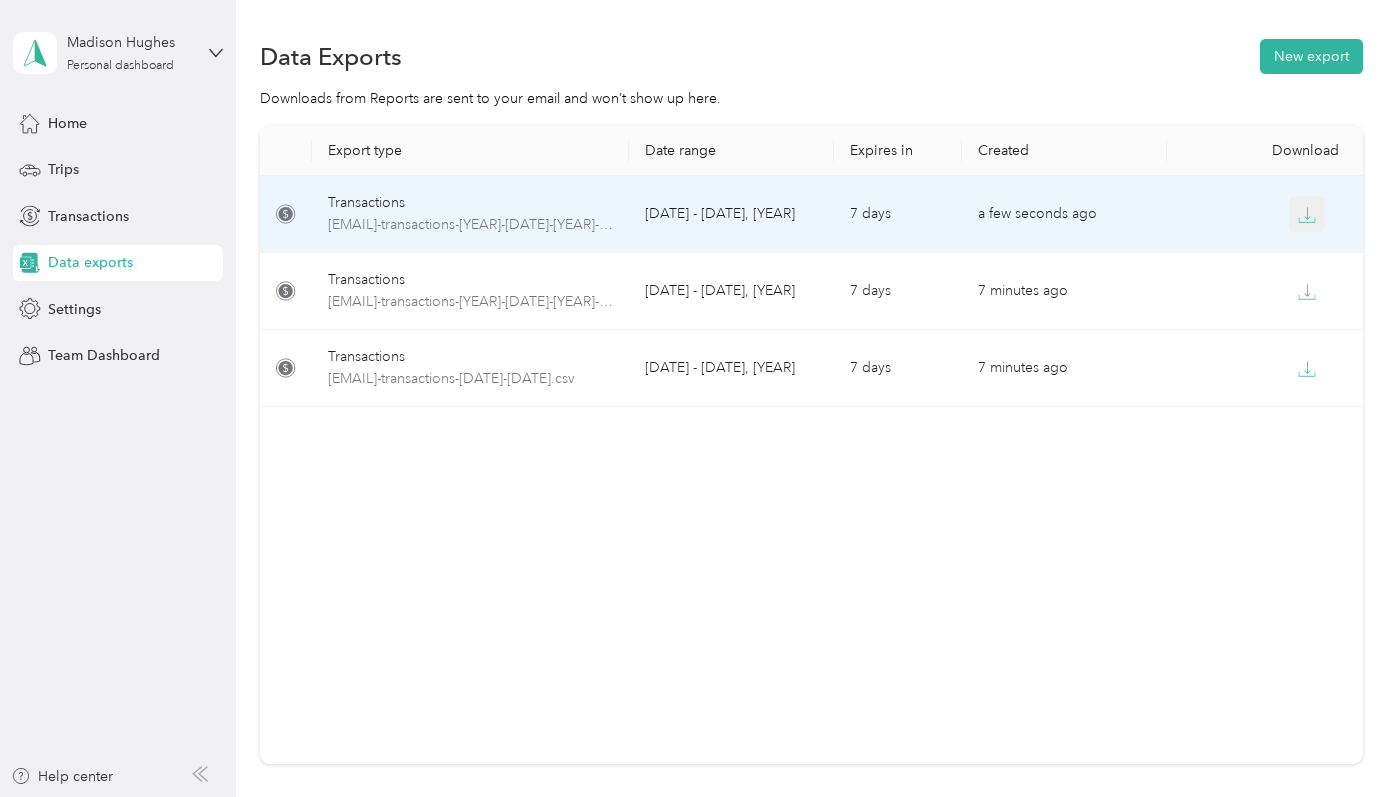 click 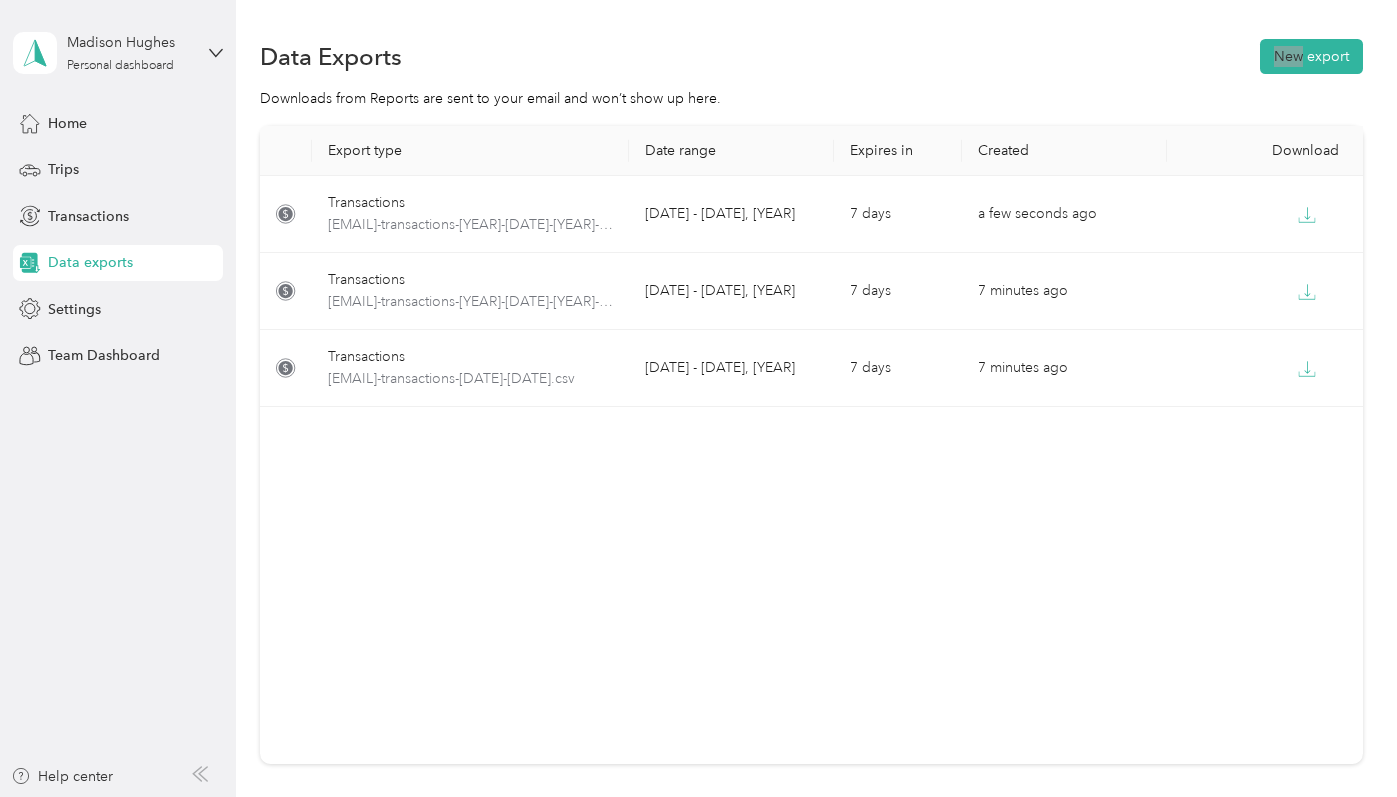 click on "Data Exports New export Downloads from Reports are sent to your email and won’t show up here. Export type Date range Expires in Created Download                 Transactions [EMAIL]-transactions-[YEAR]-[DATE]-[YEAR]-[DATE].csv [DATE] - [DATE], [YEAR] [NUMBER] days a few seconds ago Transactions [EMAIL]-transactions-[YEAR]-[DATE]-[YEAR]-[DATE].csv [DATE] - [DATE], [YEAR] [NUMBER] days 7 minutes ago Transactions [EMAIL]-transactions-[YEAR]-[DATE]-[YEAR]-[DATE].csv [DATE] - [DATE], [YEAR] [NUMBER] days 7 minutes ago" at bounding box center (811, 471) 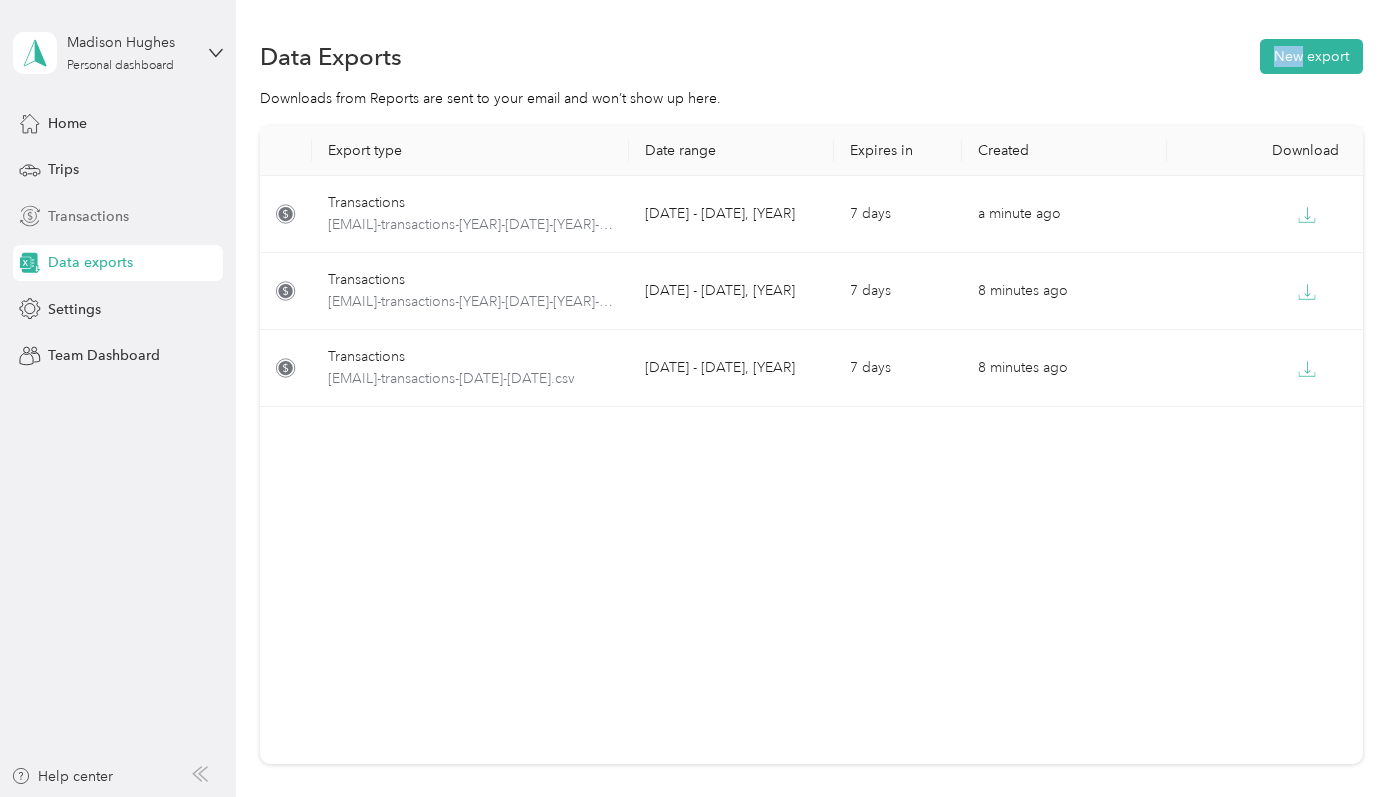 click on "Transactions" at bounding box center (88, 216) 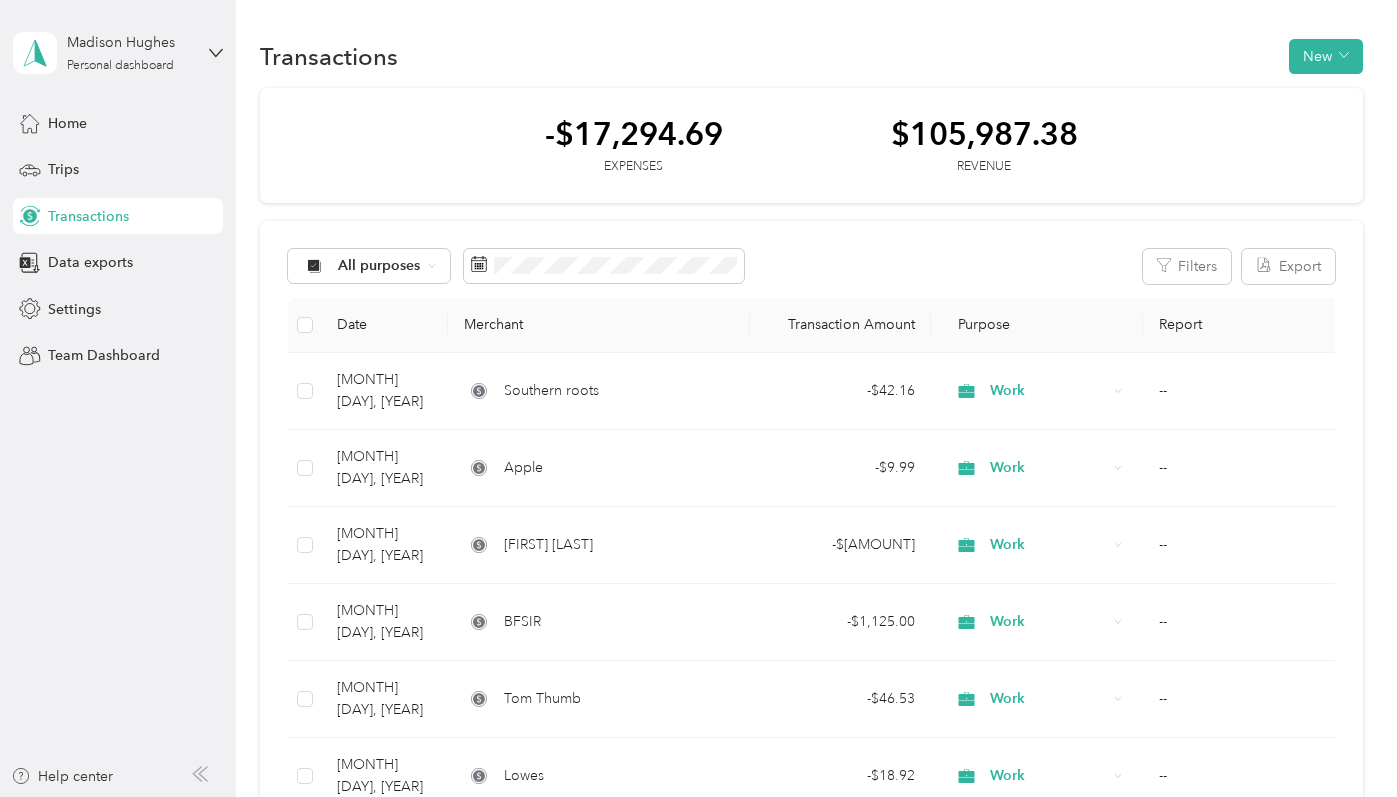click on "Expenses $[AMOUNT] Revenue All purposes Filters Export Date Merchant Transaction Amount Purpose Report                 [MONTH] [DAY], [YEAR] Southern roots -  $[AMOUNT] Work -- [MONTH] [DAY], [YEAR] Apple -  $[AMOUNT] Work -- [MONTH] [DAY], [YEAR] Billy Can Can -  $[AMOUNT] Work -- [MONTH] [DAY], [YEAR] BFSIR -  $[AMOUNT] Work -- [MONTH] [DAY], [YEAR] Tom Thumb -  $[AMOUNT] Work -- [MONTH] [DAY], [YEAR] Lowes -  $[AMOUNT] Work -- [MONTH] [DAY], [YEAR] Groovy's -  $[AMOUNT] Work -- [MONTH] [DAY], [YEAR] Amazon -  $[AMOUNT] Work -- [MONTH] [DAY], [YEAR] MLS  -  $[AMOUNT] Work -- [MONTH] [DAY], [YEAR] Rosemary +  $[AMOUNT]   Real Estate -- [MONTH] [DAY], [YEAR] MLS -  $[AMOUNT] Work -- [MONTH] [DAY], [YEAR] Shoot2Sell -  $[AMOUNT] Work -- [MONTH] [DAY], [YEAR] Apple -  $[AMOUNT] Work -- [MONTH] [DAY], [YEAR] Rosemary +  $[AMOUNT]   Real Estate -- [MONTH] [DAY], [YEAR] Popcorn Papa -  $[AMOUNT] Work -- [MONTH] [DAY], [YEAR] HomeGoods -  $[AMOUNT] Work -- [MONTH] [DAY], [YEAR] Kohl's -  $[AMOUNT] Work -- [MONTH] [DAY], [YEAR] Adios Fajitas -  $[AMOUNT] Work -- [MONTH] [DAY], [YEAR] Bin303 -  $[AMOUNT] Work -- [MONTH] [DAY], [YEAR] Bin303 -  $[AMOUNT] Work -- [MONTH] [DAY], [YEAR] Continuous growth Partners -  $[AMOUNT] Work -- [MONTH] [DAY], [YEAR]" at bounding box center (811, 1223) 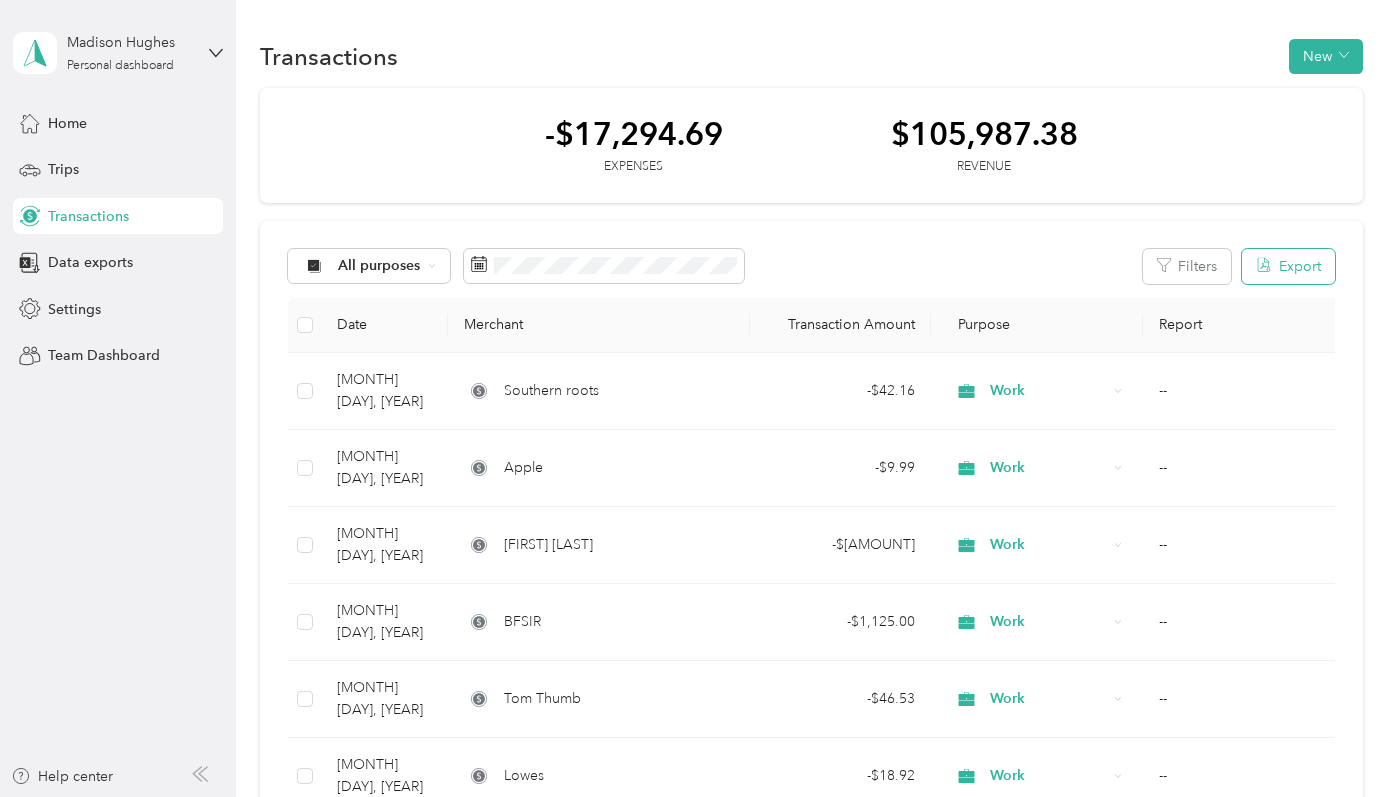 click on "Export" at bounding box center (1288, 266) 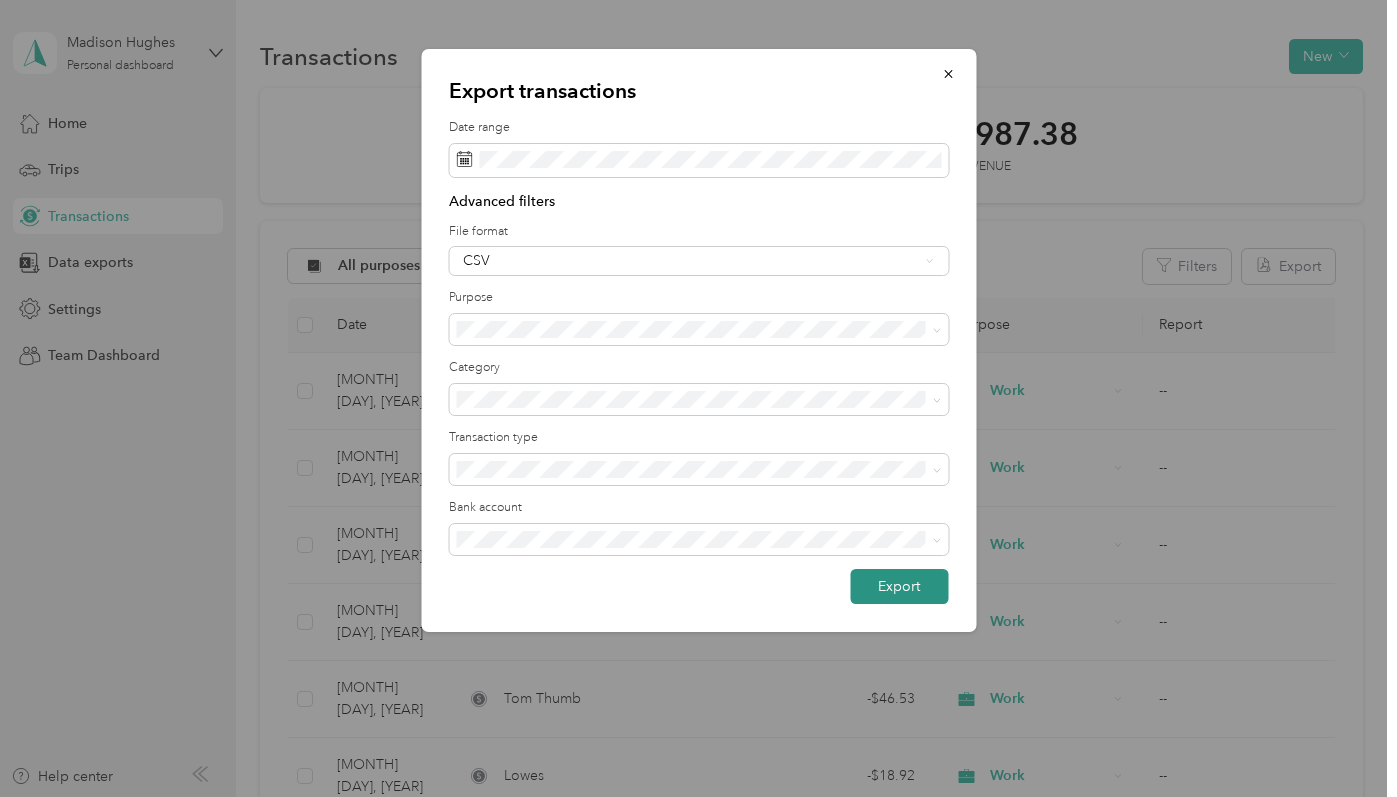 click on "Export" at bounding box center [899, 586] 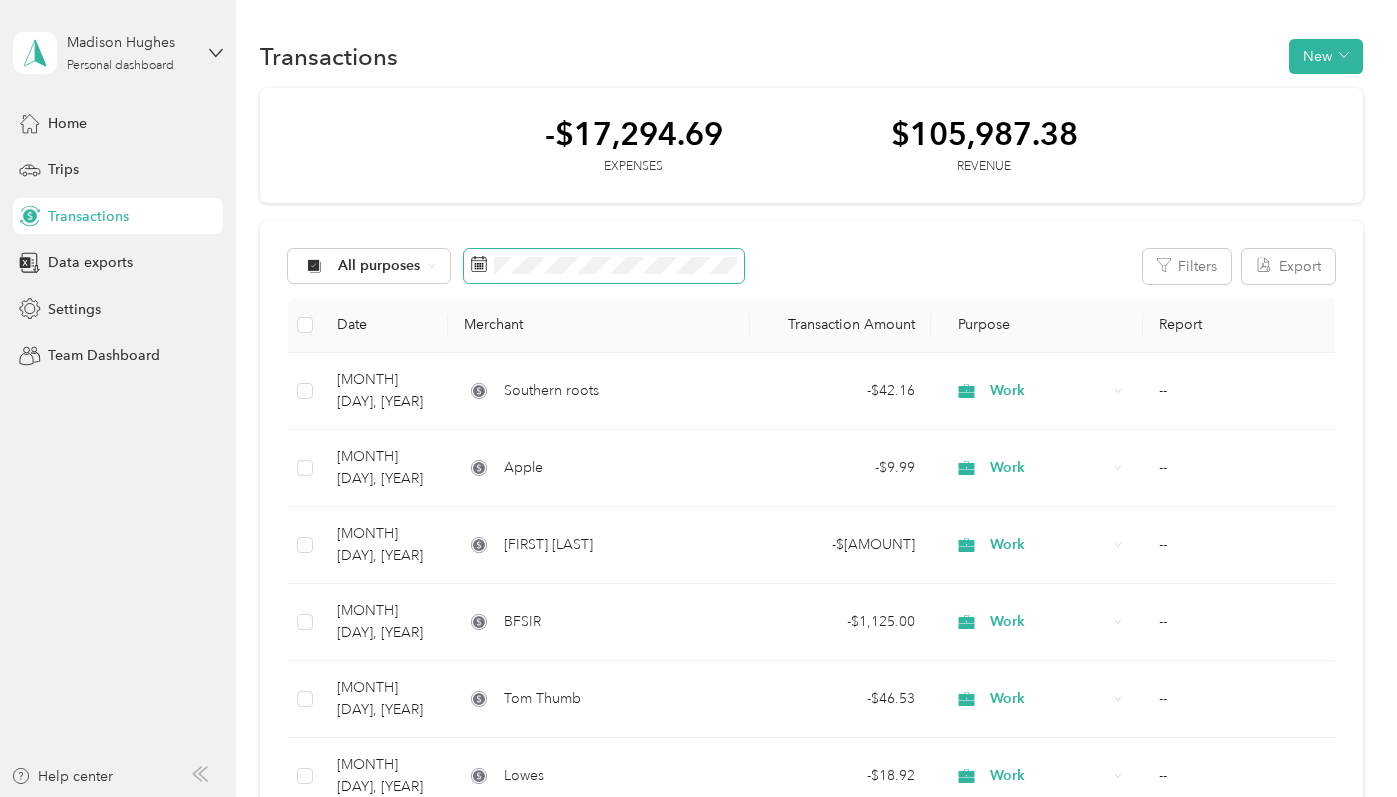 click at bounding box center [604, 266] 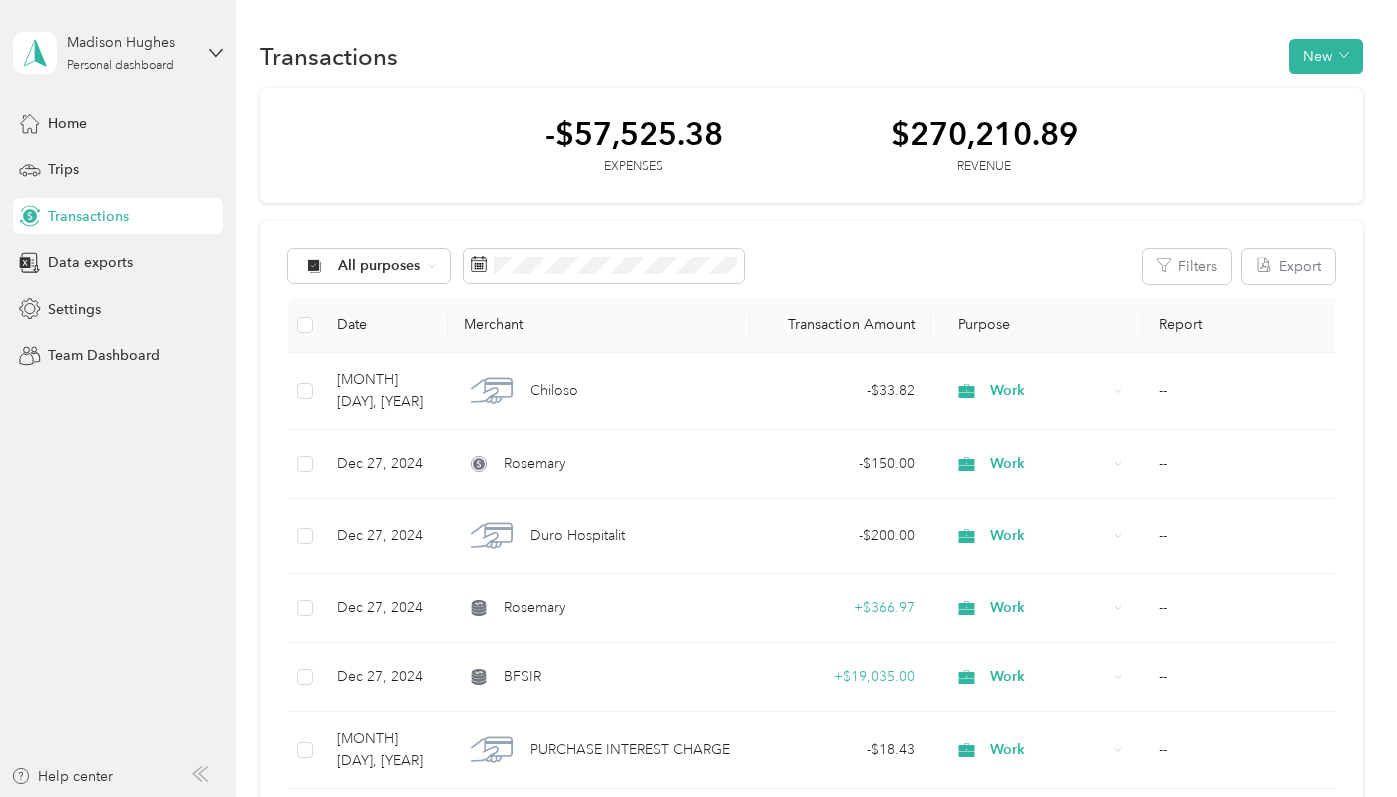 click on "All purposes Filters Export Date Merchant Transaction Amount Purpose Report                 [MONTH] [DAY], [YEAR] Chiloso -  $[AMOUNT] Work -- [MONTH] [DAY], [YEAR] Rosemary -  $[AMOUNT] Work -- [MONTH] [DAY], [YEAR] Duro Hospitalit -  $[AMOUNT] Work -- [MONTH] [DAY], [YEAR] Rosemary +  $[AMOUNT] Work -- [MONTH] [DAY], [YEAR] BFSIR +  $[AMOUNT] Work -- [MONTH] [DAY], [YEAR] PURCHASE INTEREST CHARGE -  $[AMOUNT] Work -- [MONTH] [DAY], [YEAR] Apple -  $[AMOUNT] Work -- [MONTH] [DAY], [YEAR] Amazon -  $[AMOUNT] Work -- [MONTH] [DAY], [YEAR] Milkshake -  $[AMOUNT] Work -- [MONTH] [DAY], [YEAR] Amazon -  $[AMOUNT] Work -- [MONTH] [DAY], [YEAR] RMR Agency -  $[AMOUNT] Work -- [MONTH] [DAY], [YEAR] HomeGoods -  $[AMOUNT] Work -- [MONTH] [DAY], [YEAR] Rosemary +  $[AMOUNT] Work -- [MONTH] [DAY], [YEAR] Rosemary +  $[AMOUNT] Work -- [MONTH] [DAY], [YEAR] Rosemary +  $[AMOUNT]   Real Estate -- [MONTH] [DAY], [YEAR] Continuous Growth Partners -  $[AMOUNT] Work -- [MONTH] [DAY], [YEAR] Kroger Fuel -  $[AMOUNT] Work -- [MONTH] [DAY], [YEAR] Fontainebleau -  $[AMOUNT] Work -- [MONTH] [DAY], [YEAR] BFSIR +  $[AMOUNT] Work -- [MONTH] [DAY], [YEAR] Briggs Freeman Sotheby's -  $[AMOUNT] Work -- [MONTH] [DAY], [YEAR] BFSIR +  $[AMOUNT] Work -- [MONTH] [DAY], [YEAR] -" at bounding box center (811, 1254) 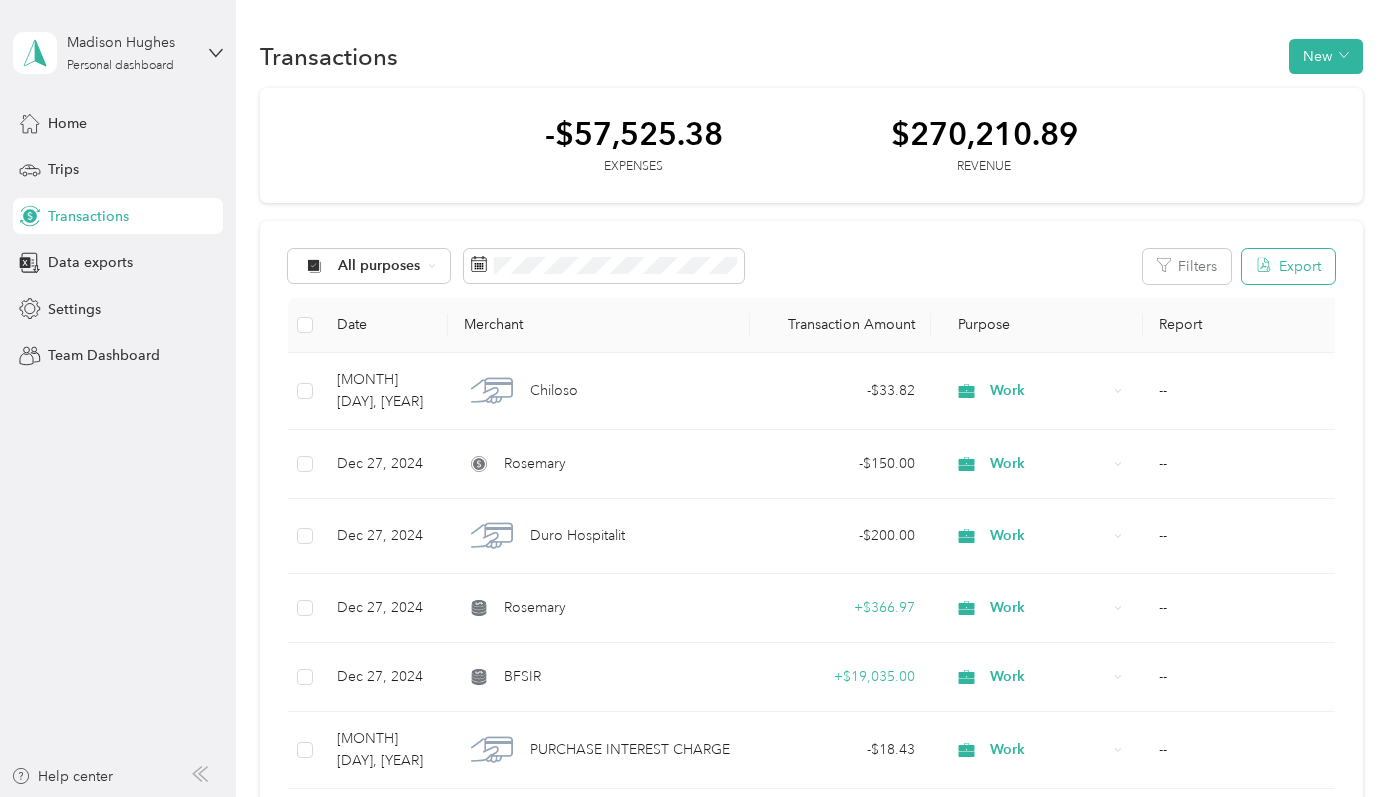click on "Export" at bounding box center [1288, 266] 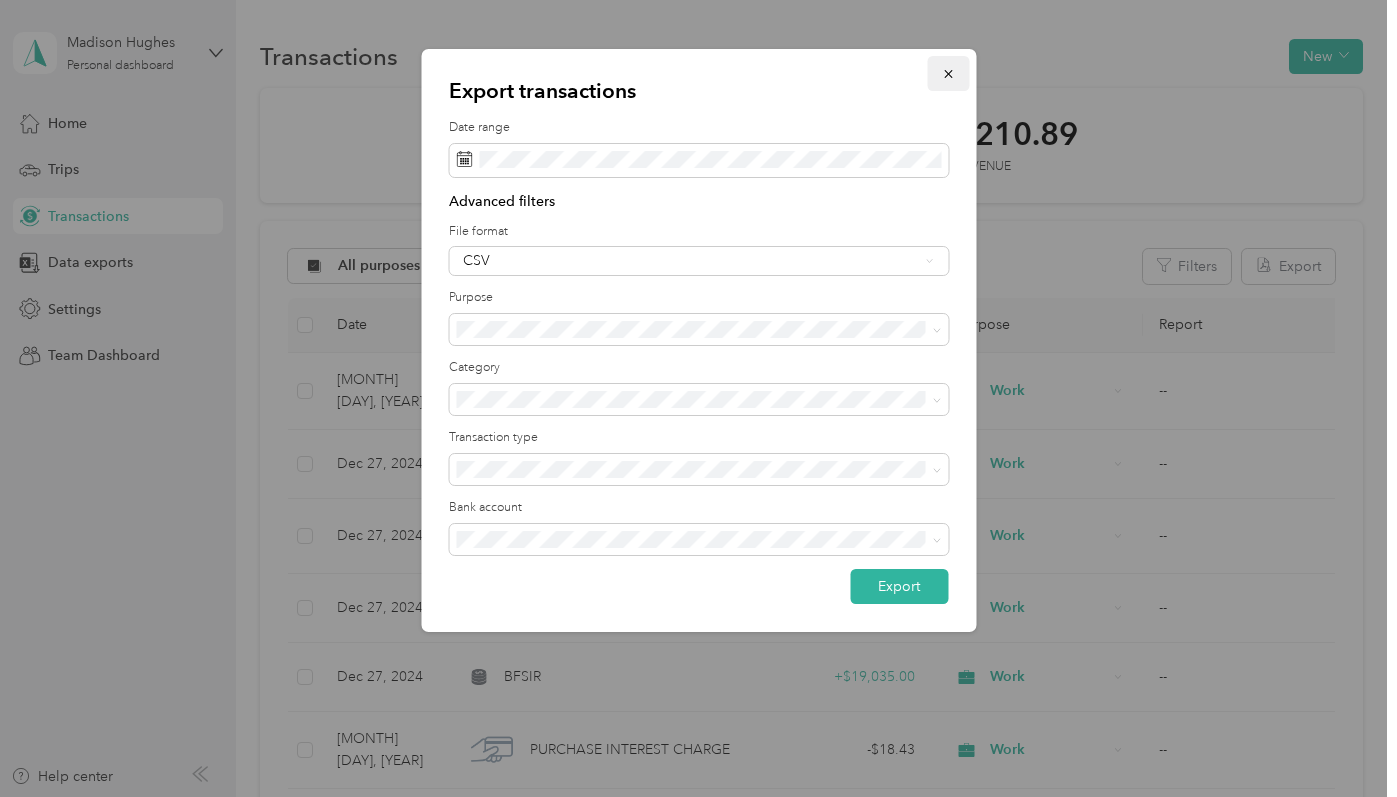 click 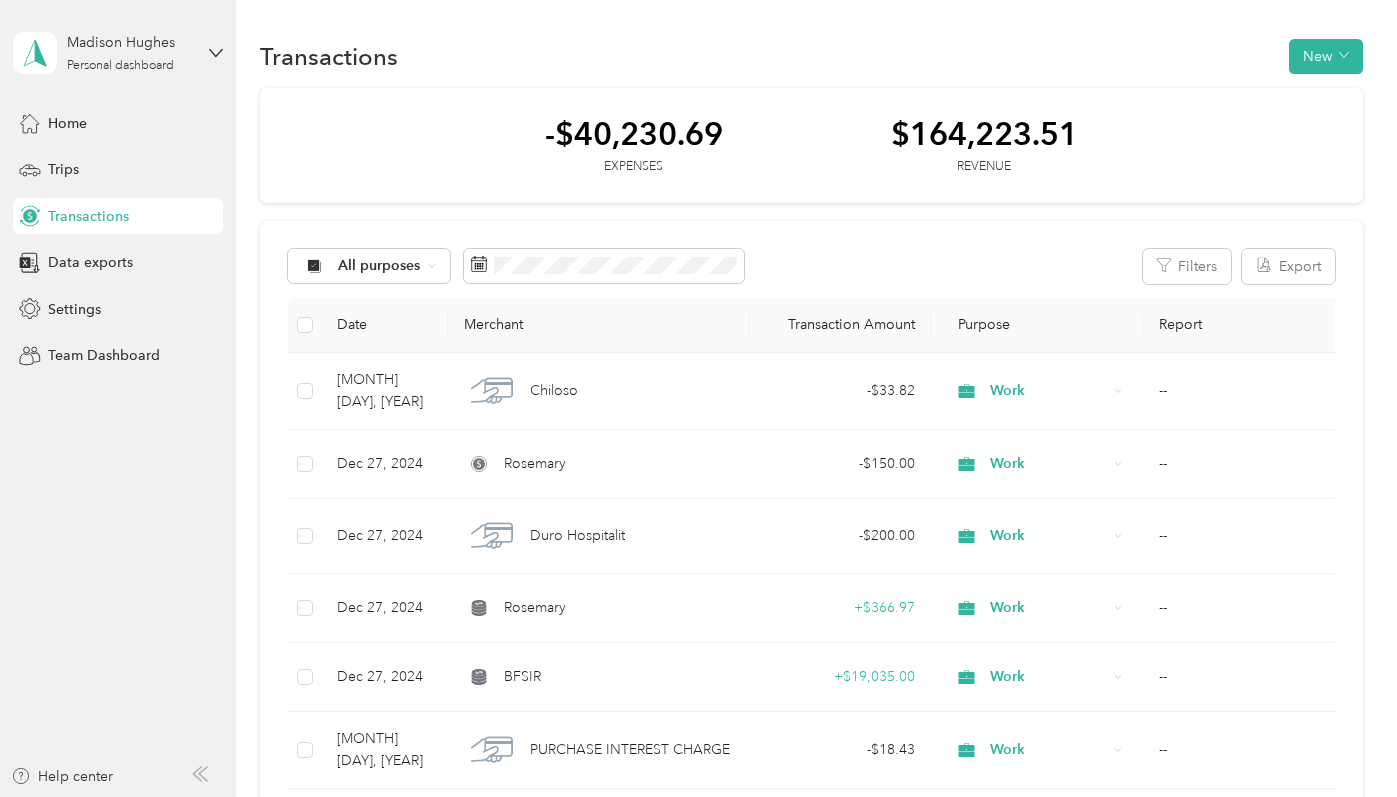click on "-$40,230.69 Expenses $164,223.51 Revenue All purposes Filters Export Date Merchant Transaction Amount Purpose Report             [DATE] Chiloso -  $33.82 Work -- [DATE] [FIRST] -  $150.00 Work -- [DATE] Duro Hospitalit -  $200.00 Work -- [DATE] [FIRST] +  $366.97 Work -- [DATE] BFSIR +  $19,035.00 Work -- [DATE] PURCHASE INTEREST CHARGE -  $18.43 Work -- [DATE] Apple -  $9.99 Work -- [DATE] Amazon -  $16.23 Work -- [DATE] Milkshake -  $200.00 Work -- [DATE] Amazon -  $14.39 Work -- [DATE] RMR Agency -  $1,000.00 Work -- [DATE] HomeGoods -  $92.92 Work -- [DATE] [FIRST] +  $50.00 Work -- [DATE] [FIRST] +  $388.62 Work -- [DATE] [FIRST] +  $79.71   Real Estate -- [DATE] Continuous Growth Partners -  $10.00 Work -- [DATE] Kroger Fuel -  $31.17 Work -- [DATE] Fontainebleau -  $263.00 Work -- [DATE] BFSIR +  $540.38 Work -- [DATE] Briggs Freeman Sotheby's -  $300.00 Work -- [DATE]" at bounding box center [811, 1187] 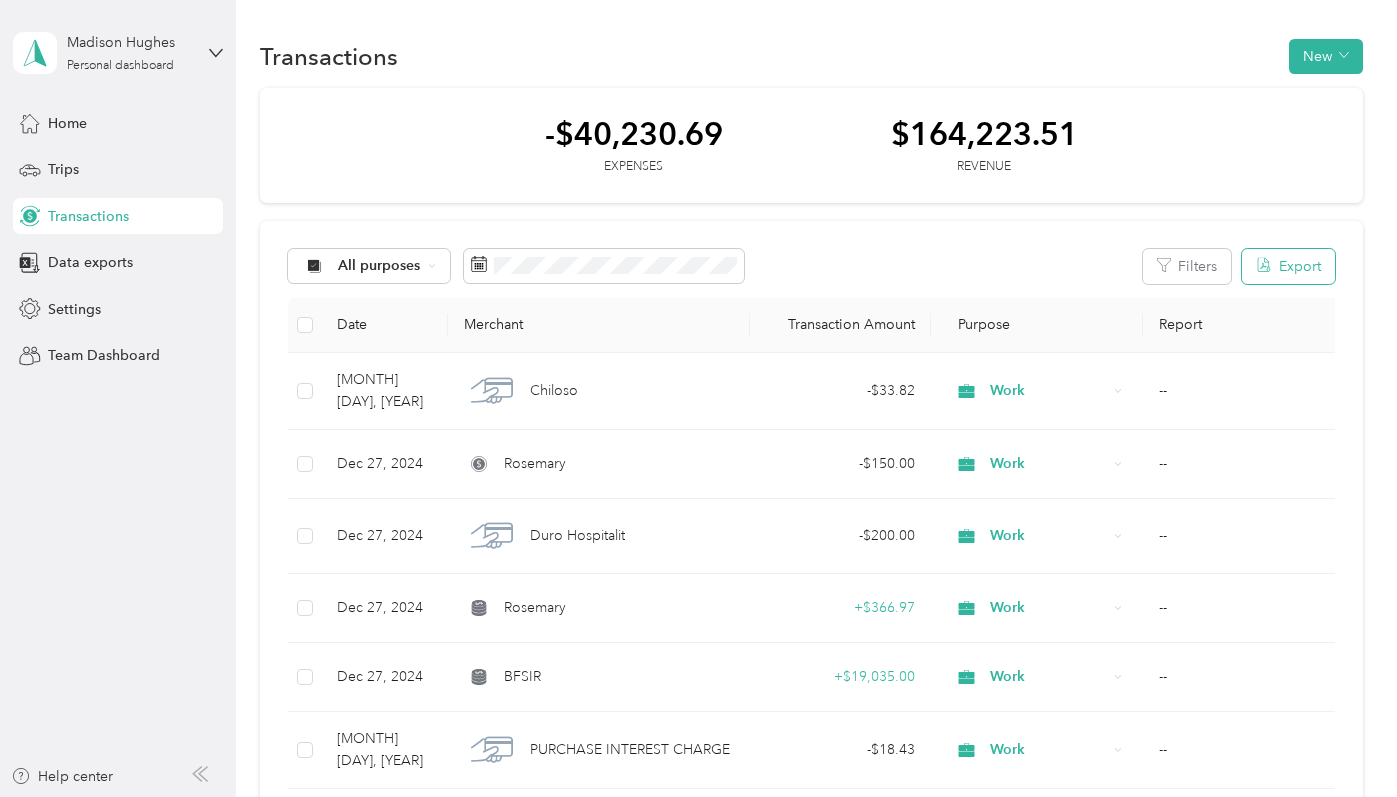 click on "Export" at bounding box center [1288, 266] 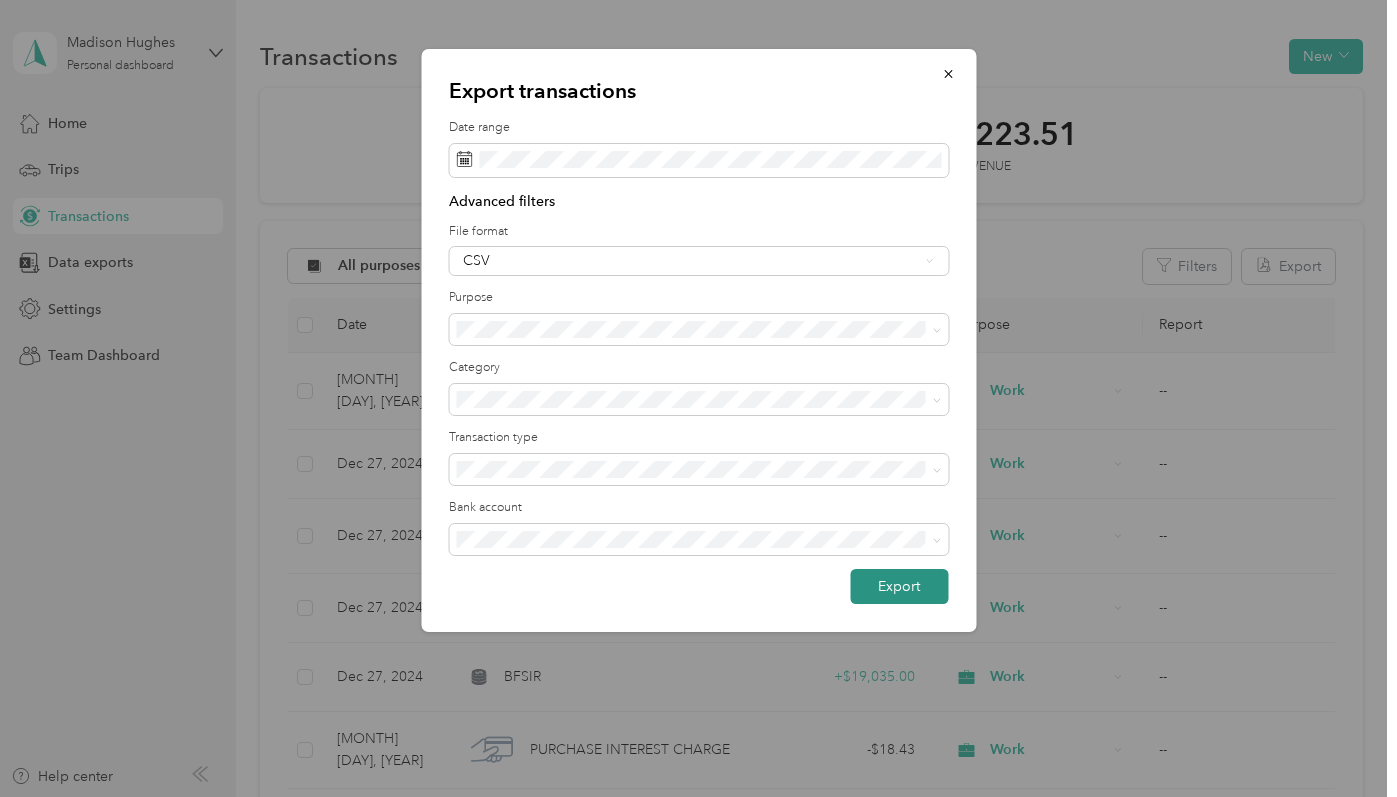 click on "Export" at bounding box center [899, 586] 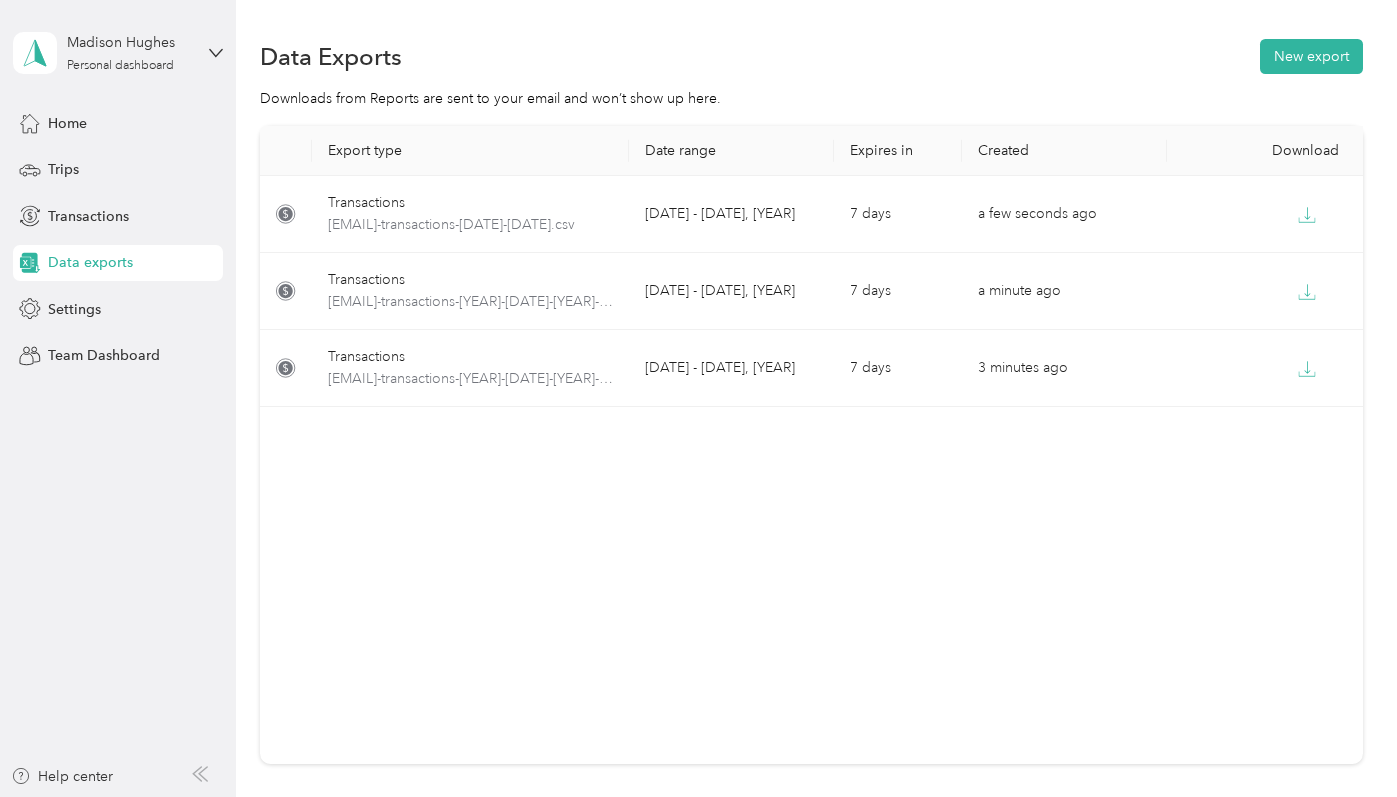 click on "Data Exports New export Downloads from Reports are sent to your email and won’t show up here. Export type Date range Expires in Created Download                 Transactions [EMAIL]-transactions-[YEAR]-[DATE]-[YEAR]-[DATE].csv [DATE] - [DATE], [YEAR] [NUMBER] days a few seconds ago Transactions [EMAIL]-transactions-[YEAR]-[DATE]-[YEAR]-[DATE].csv [DATE] - [DATE], [YEAR] [NUMBER] days a minute ago Transactions [EMAIL]-transactions-[YEAR]-[DATE]-[YEAR]-[DATE].csv [DATE] - [DATE], [YEAR] [NUMBER] days 3 minutes ago" at bounding box center (811, 434) 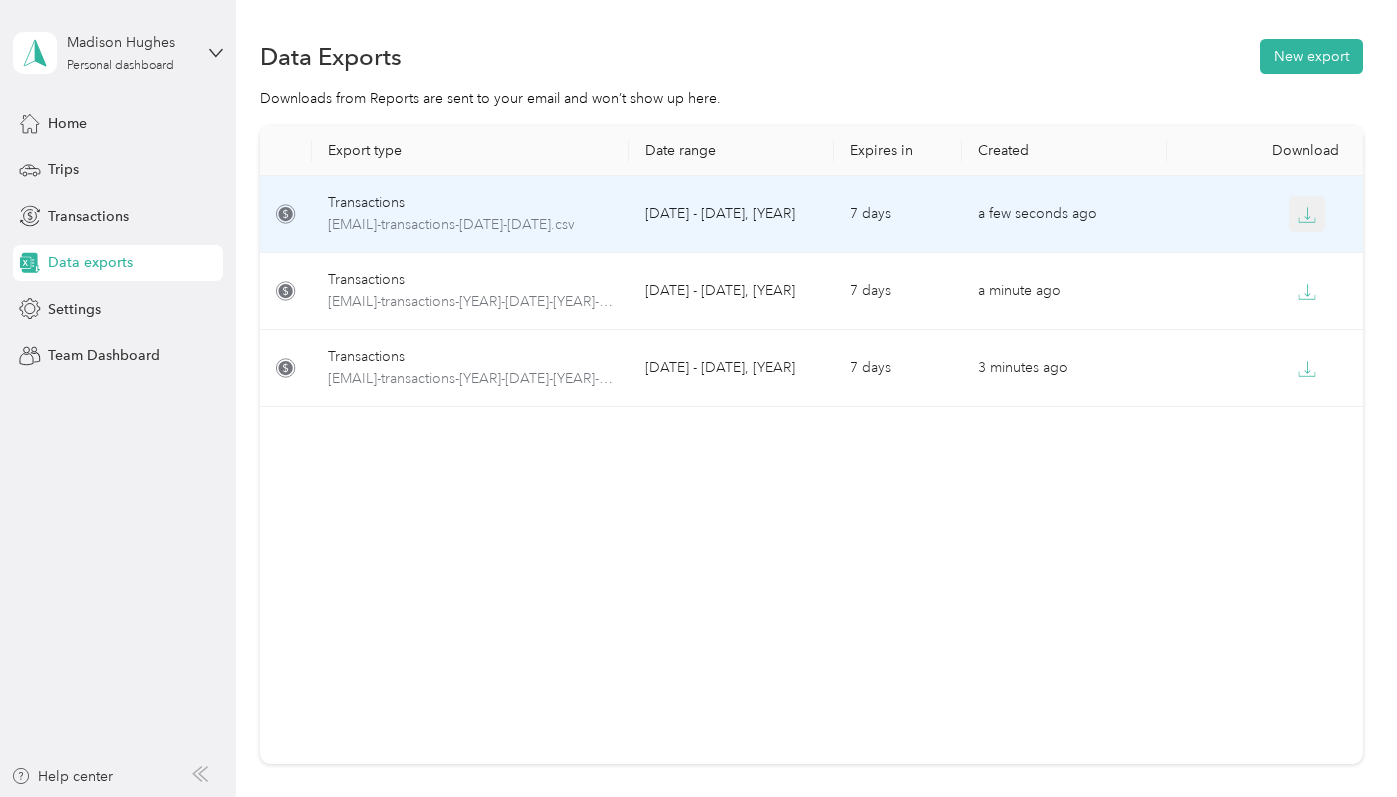 click at bounding box center (1307, 214) 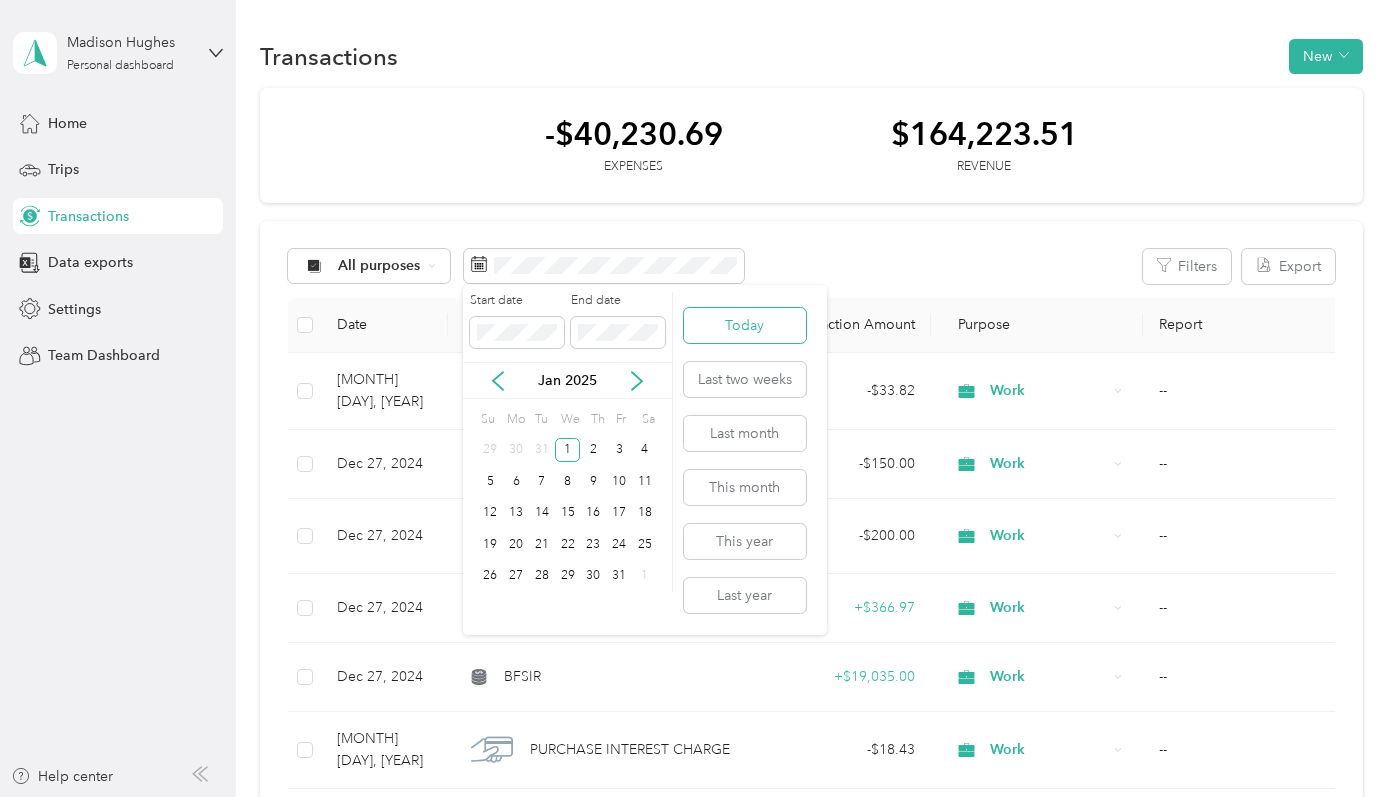 click on "Today" at bounding box center [745, 325] 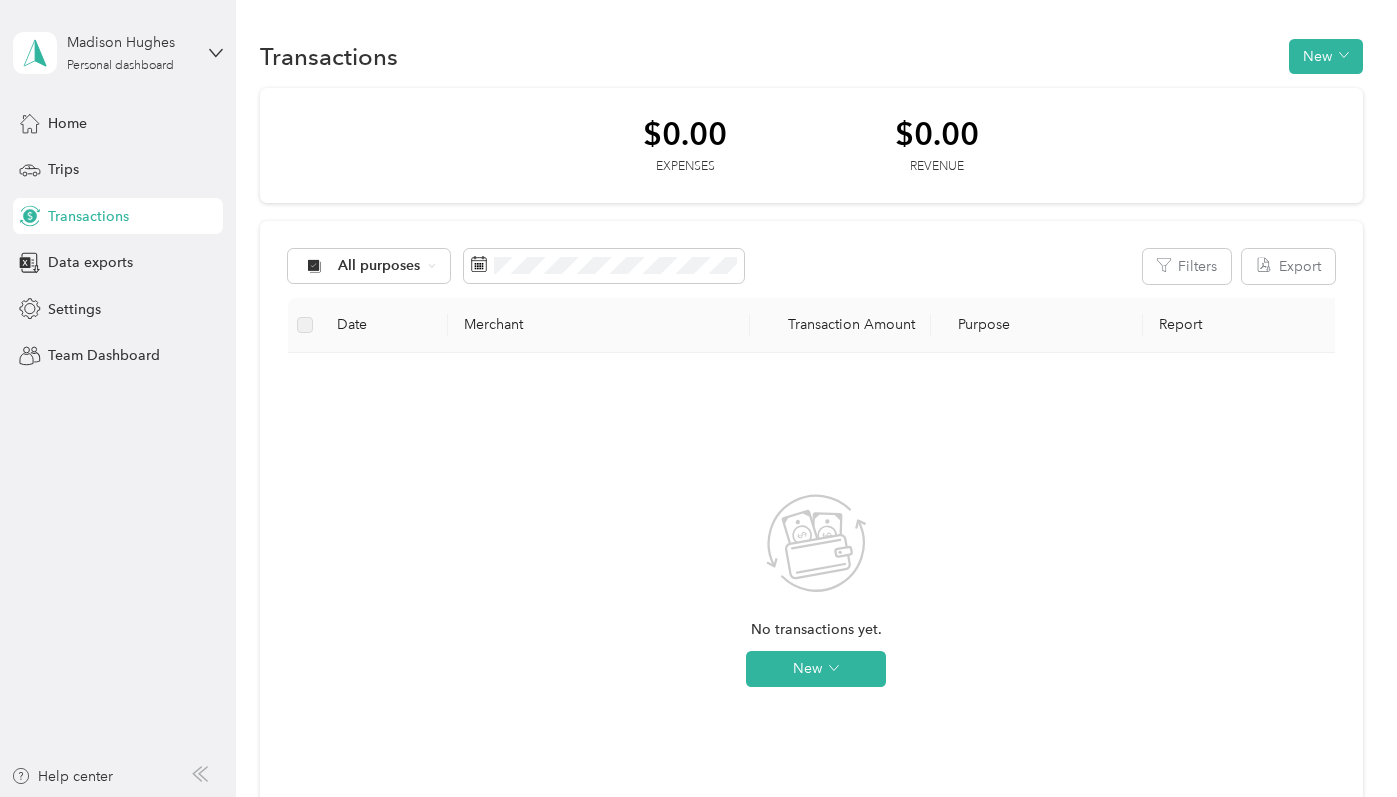 click on "No transactions yet. New" at bounding box center (816, 607) 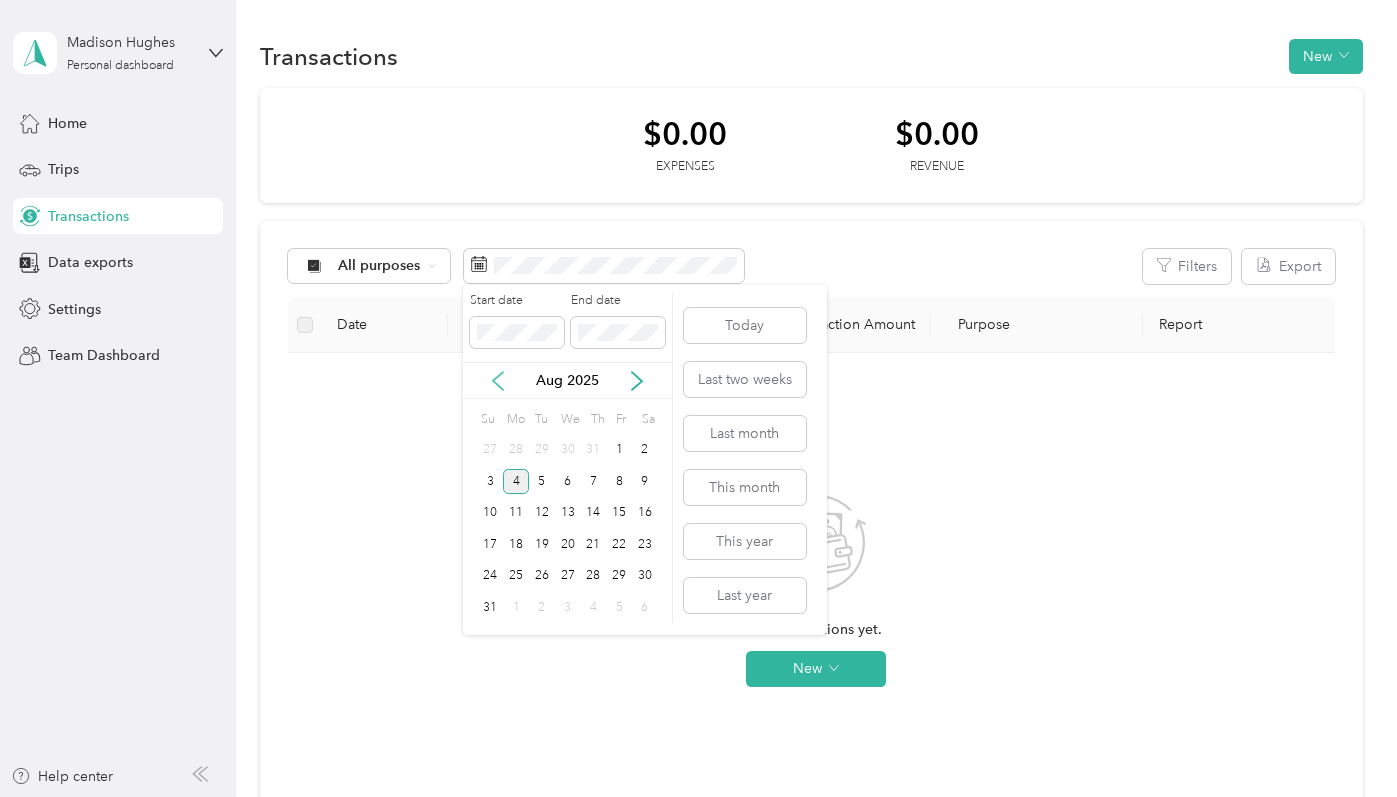 click 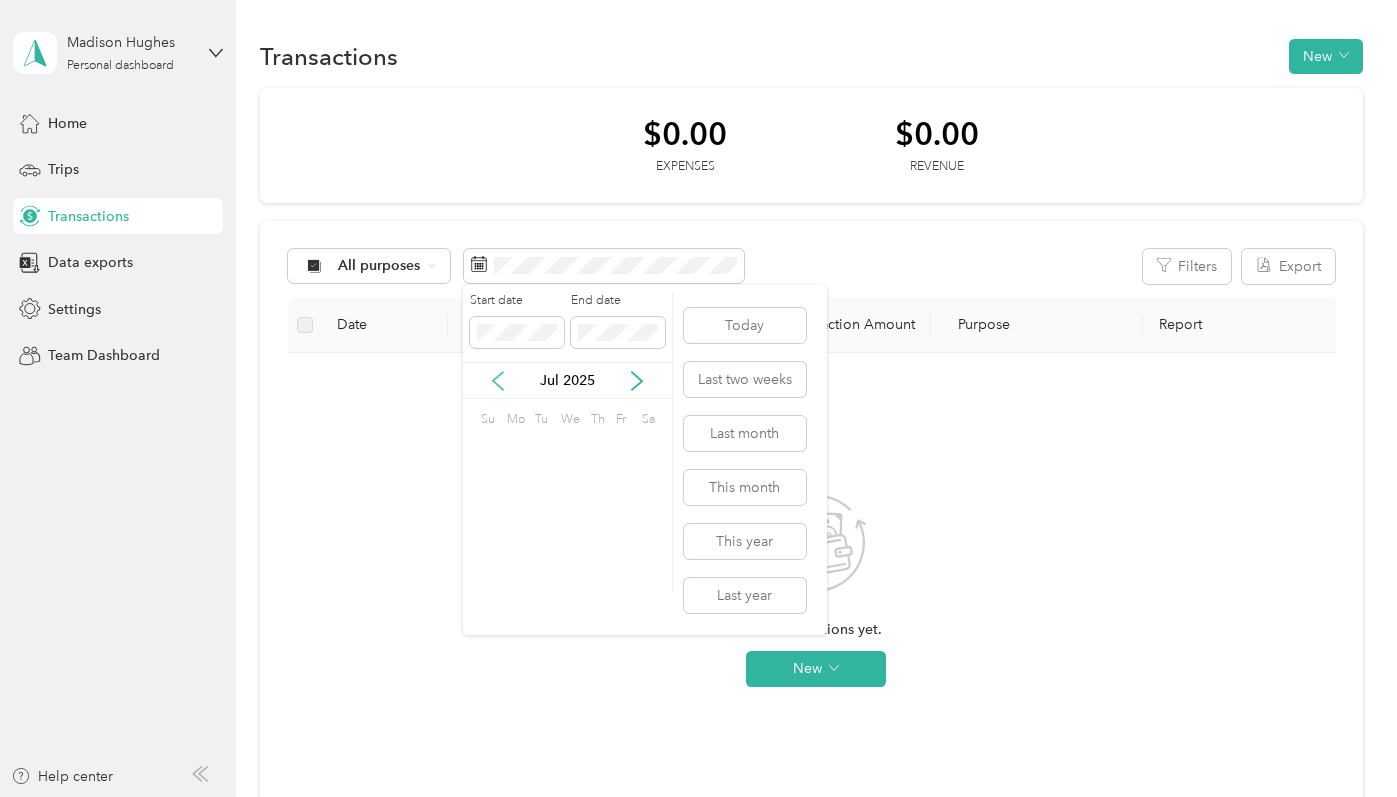 click 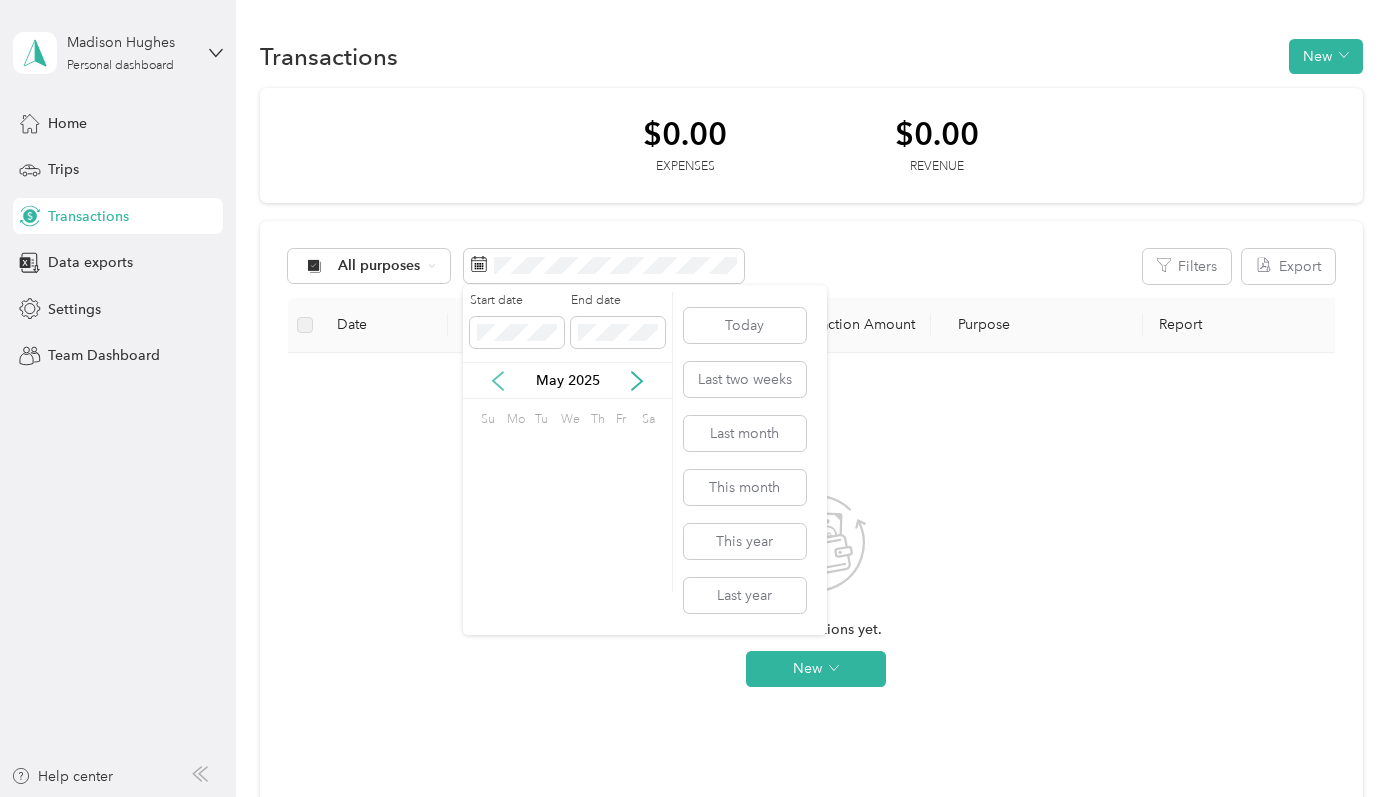 click 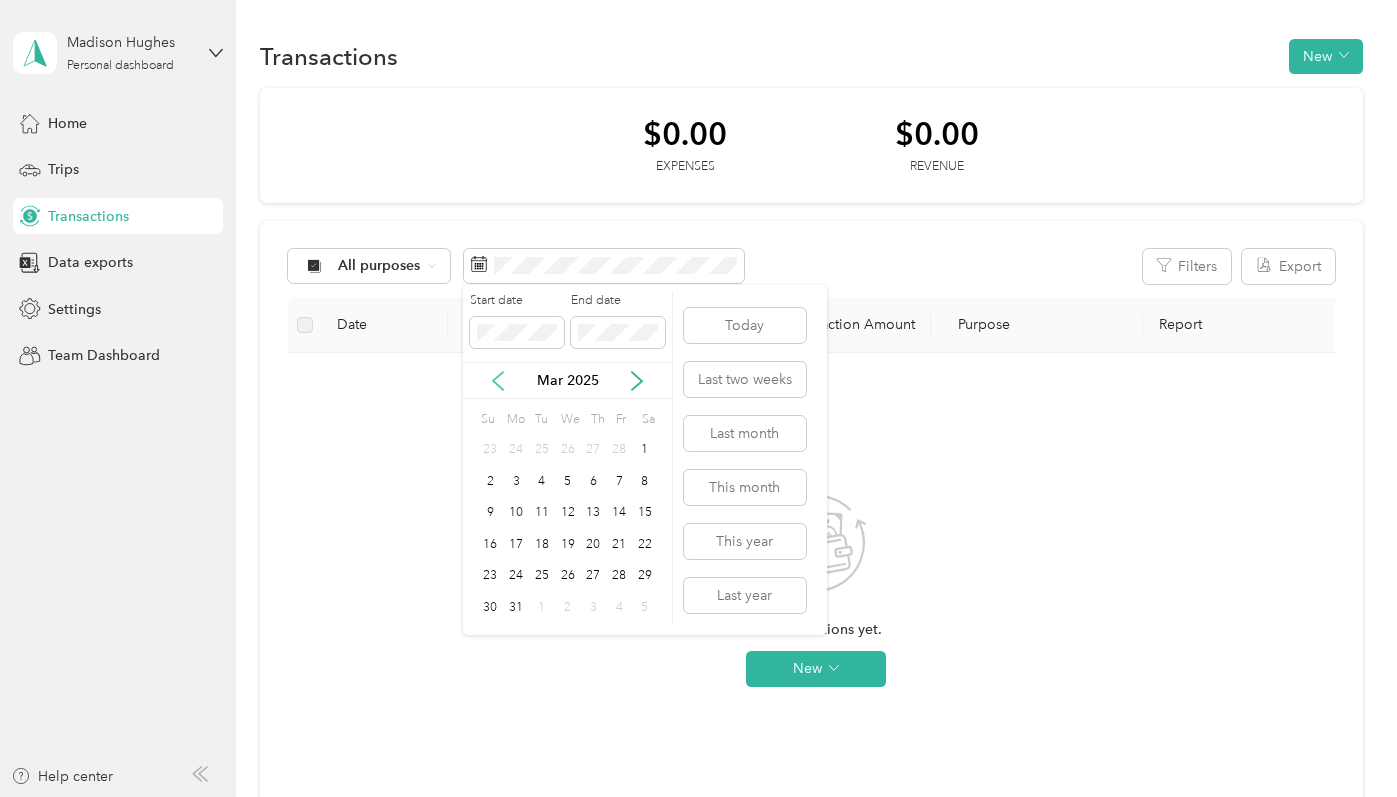 click 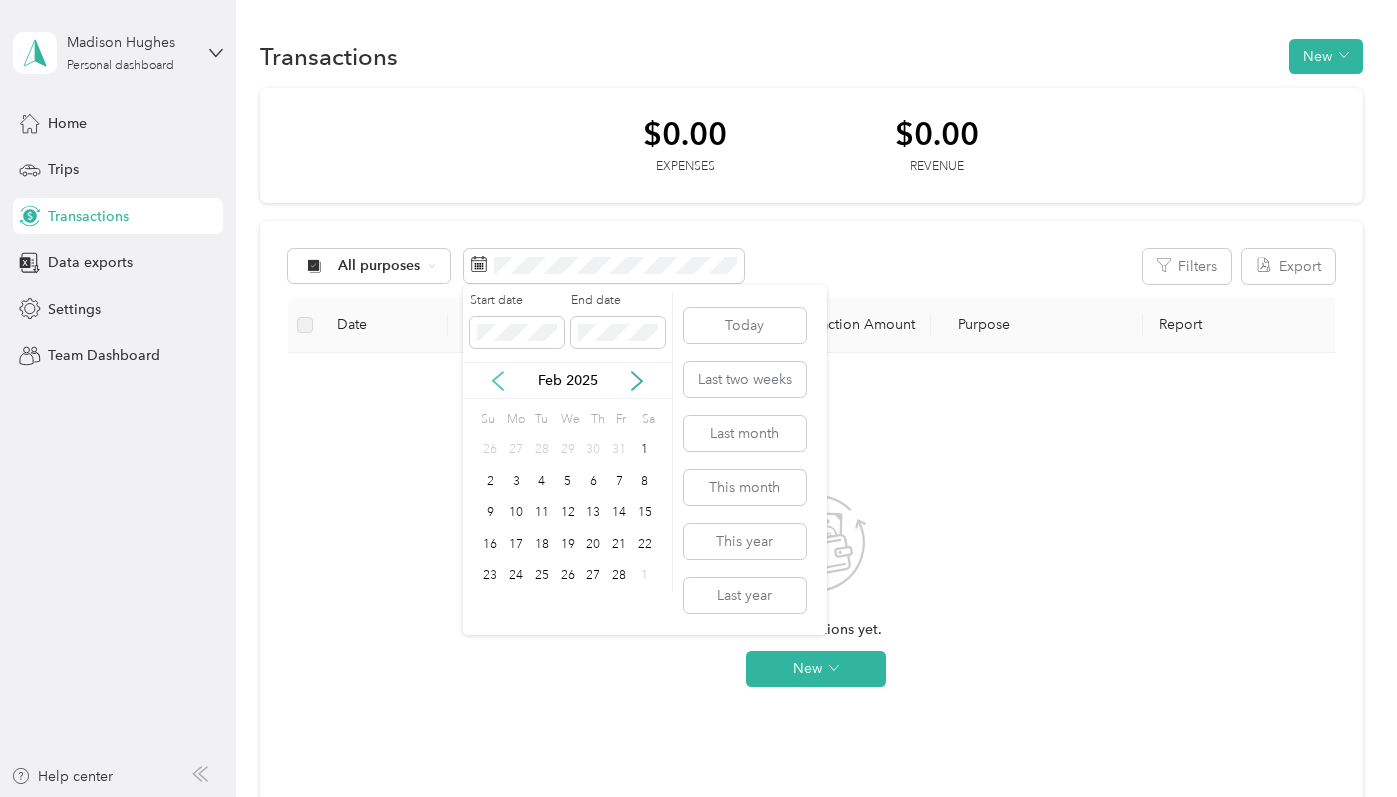 click 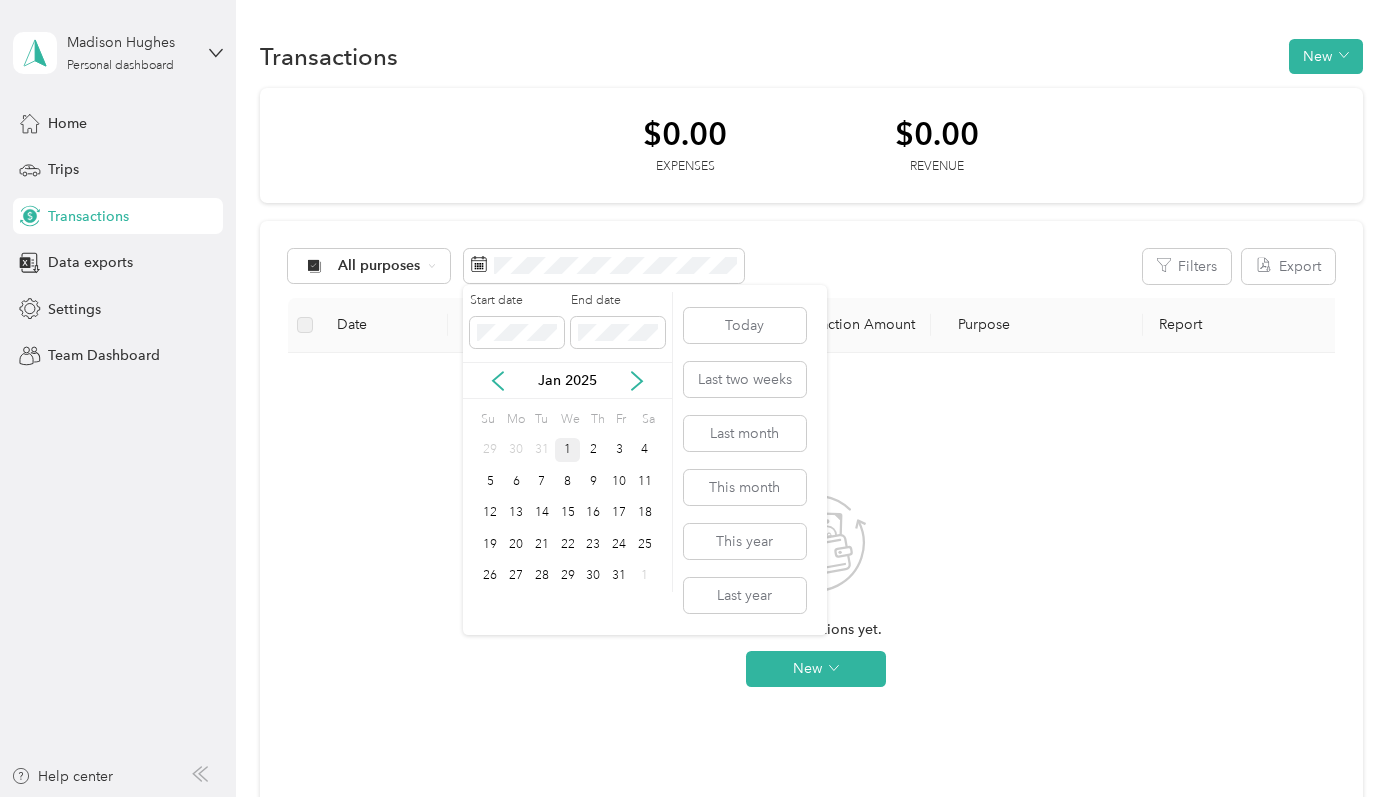 click on "1" at bounding box center (568, 450) 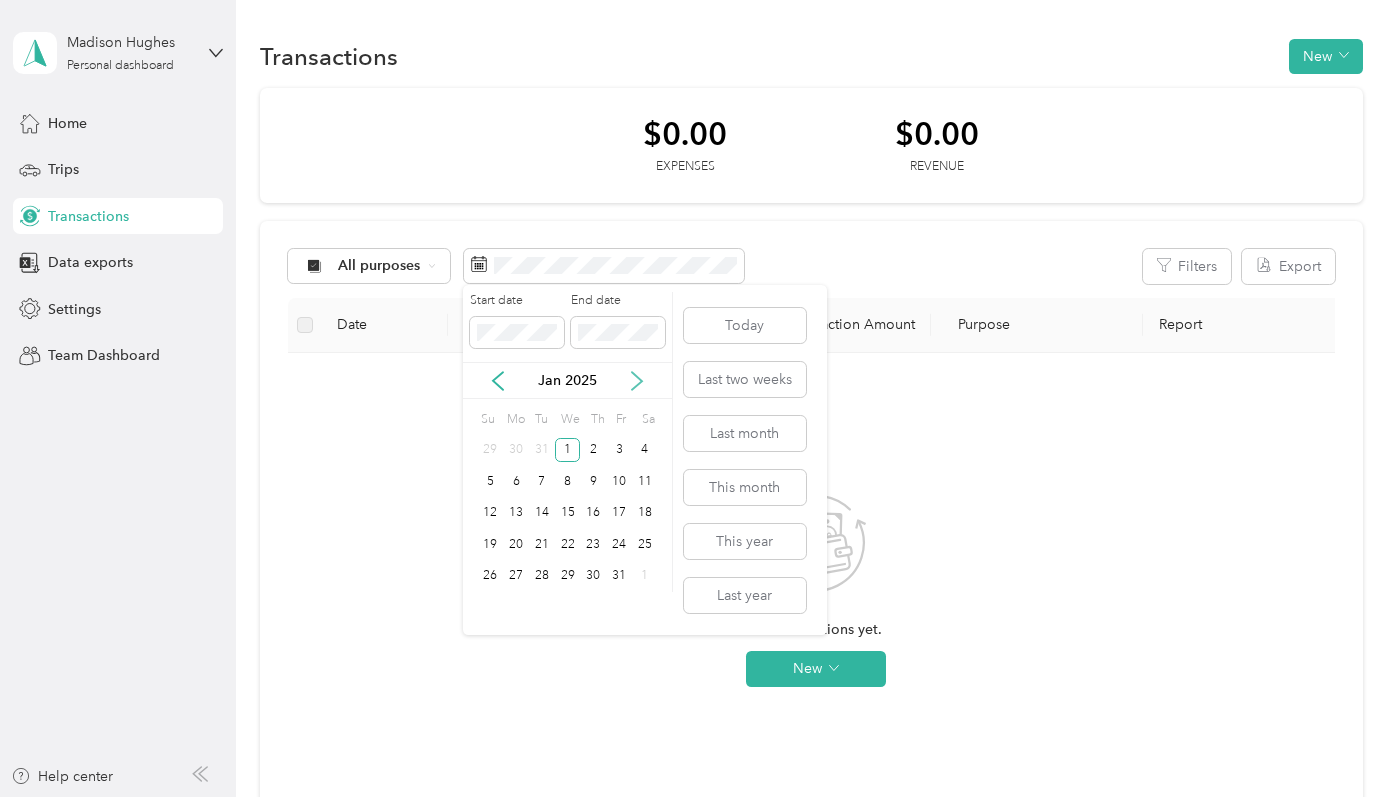 click 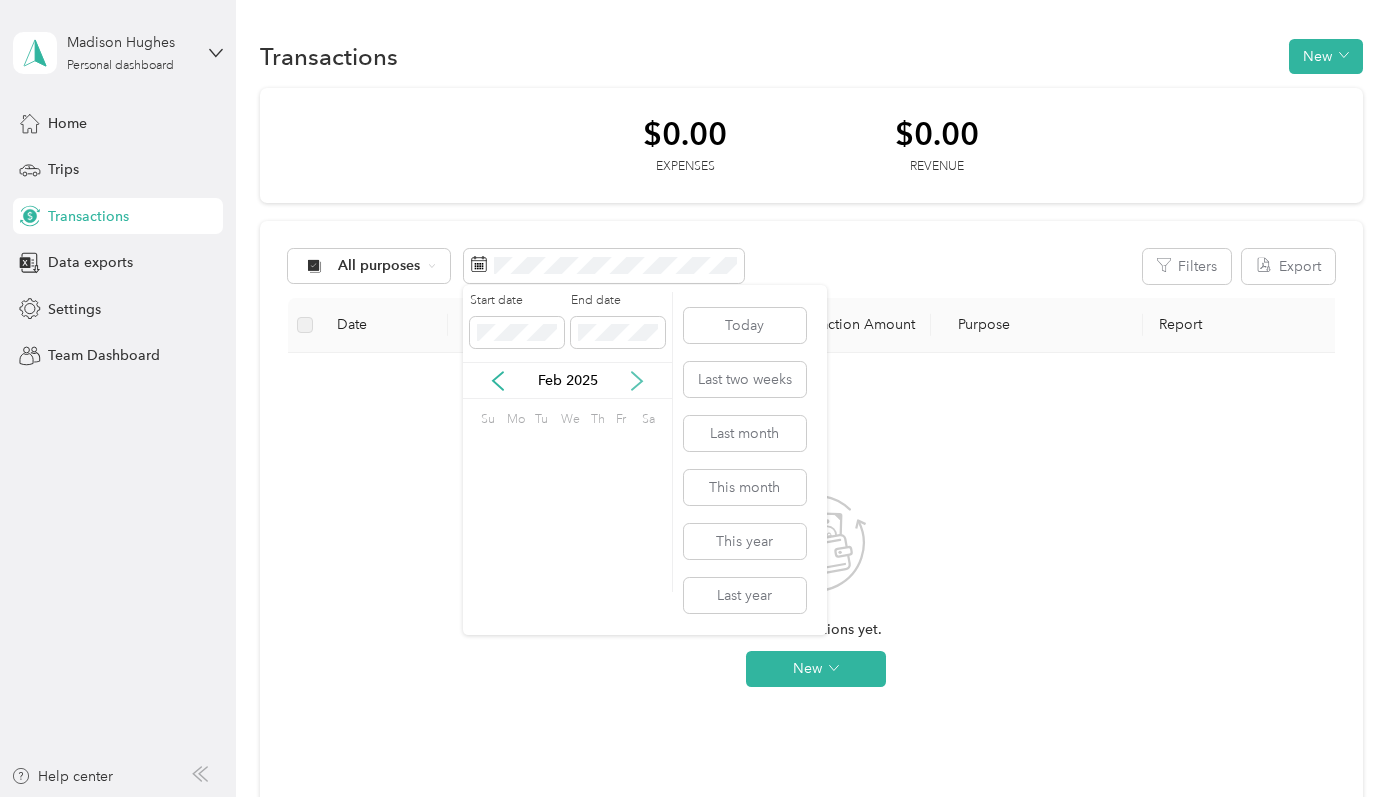 click 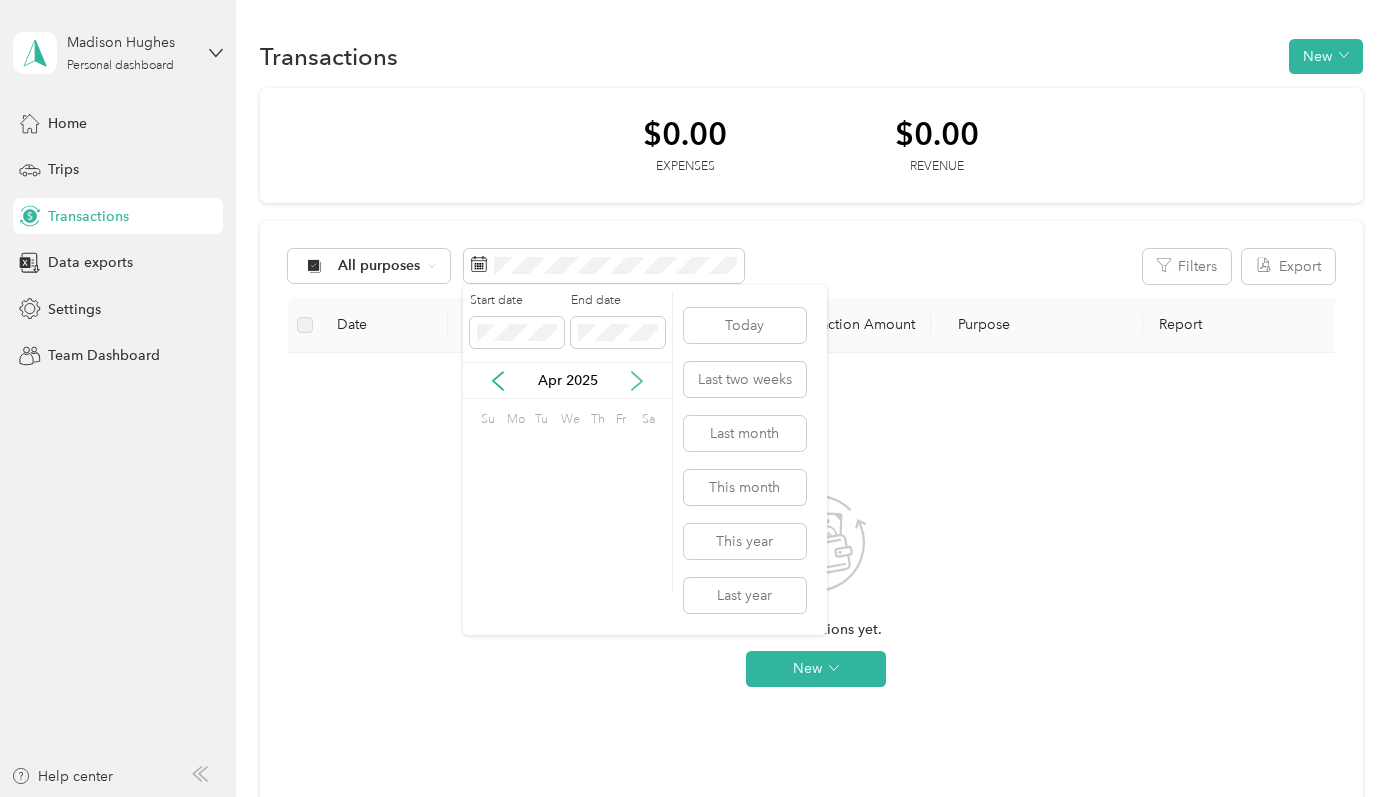 click 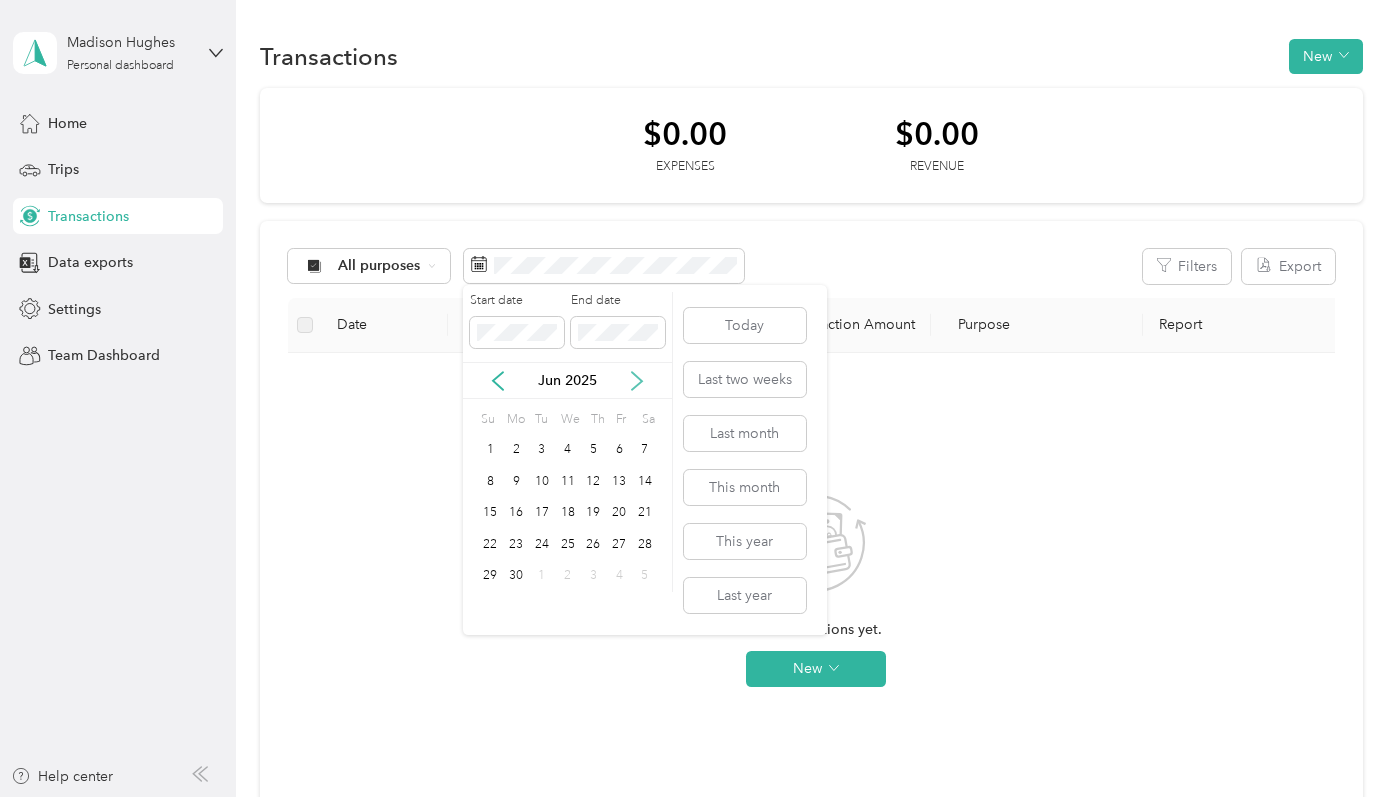 click 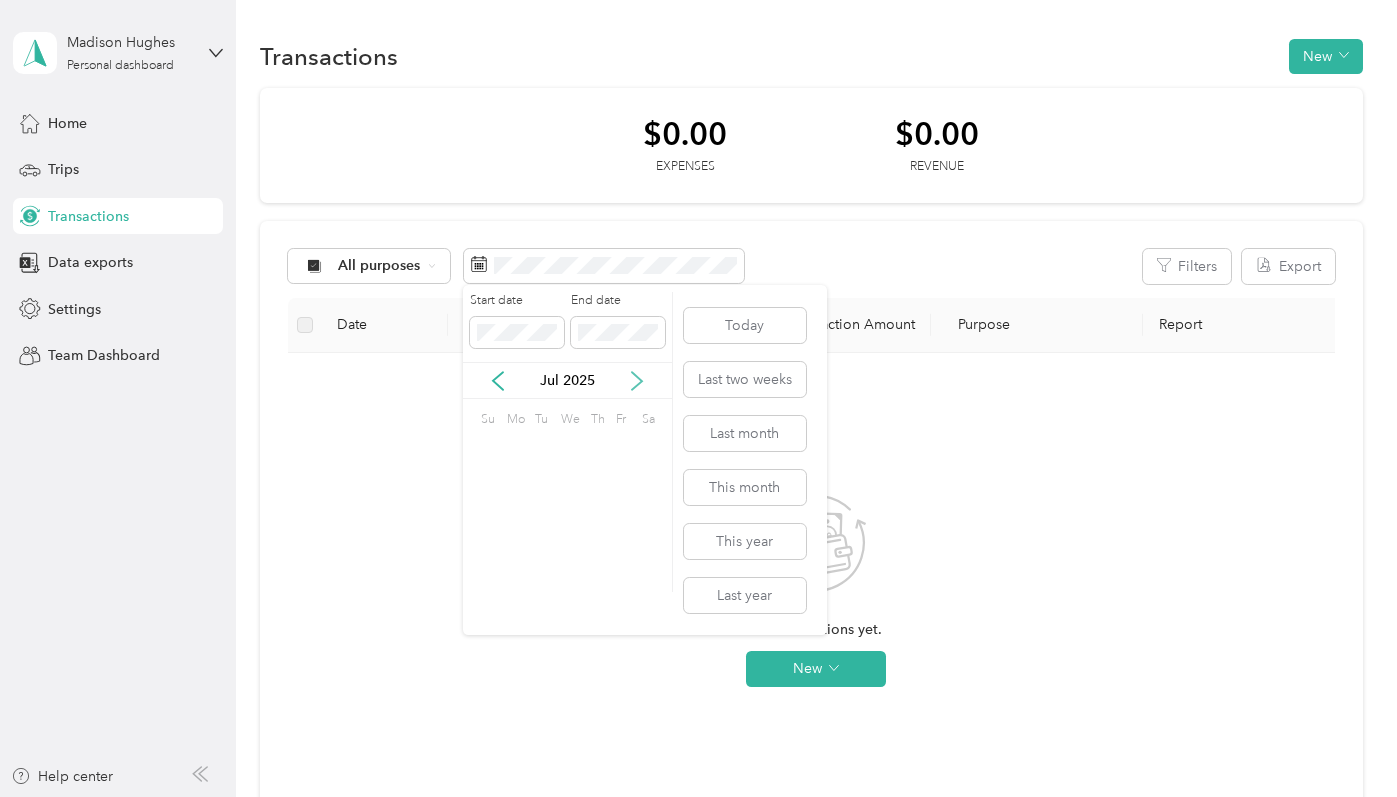 click 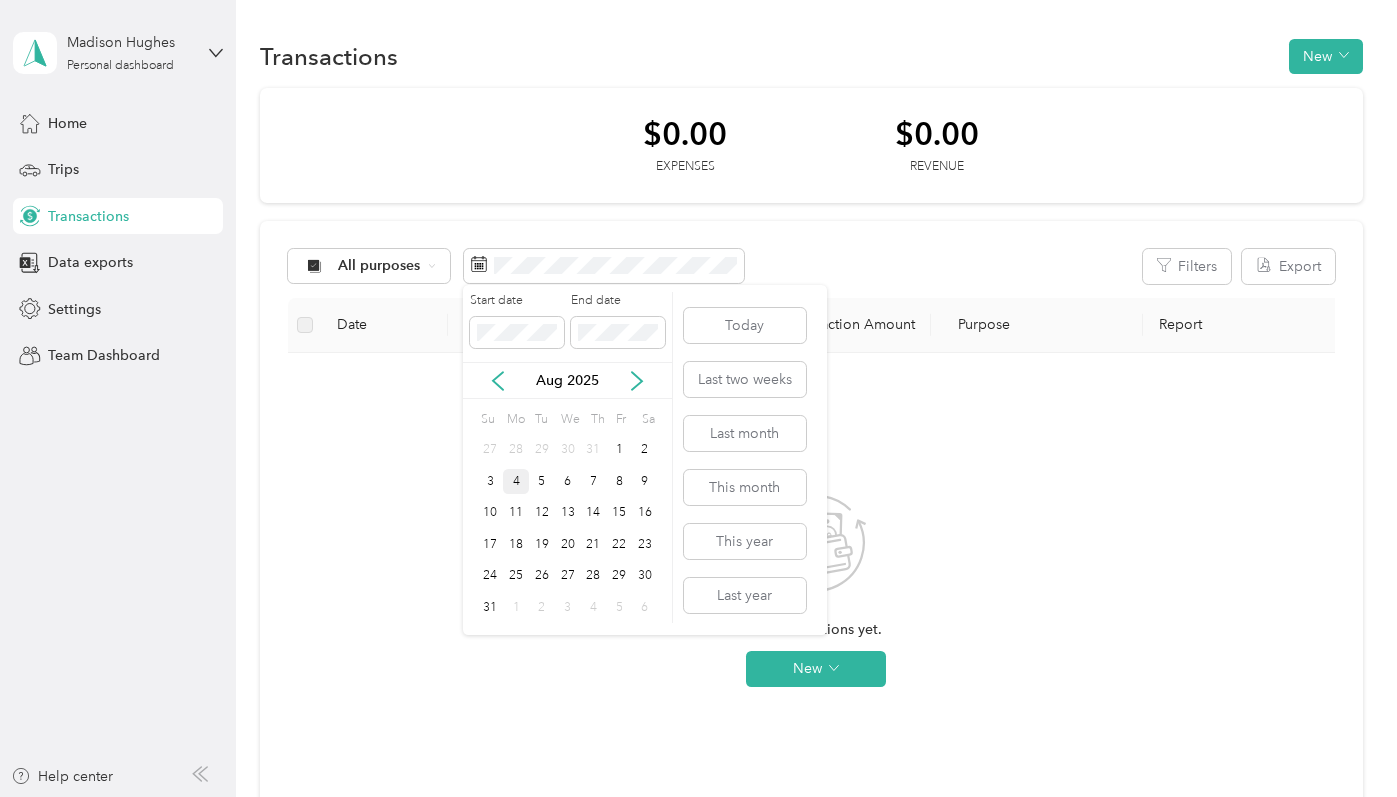 click on "4" at bounding box center (516, 481) 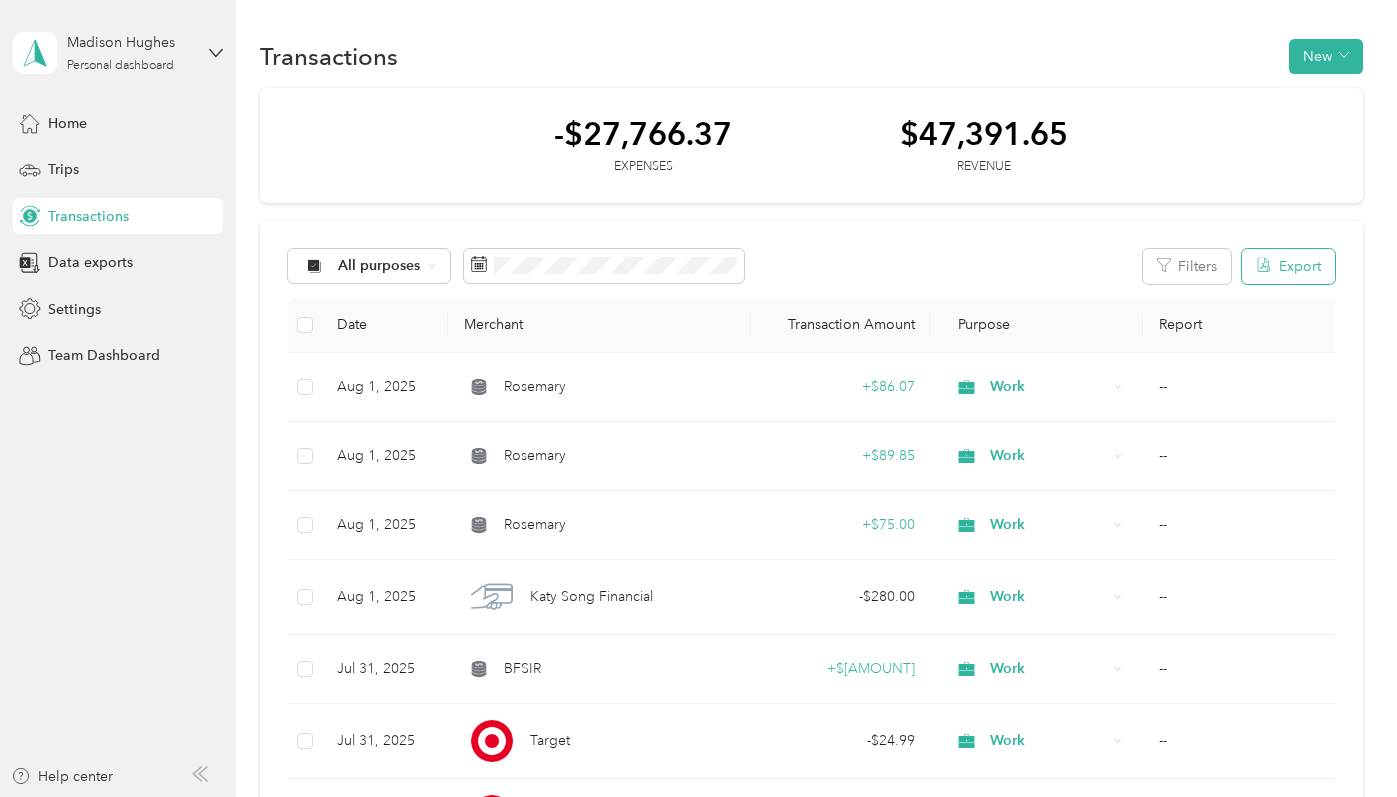 click on "Export" at bounding box center [1288, 266] 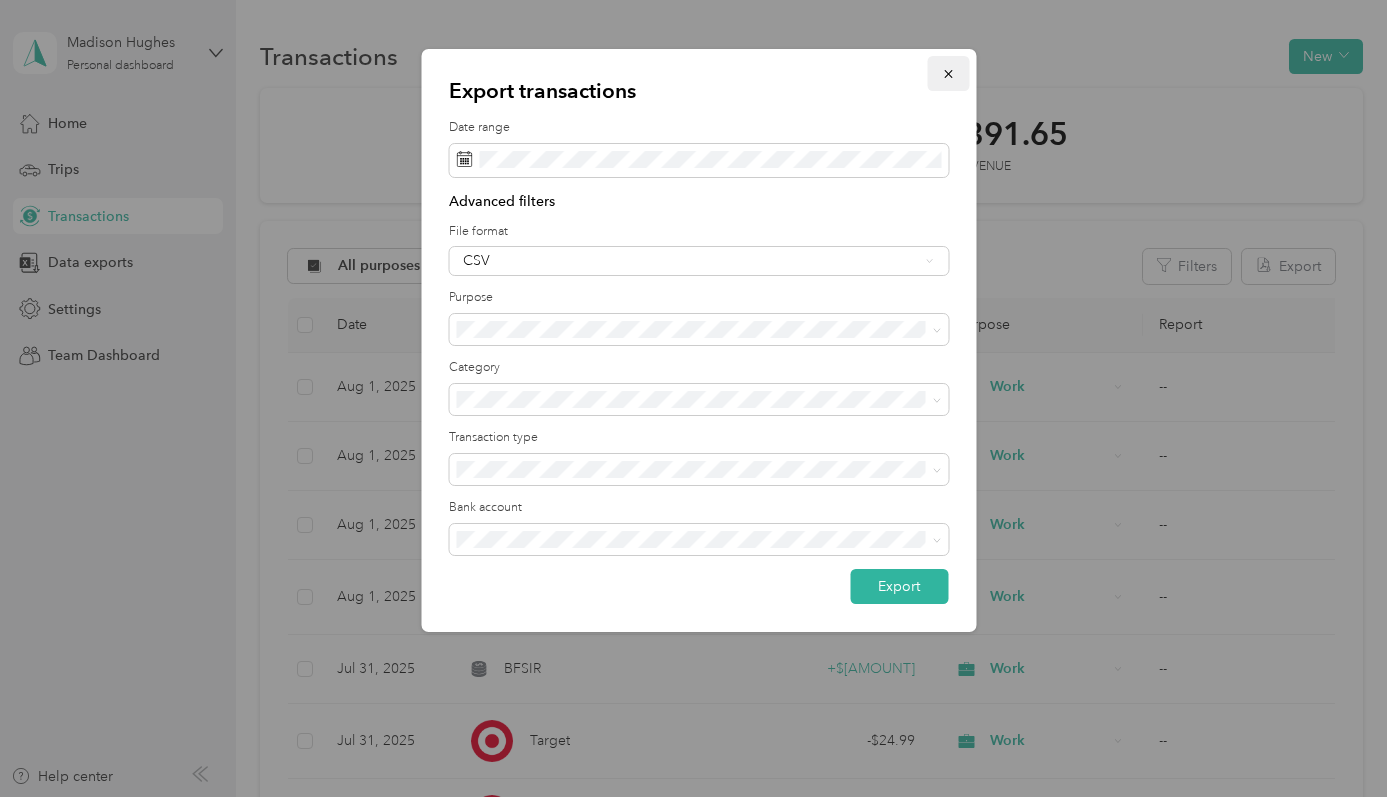click at bounding box center (948, 73) 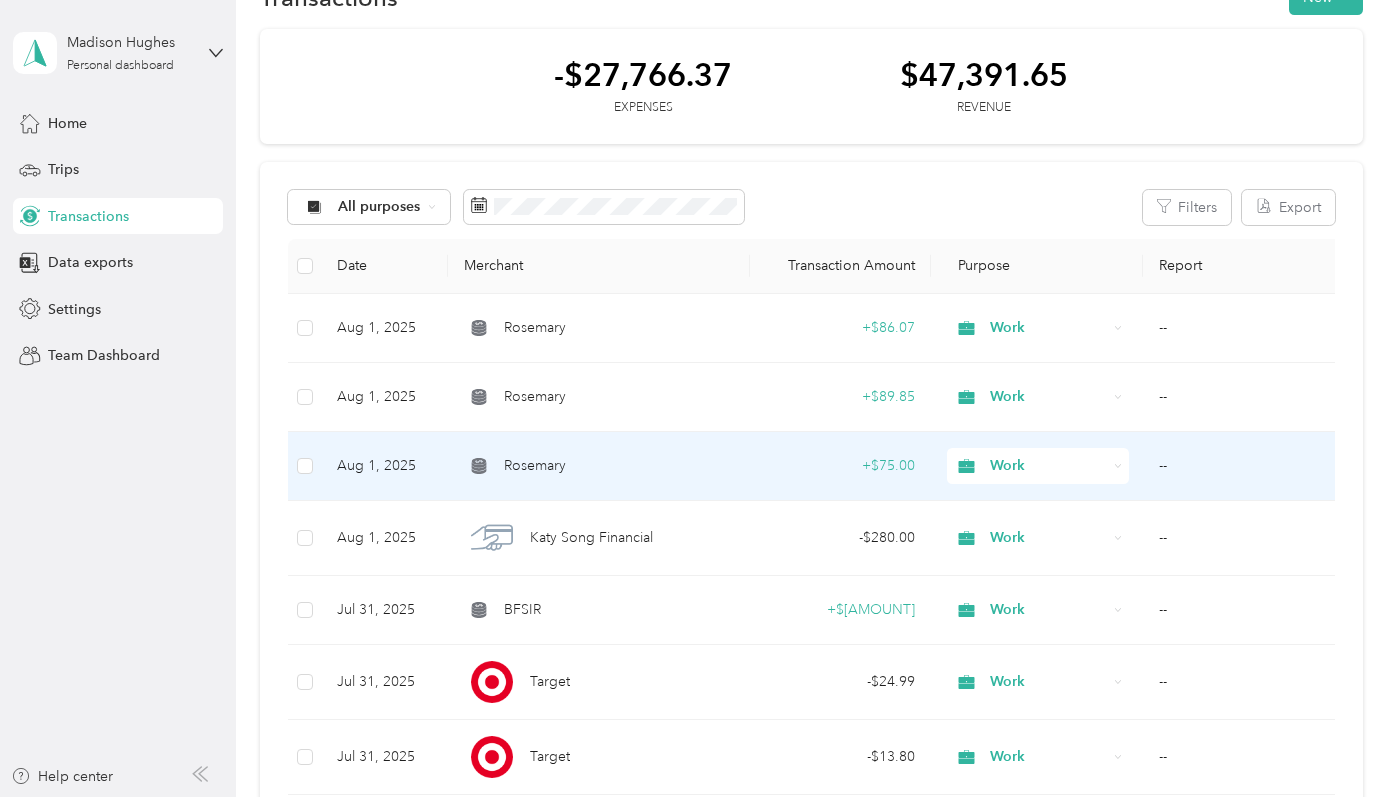 scroll, scrollTop: 0, scrollLeft: 0, axis: both 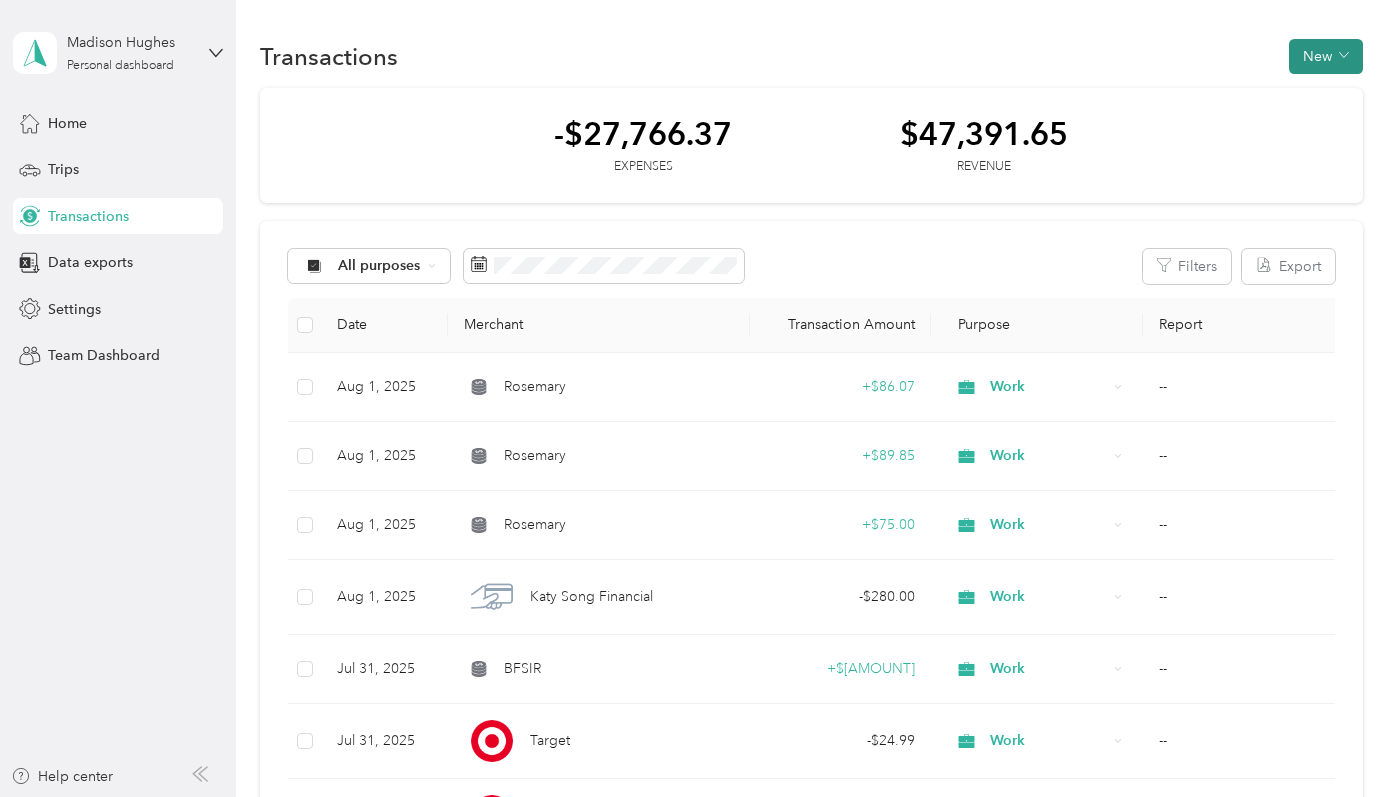 click on "New" at bounding box center [1326, 56] 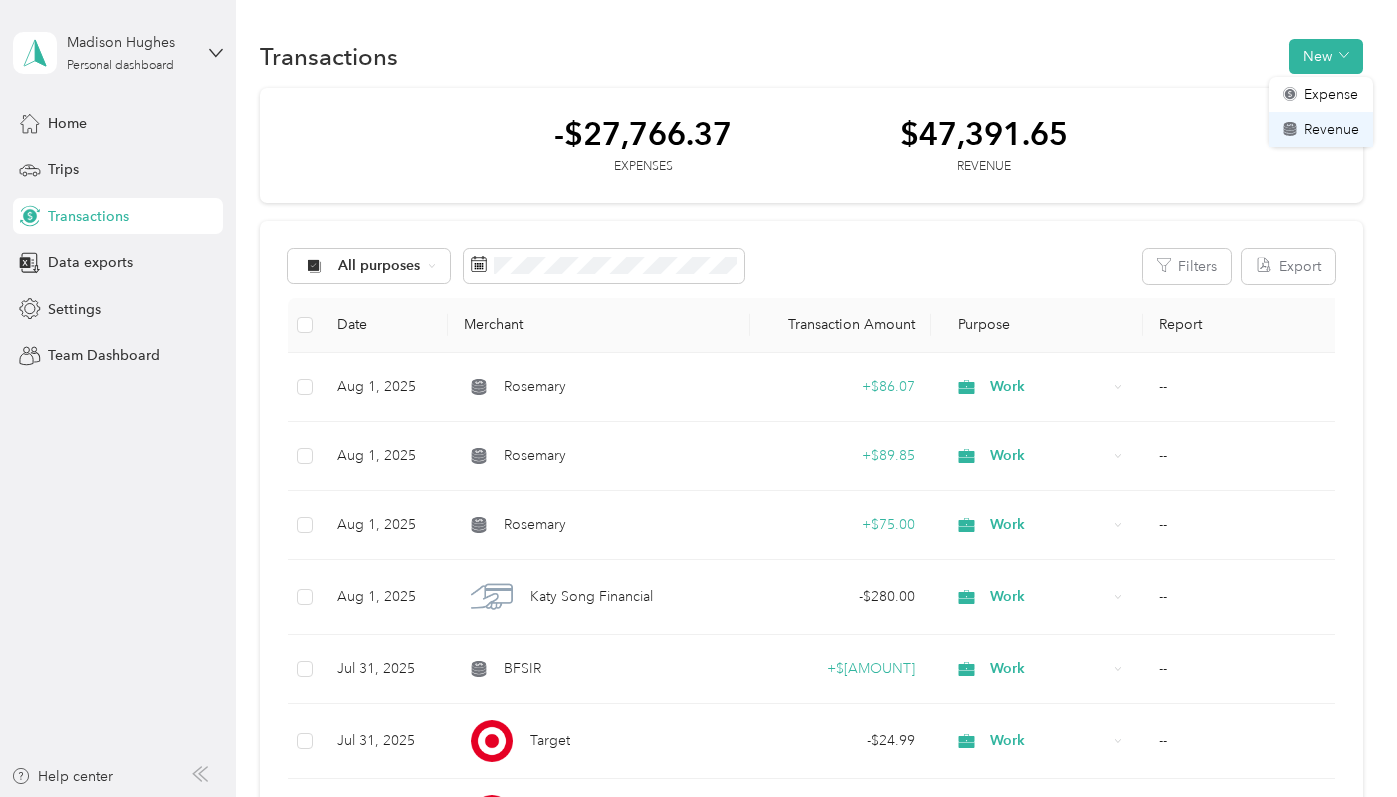 click on "Revenue" at bounding box center [1331, 129] 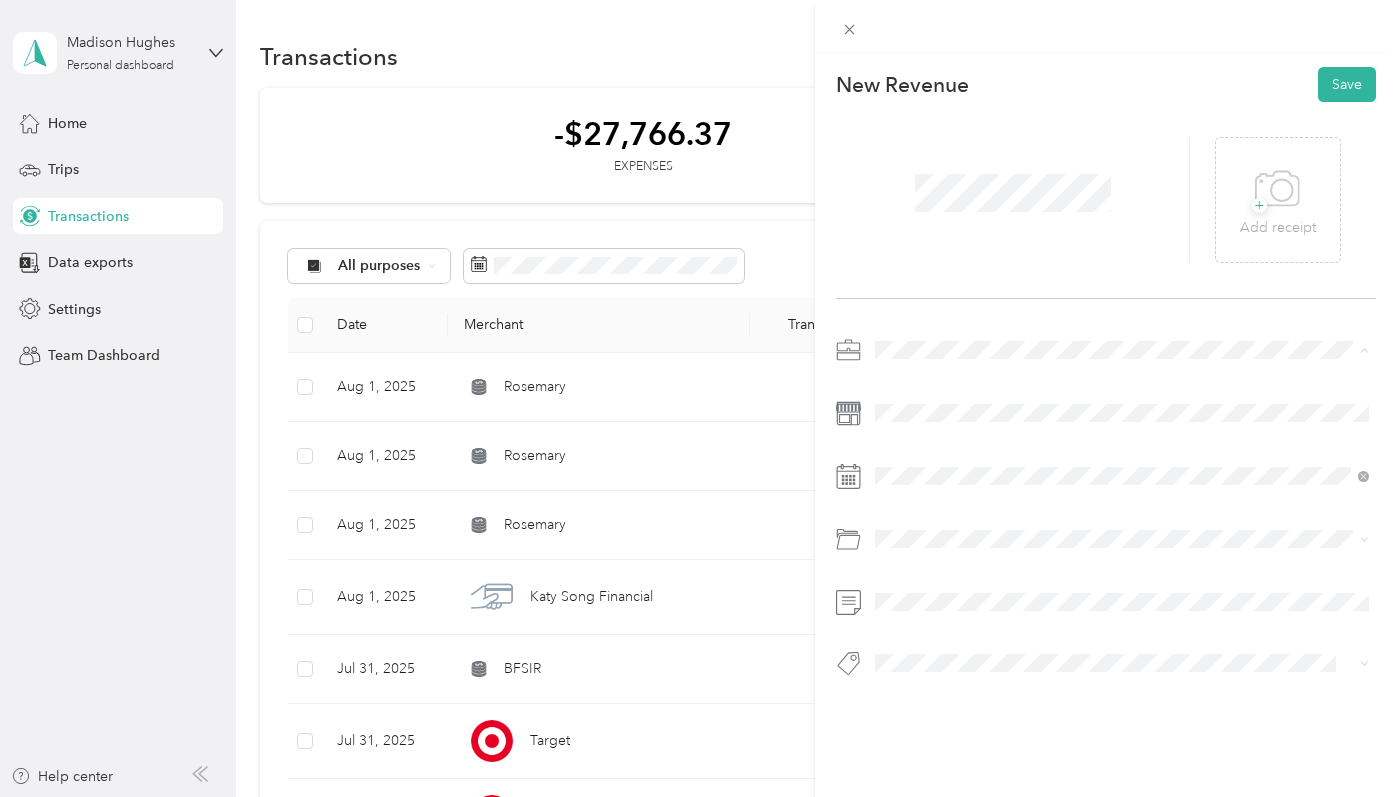 click on "Work" at bounding box center [1122, 385] 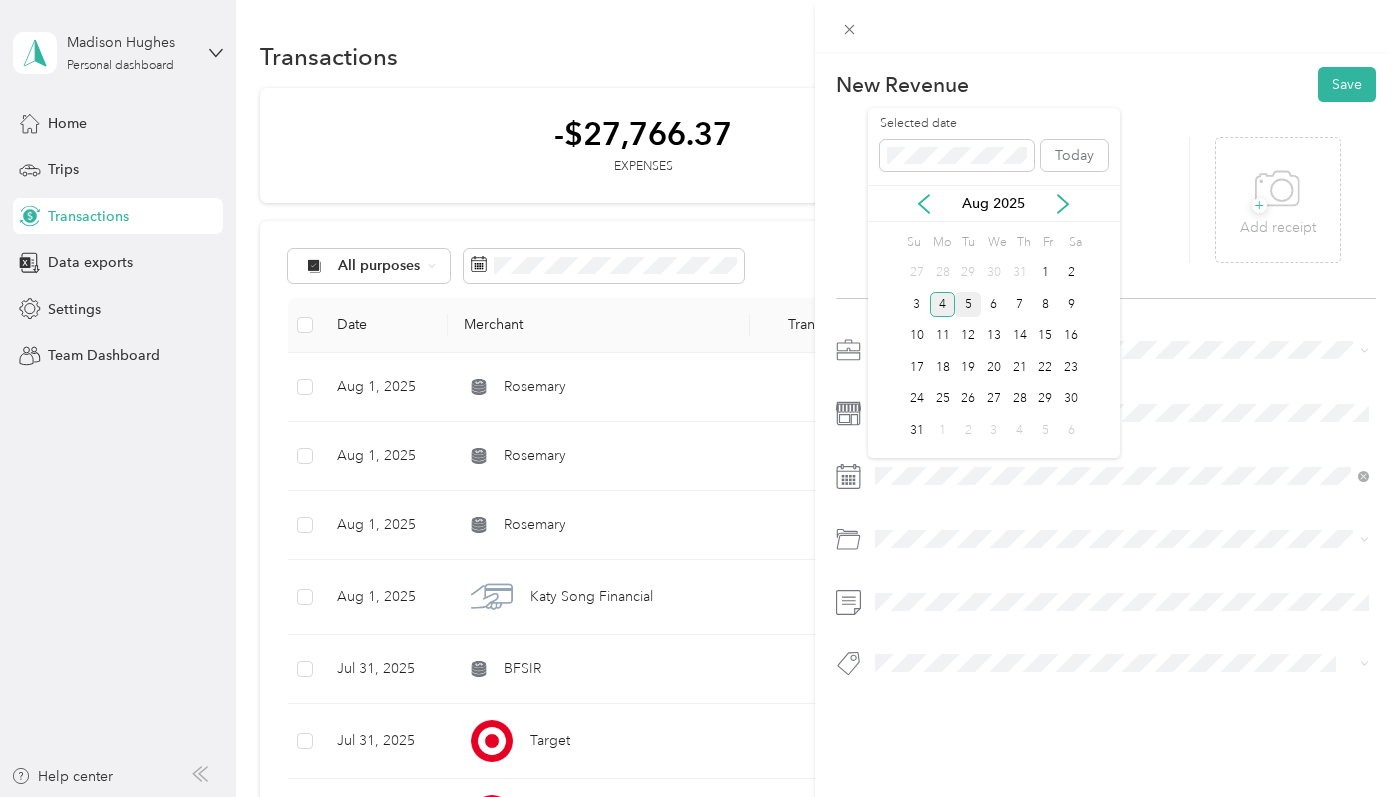 click on "5" at bounding box center [968, 304] 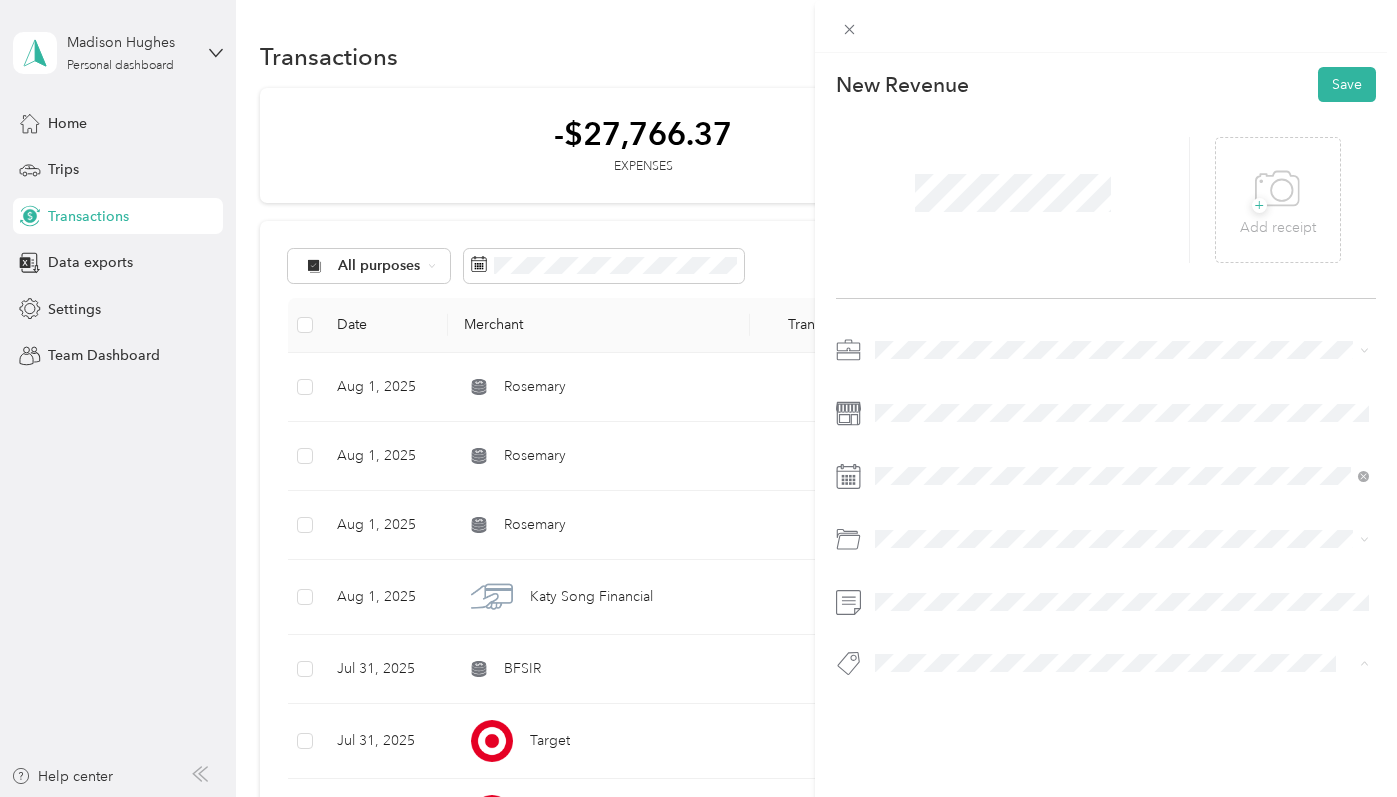 click on "Revenue" at bounding box center (920, 699) 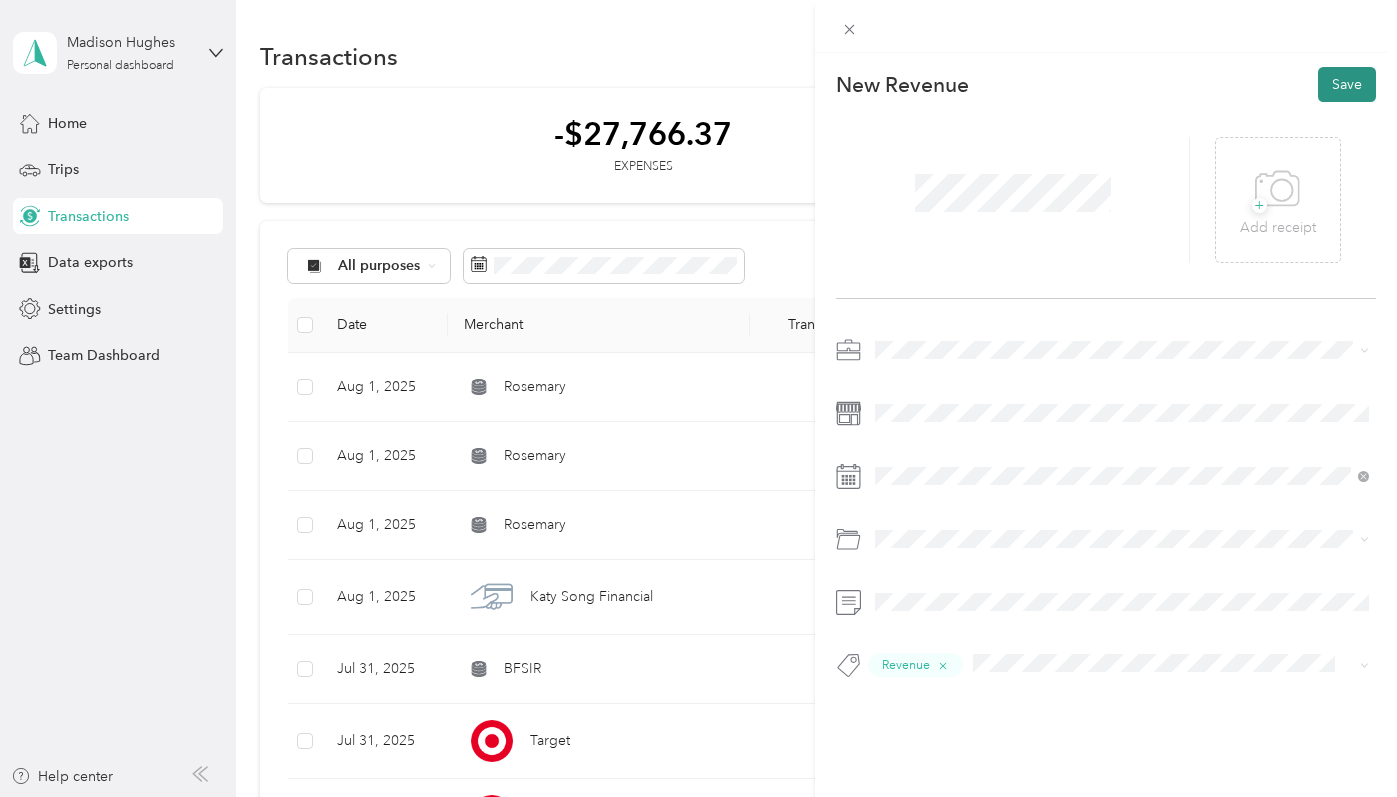 click on "Save" at bounding box center (1347, 84) 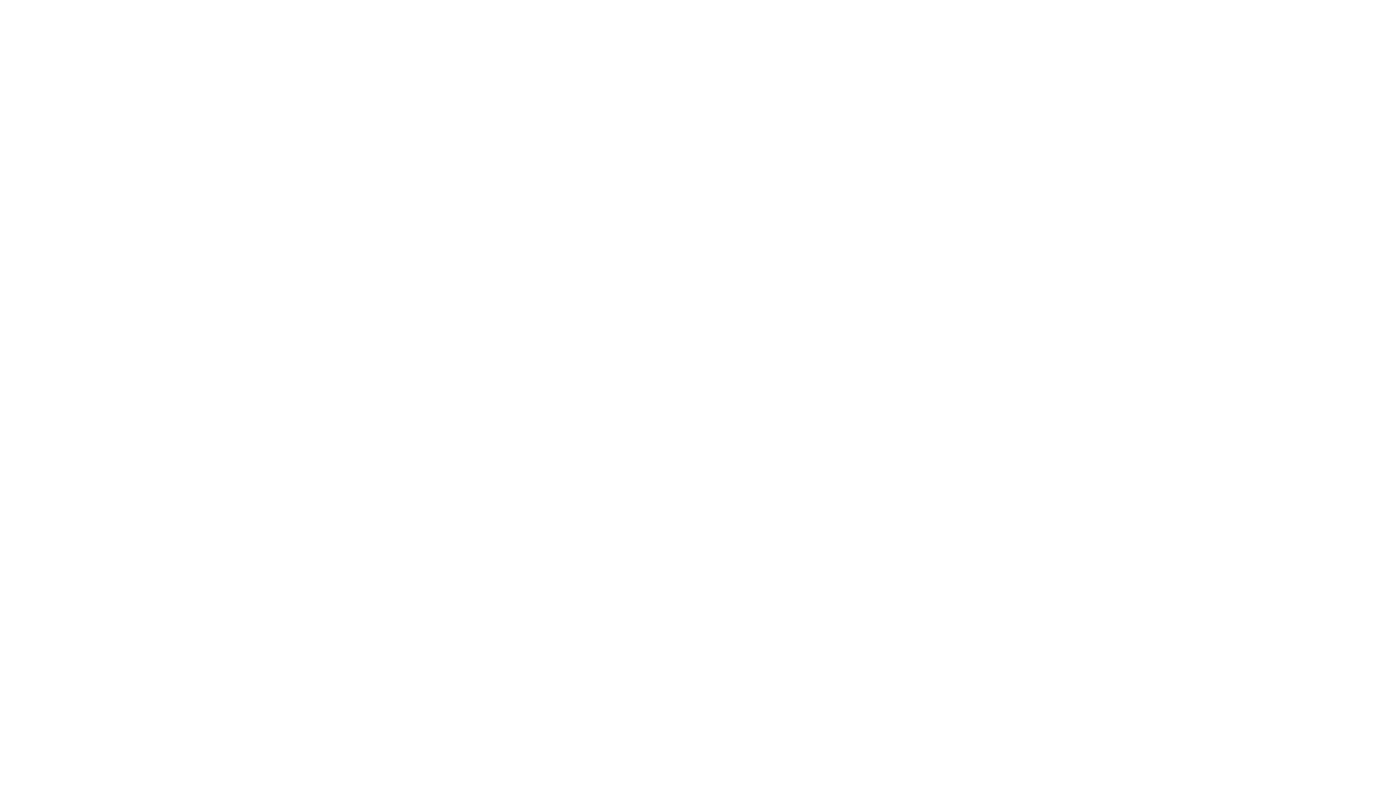 scroll, scrollTop: 0, scrollLeft: 0, axis: both 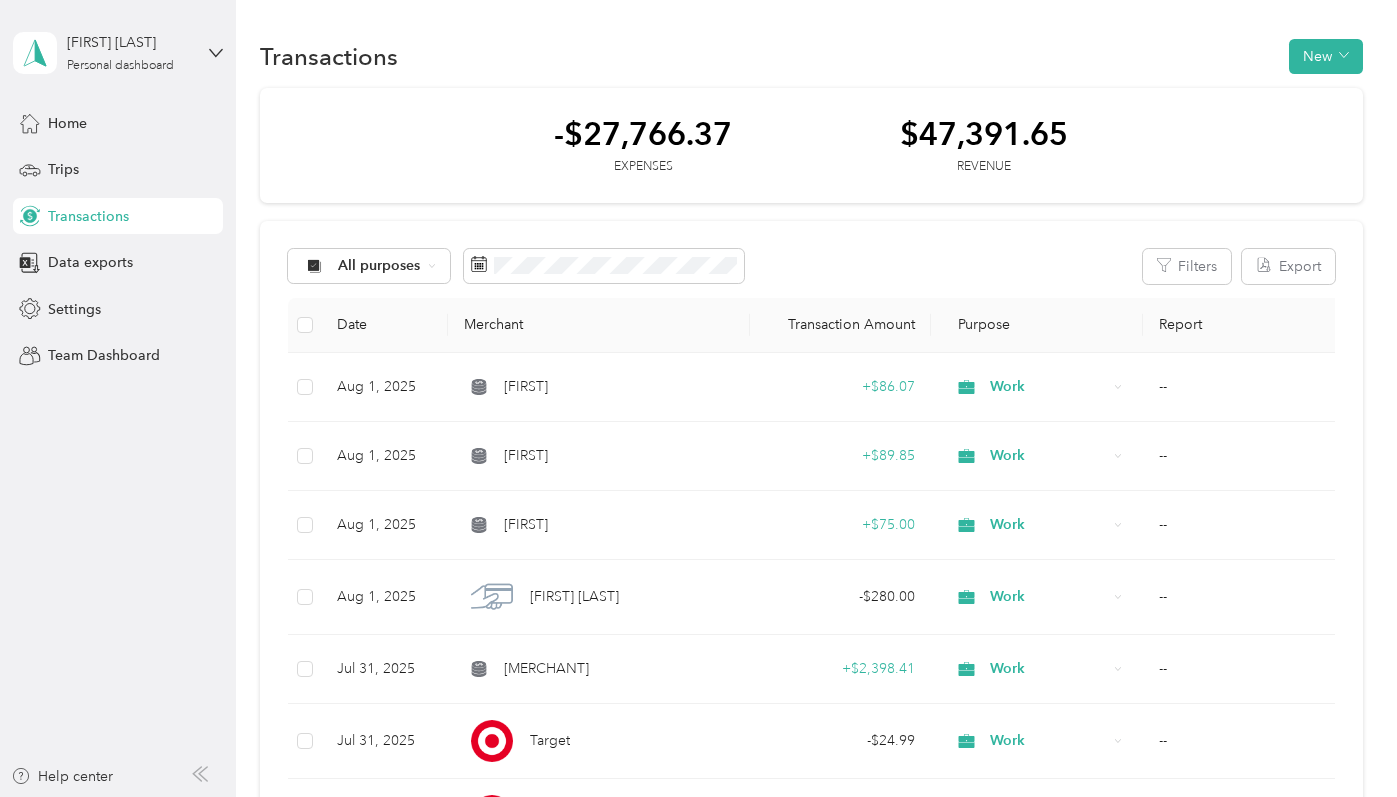 click on "All purposes Filters Export" at bounding box center (811, 266) 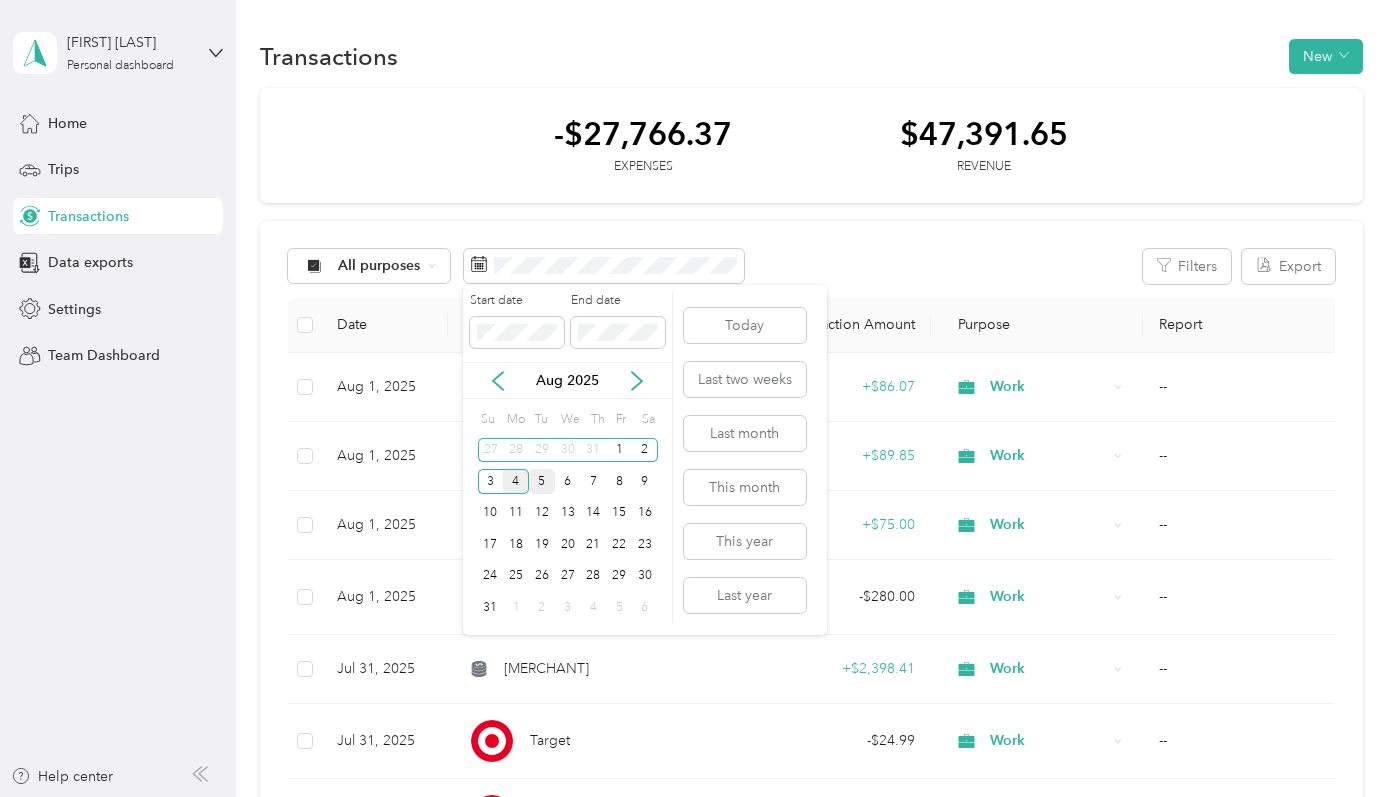 click on "5" at bounding box center (542, 481) 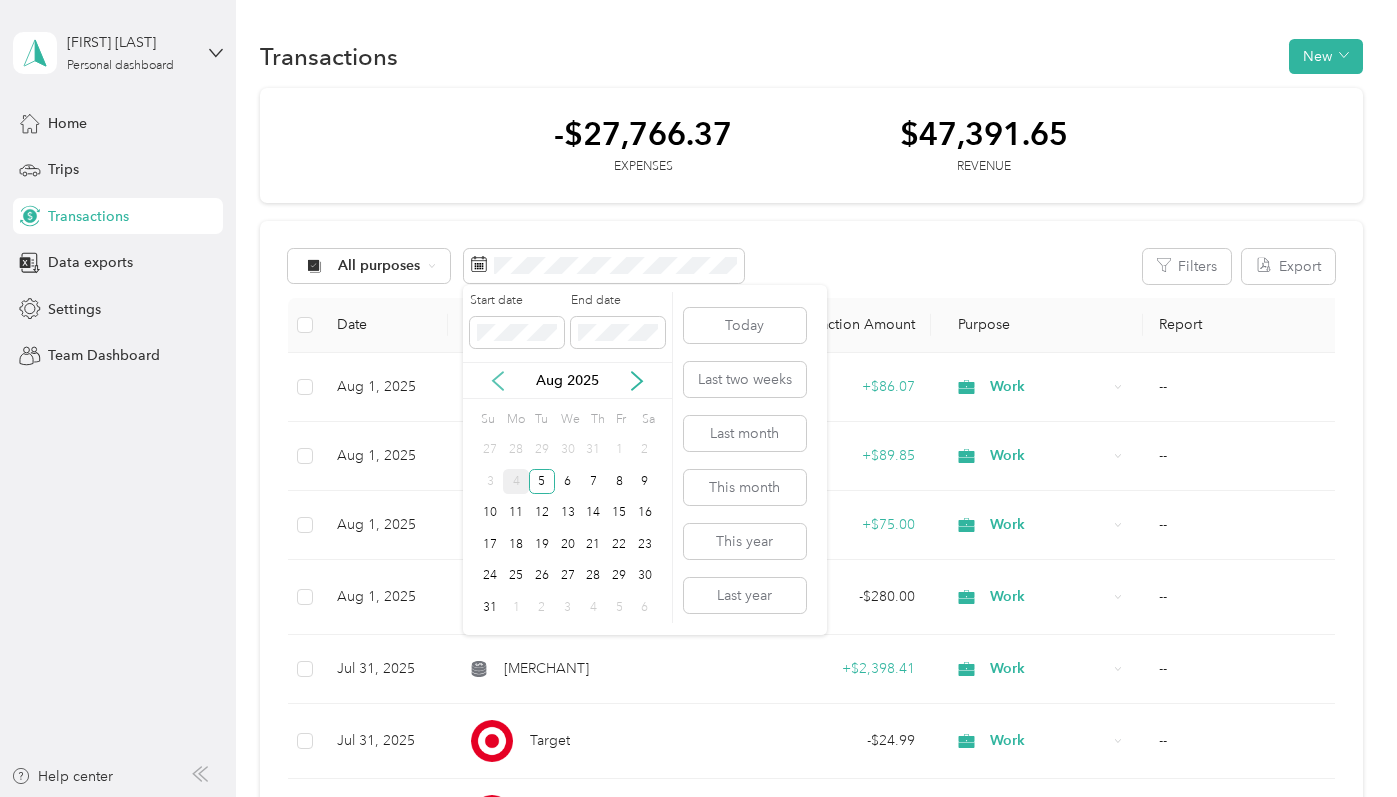 click 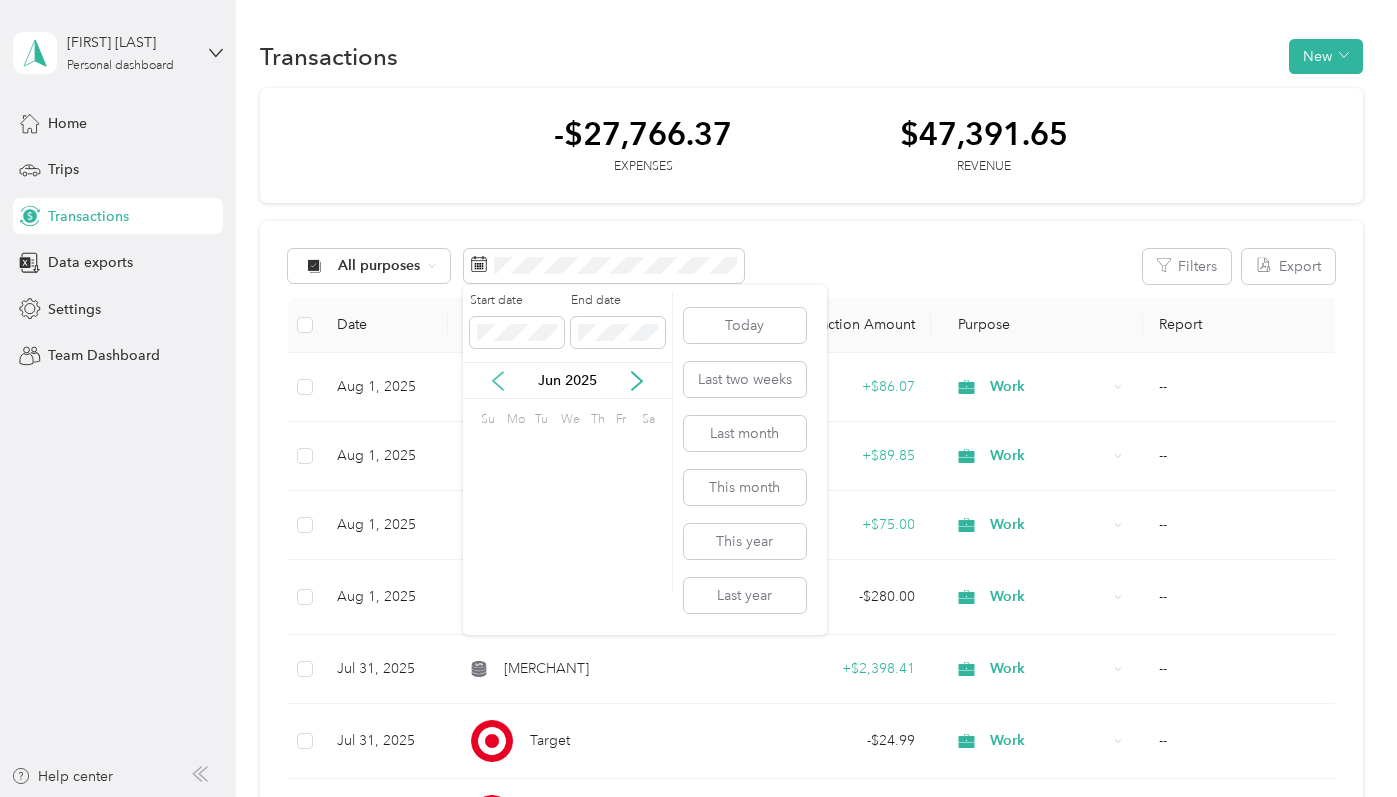click 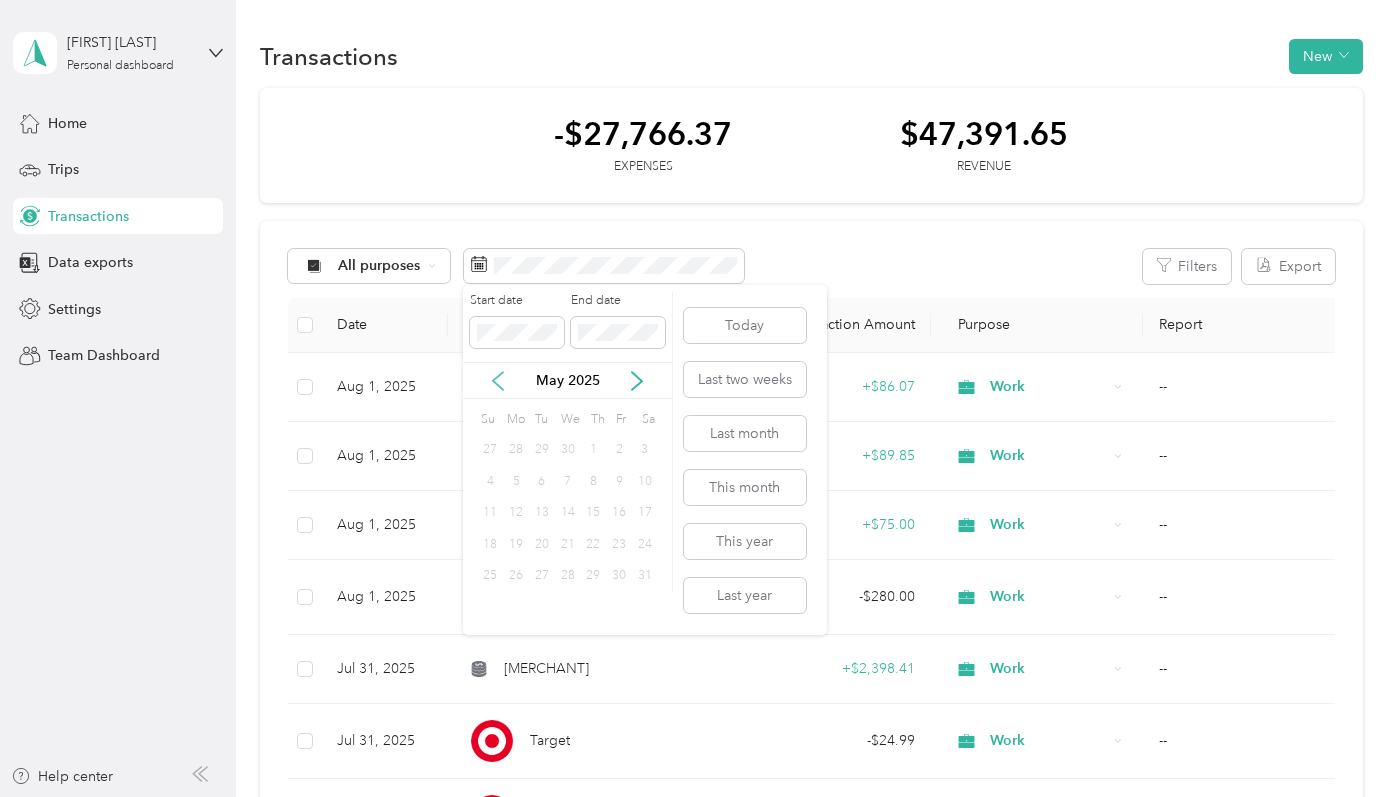 click 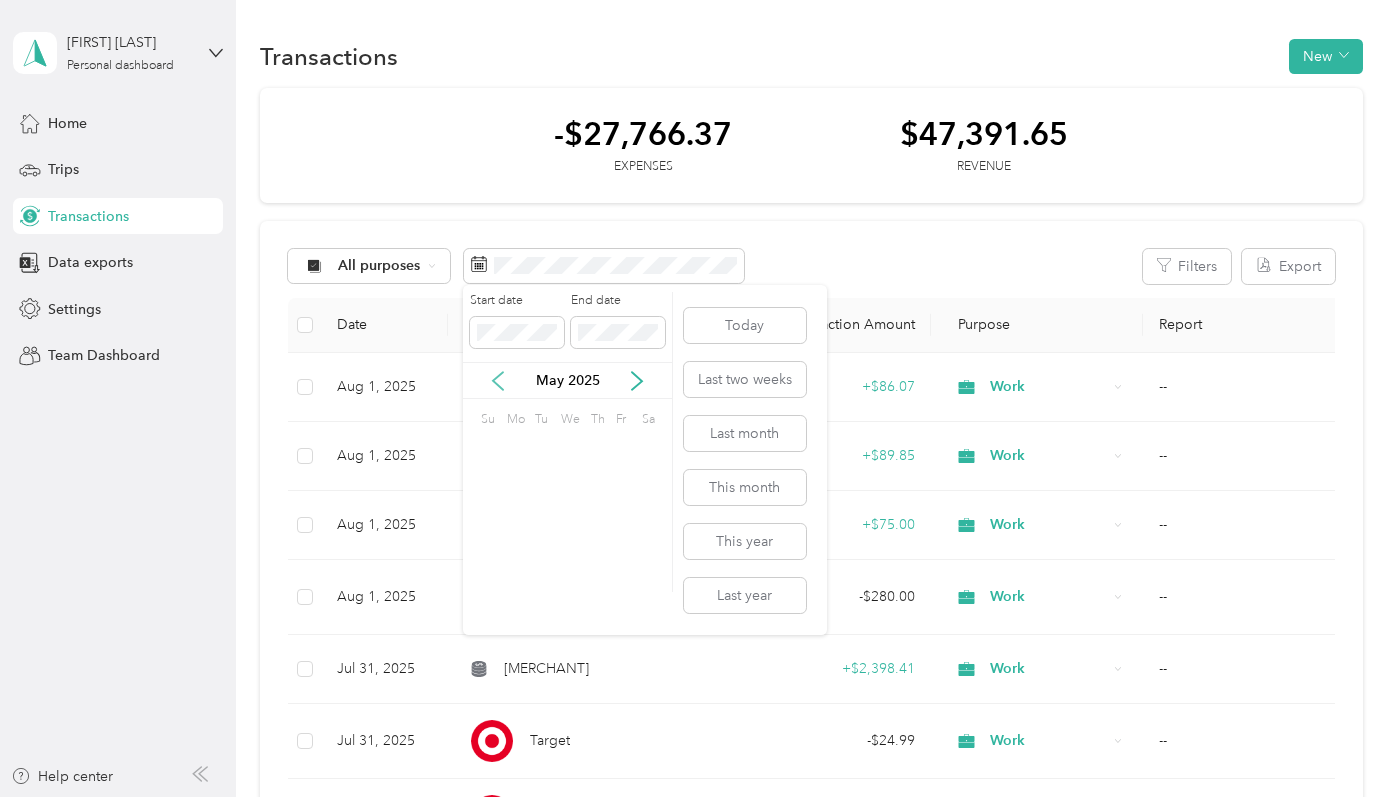 click 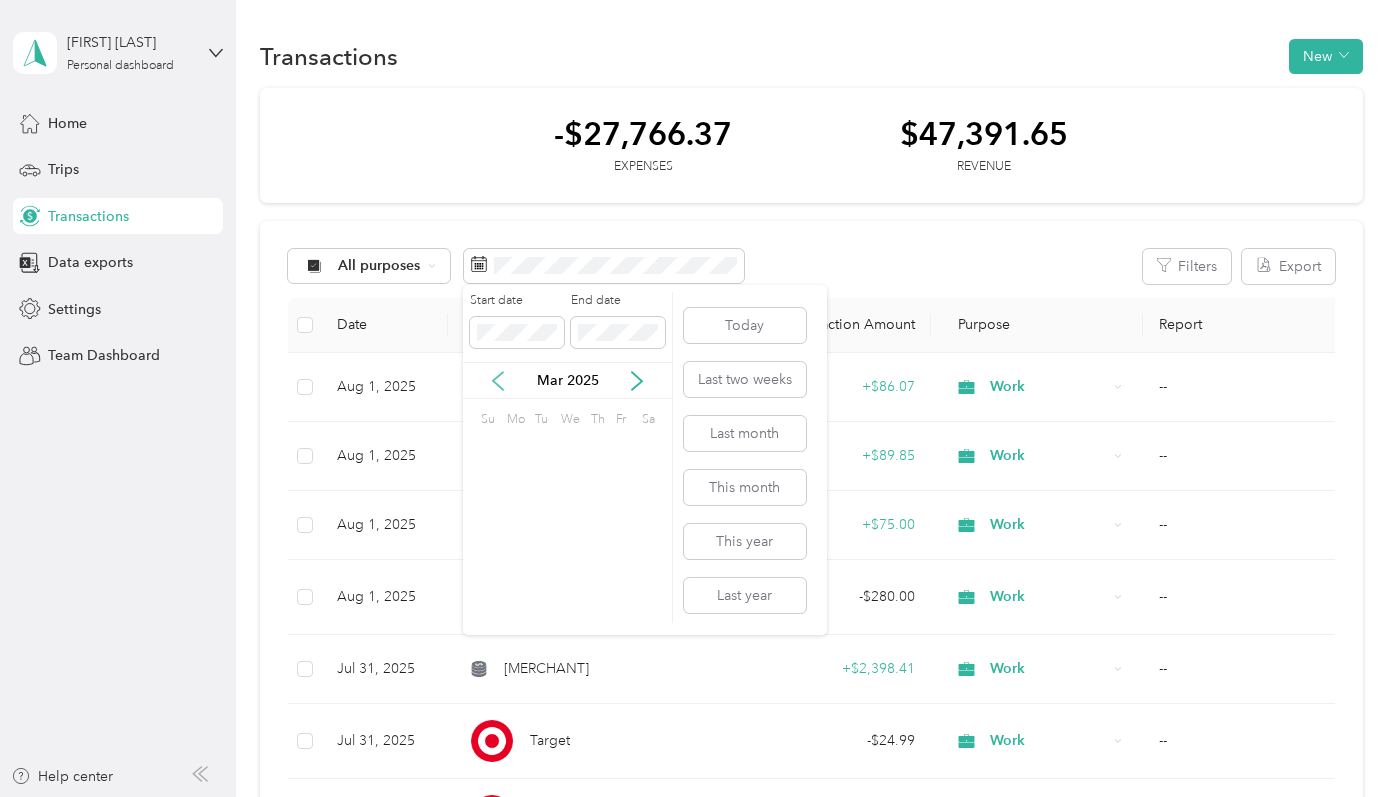 click 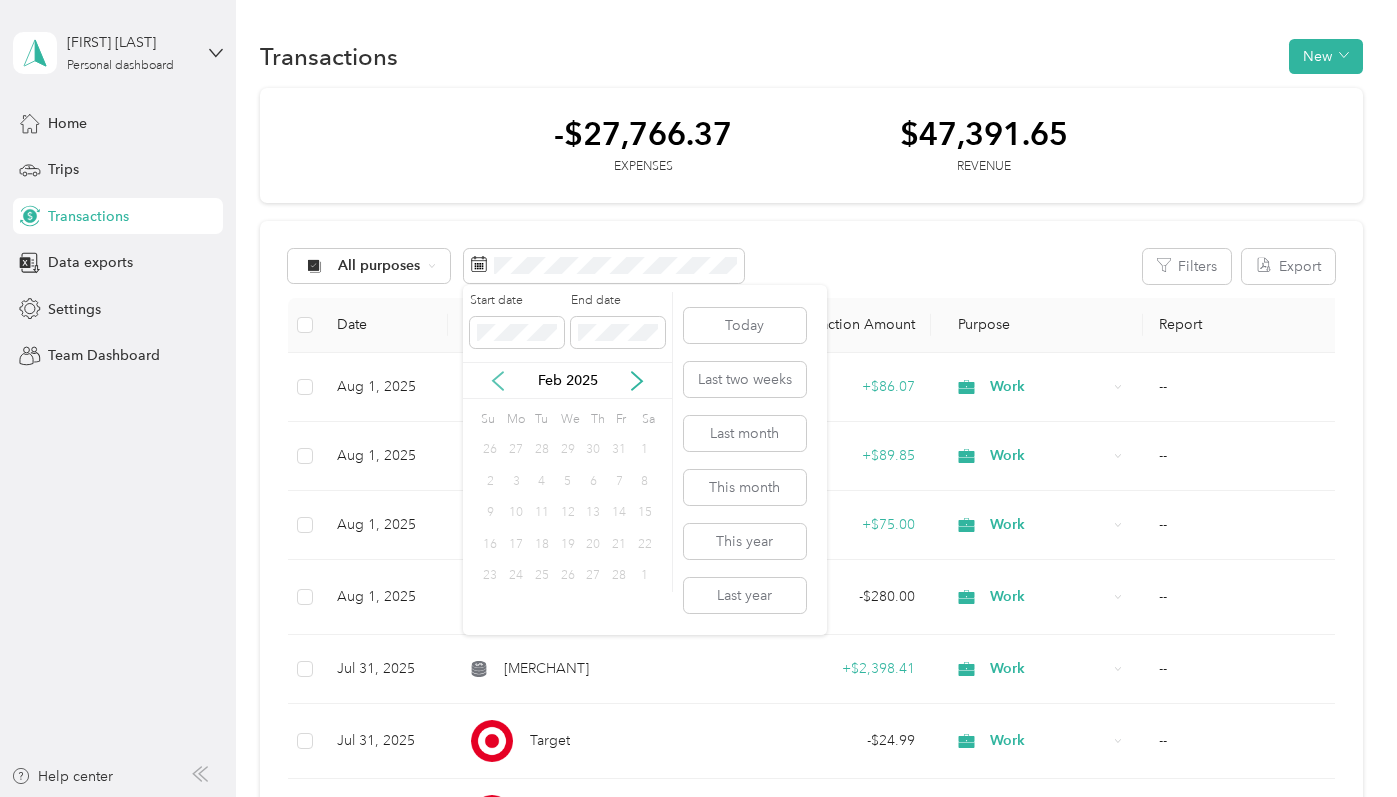 click 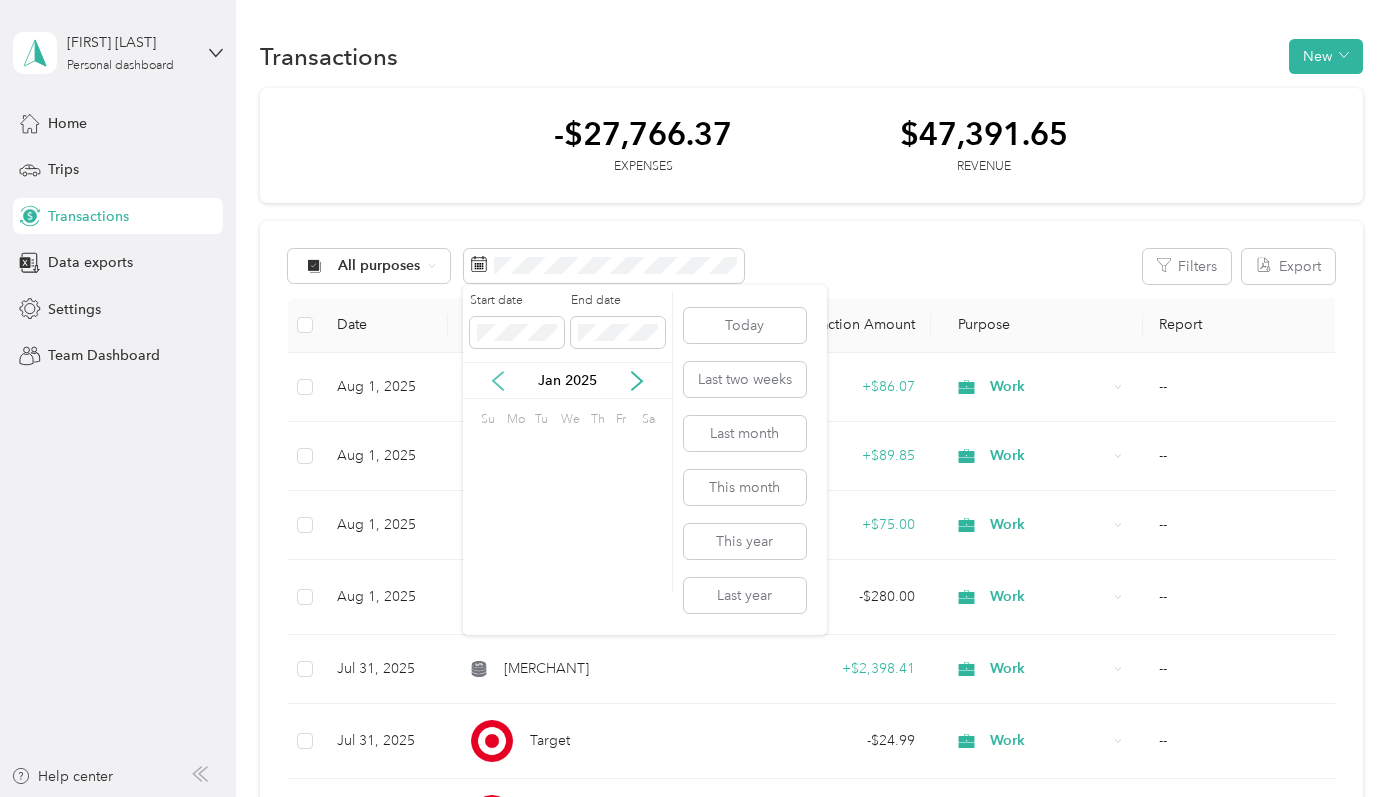 click 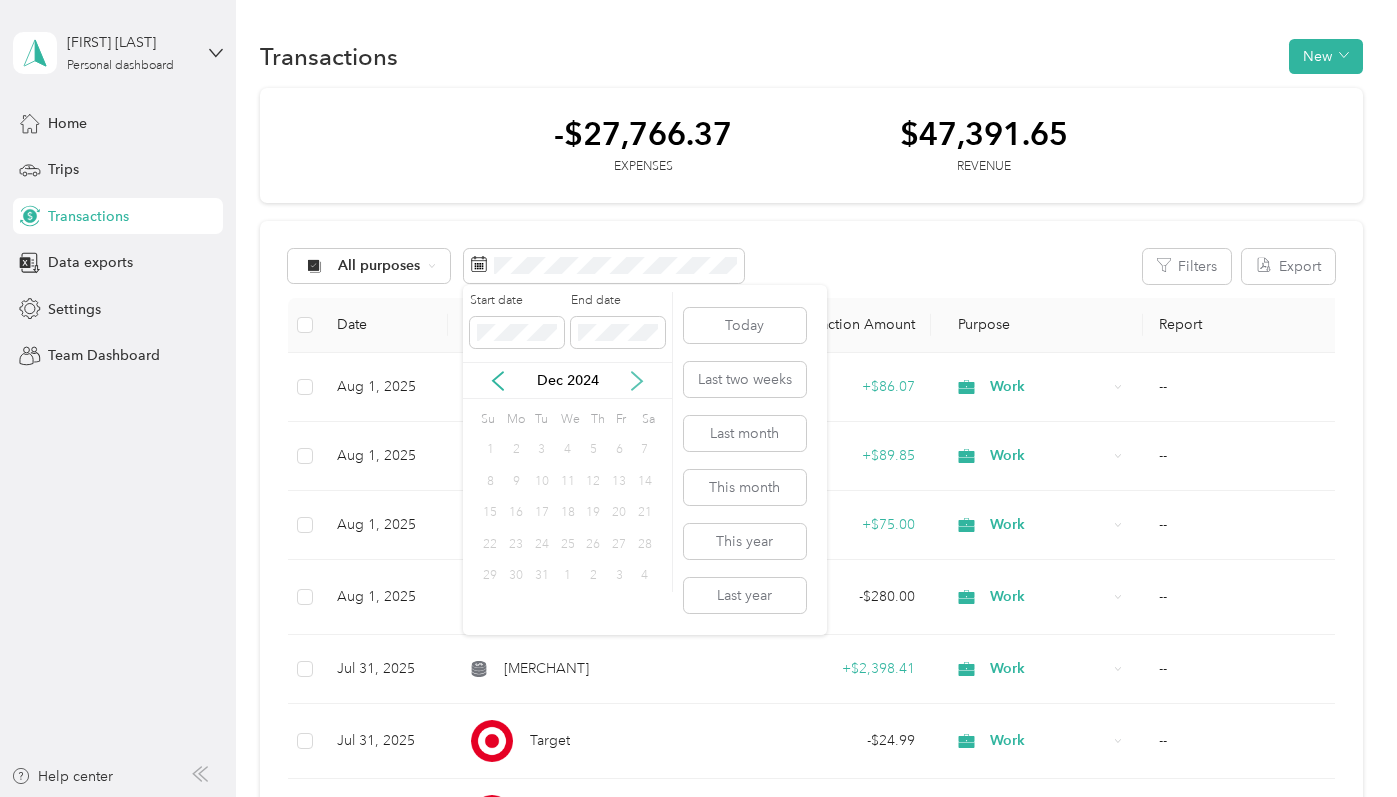 click 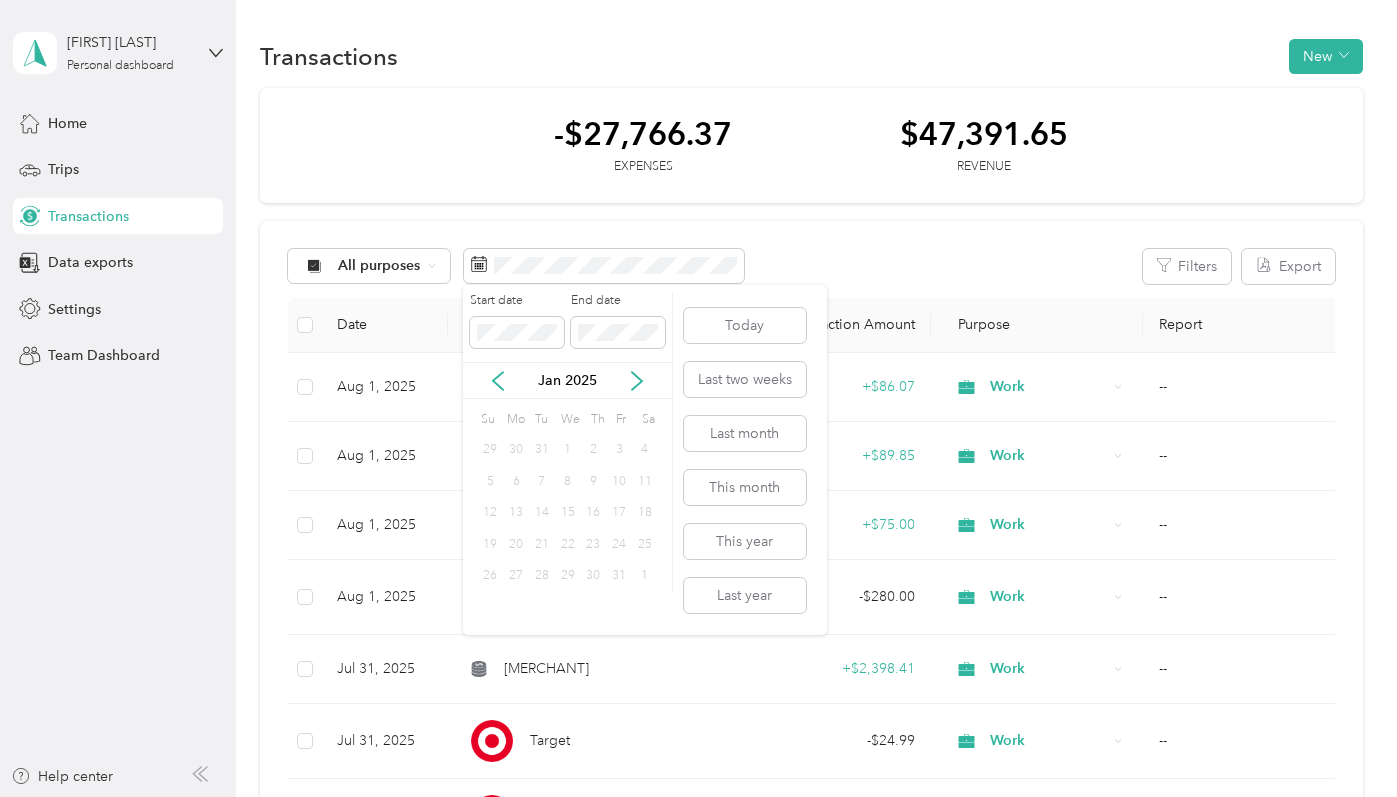 click on "1" at bounding box center (568, 450) 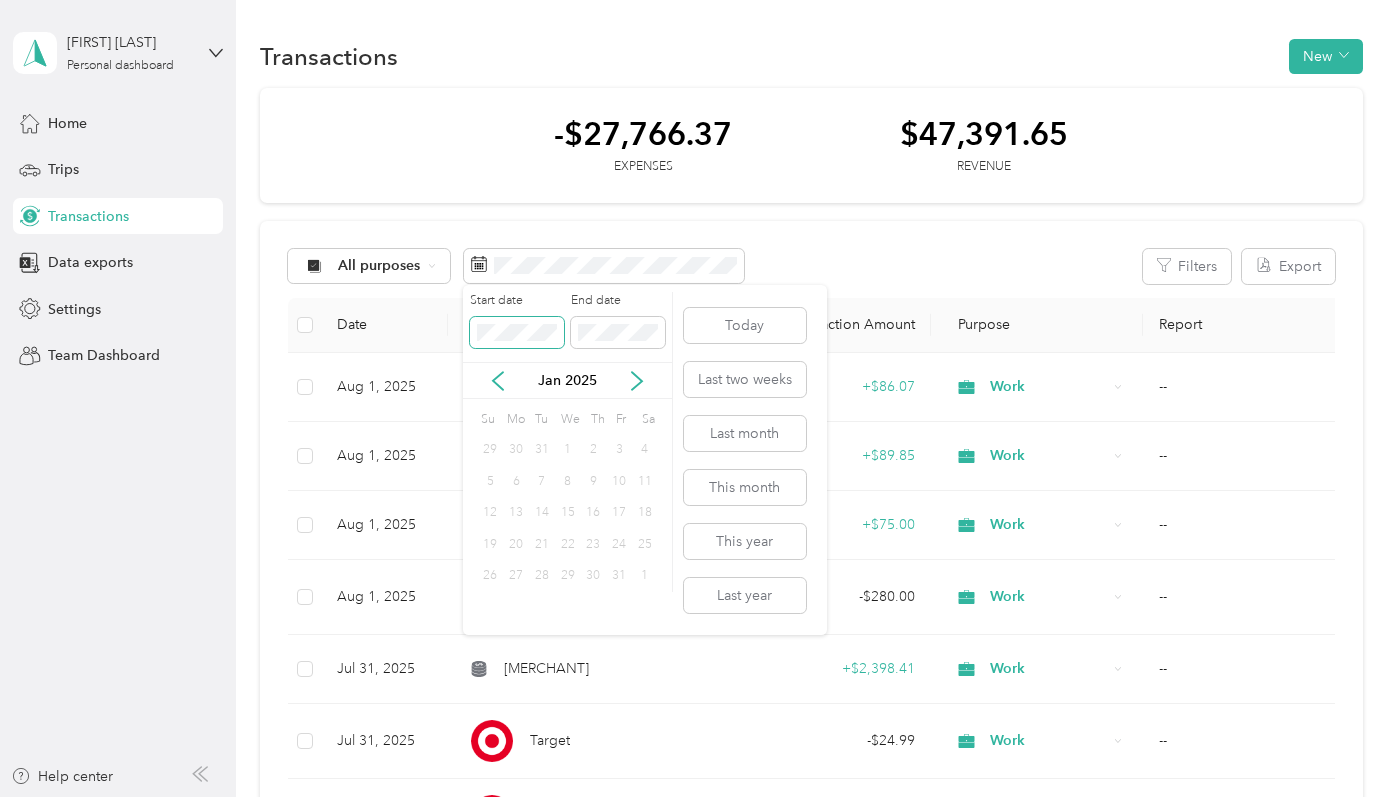 click on "Madison Hughes Personal dashboard Home Trips Transactions Data exports Settings Team Dashboard   Help center Transactions New -$27,766.37 Expenses $47,391.65 Revenue All purposes Filters Export Date Merchant Transaction Amount Purpose Report             Aug 1, 2025 Rosemary +  $86.07 Work -- Aug 1, 2025 Rosemary +  $89.85 Work -- Aug 1, 2025 Rosemary +  $75.00 Work -- Aug 1, 2025 Katy Song Financial -  $280.00 Work -- Jul 31, 2025 BFSIR +  $2,398.41 Work -- Jul 31, 2025 Target -  $24.99 Work -- Jul 31, 2025 Target -  $13.80 Work -- Jul 29, 2025 Salt & Pearl Gc -  $150.95 Work -- Jul 27, 2025 Smallpdf -  $120.00 Work -- Jul 27, 2025 Full Package Media -  $540.17 Work -- Jul 27, 2025 7-Eleven -  $37.71 Work -- Jul 24, 2025 Apple -  $9.99 Work -- Jul 21, 2025 Shell -  $45.77 Work -- Jul 20, 2025 Walmart Supercenter -  $154.38 Work -- Jul 18, 2025 Amazon -  $87.56 Work -- Jul 17, 2025 Xpressdocs Partners LTD -  $14.15 Work -- Jul 15, 2025 Virtual Staging Pro Ai -  $15.00 Work -- Jul 15, 2025 RMR Agency -" at bounding box center (693, 398) 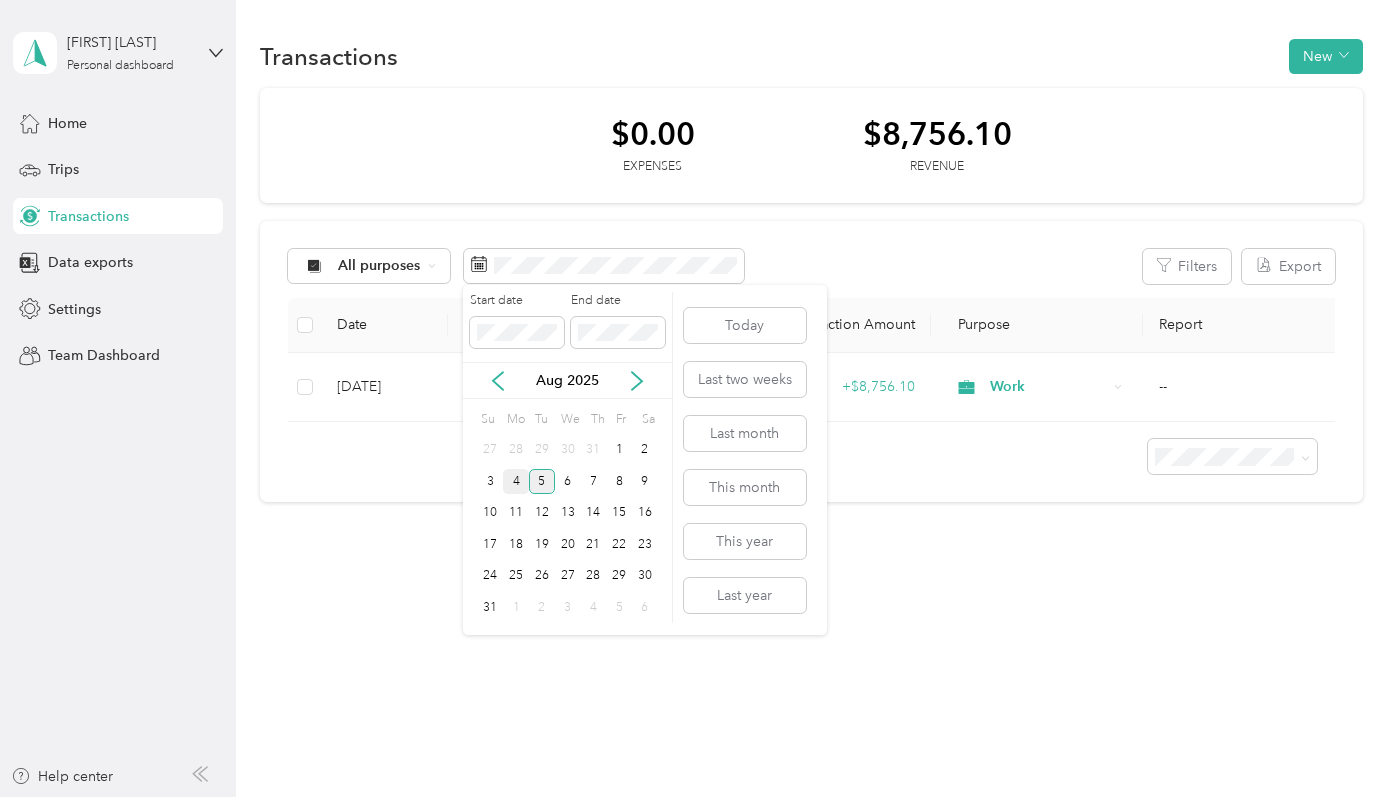 click on "5" at bounding box center [542, 481] 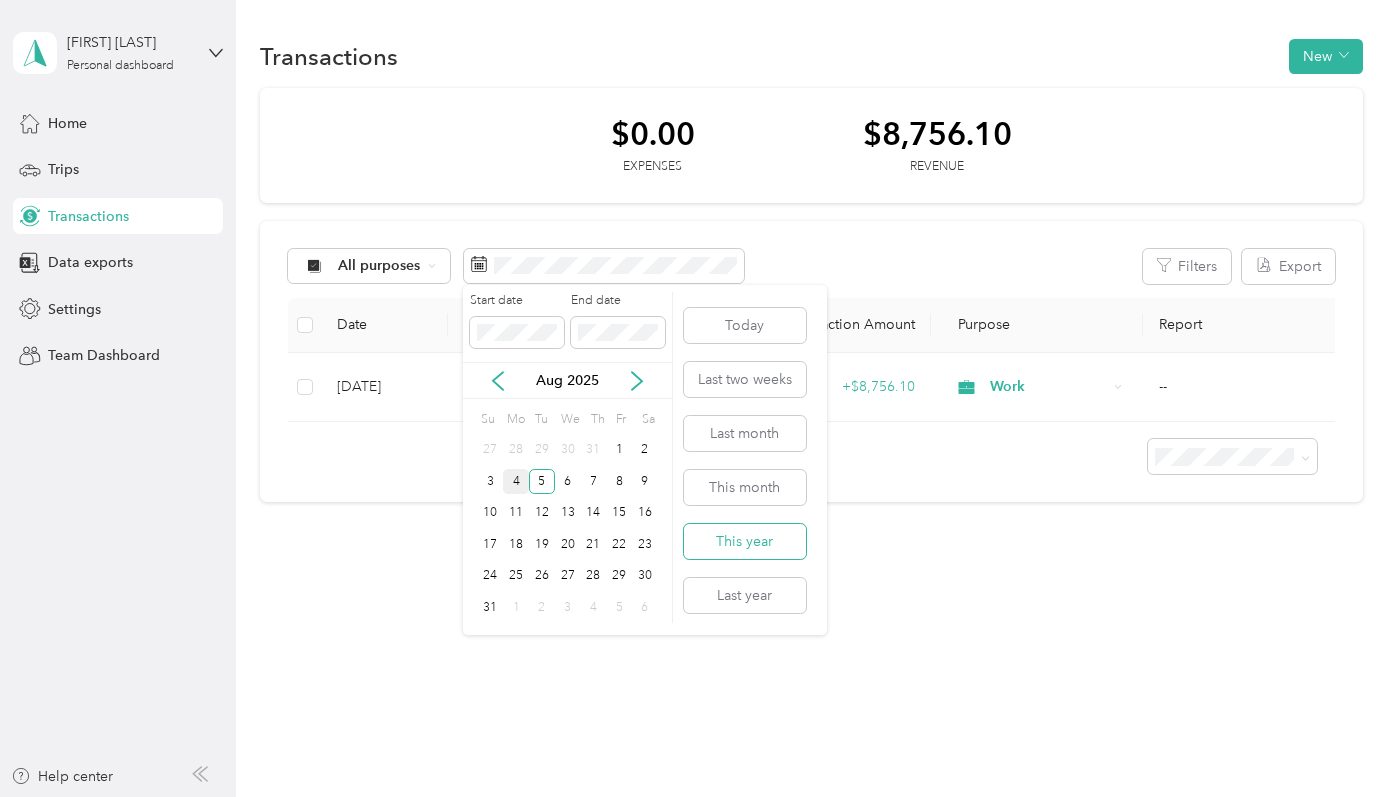 click on "This year" at bounding box center (745, 541) 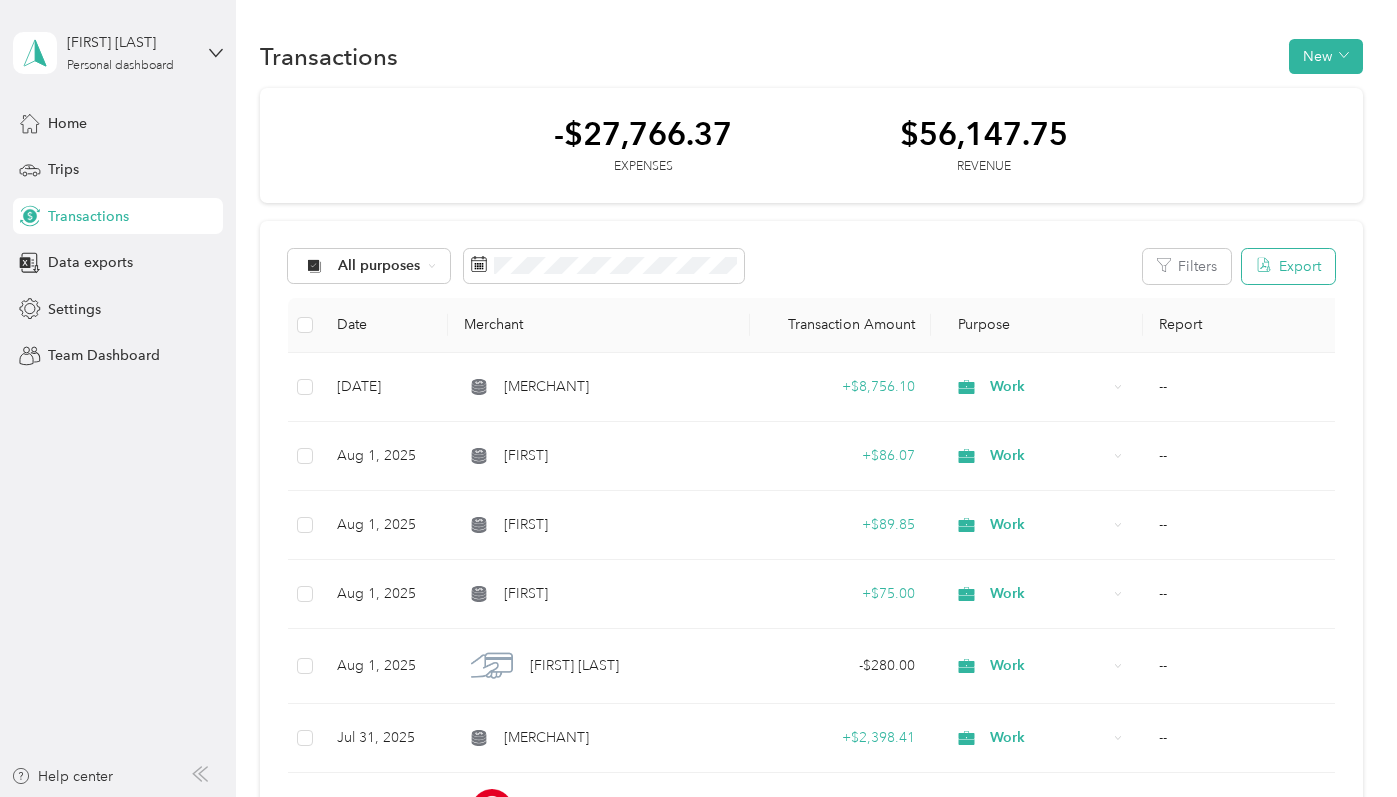 click on "Export" at bounding box center [1288, 266] 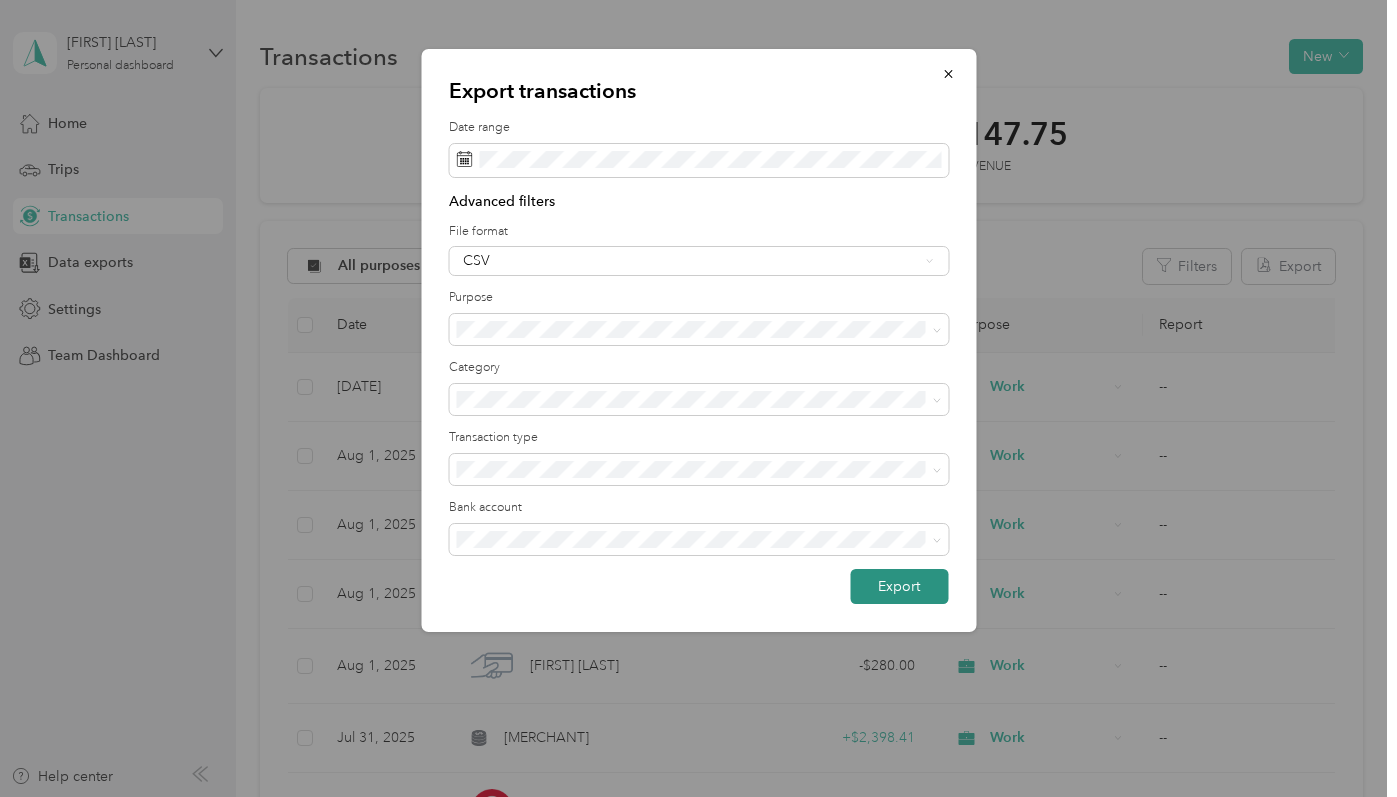 click on "Export" at bounding box center [899, 586] 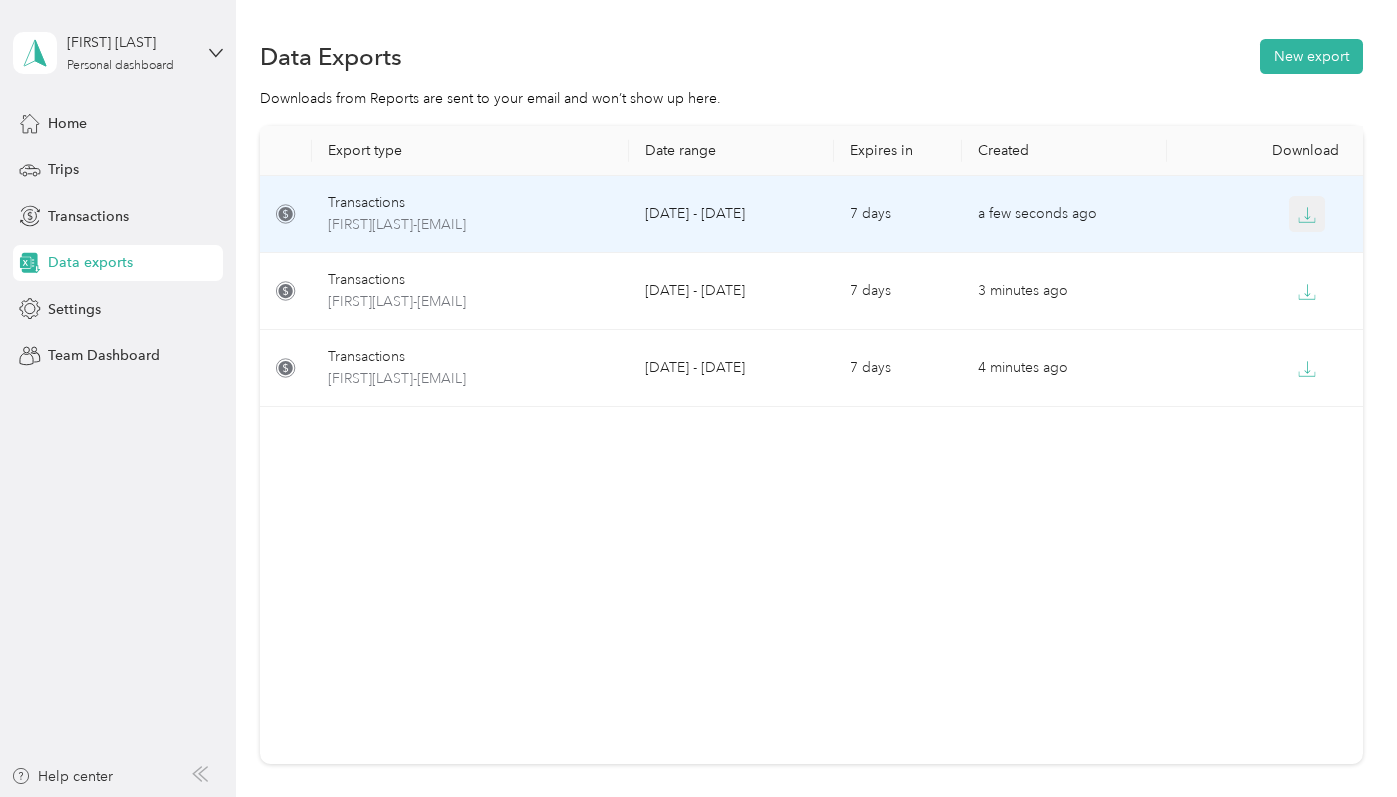 click 